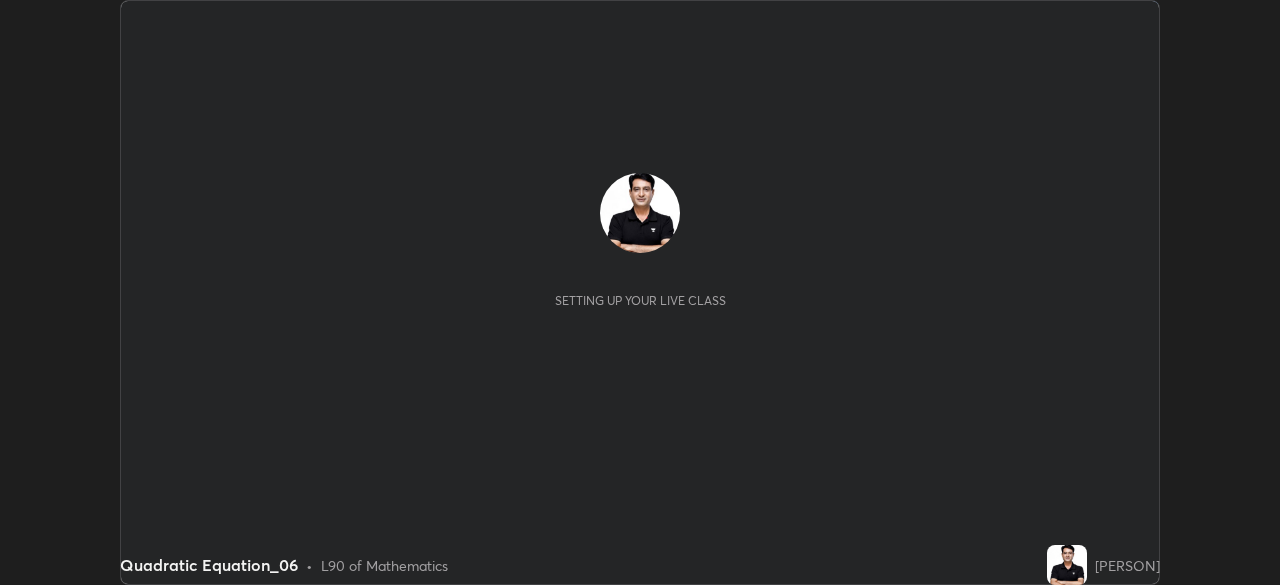 scroll, scrollTop: 0, scrollLeft: 0, axis: both 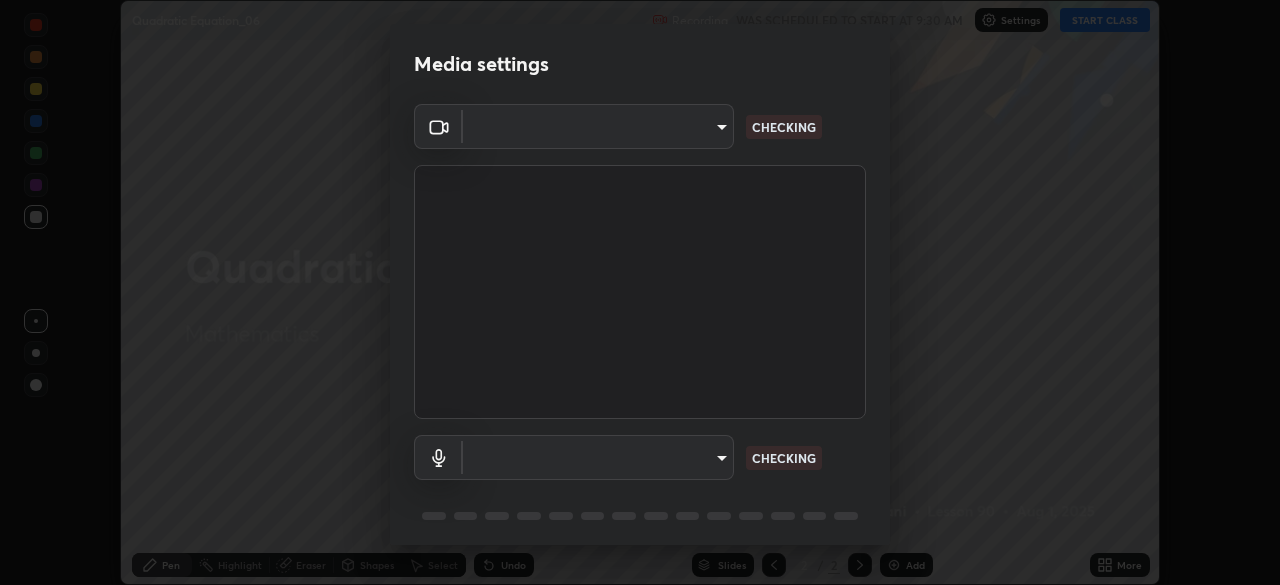type on "f5ae6119dc4fab334a8cf66c369197aa9d1a3f6993b34b3aeb85a59339566d19" 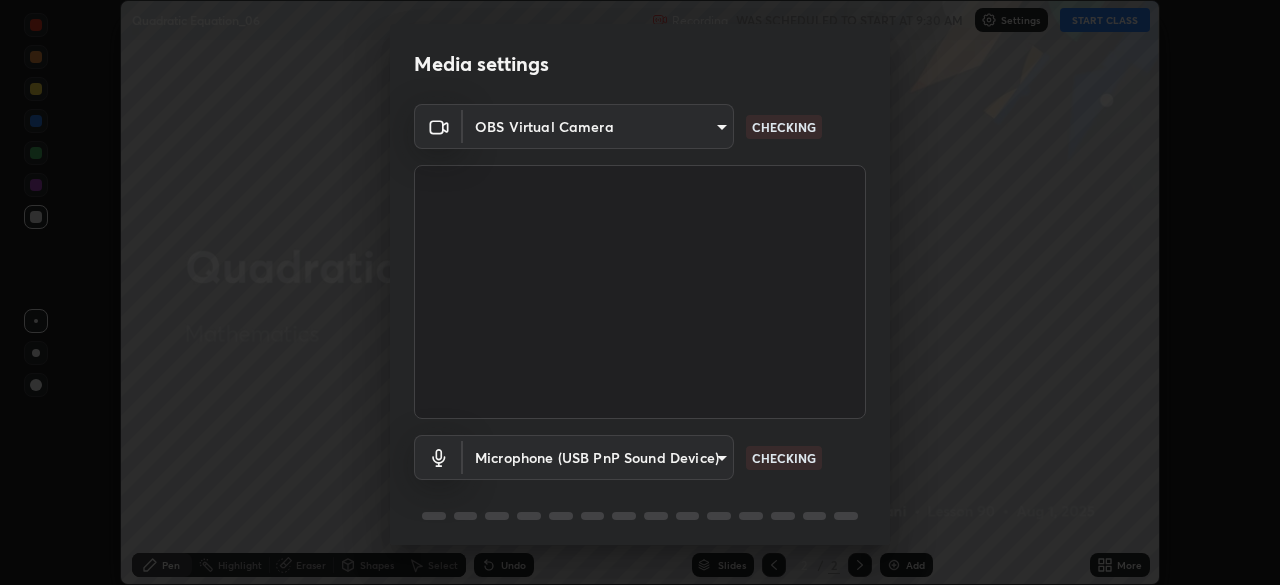 scroll, scrollTop: 71, scrollLeft: 0, axis: vertical 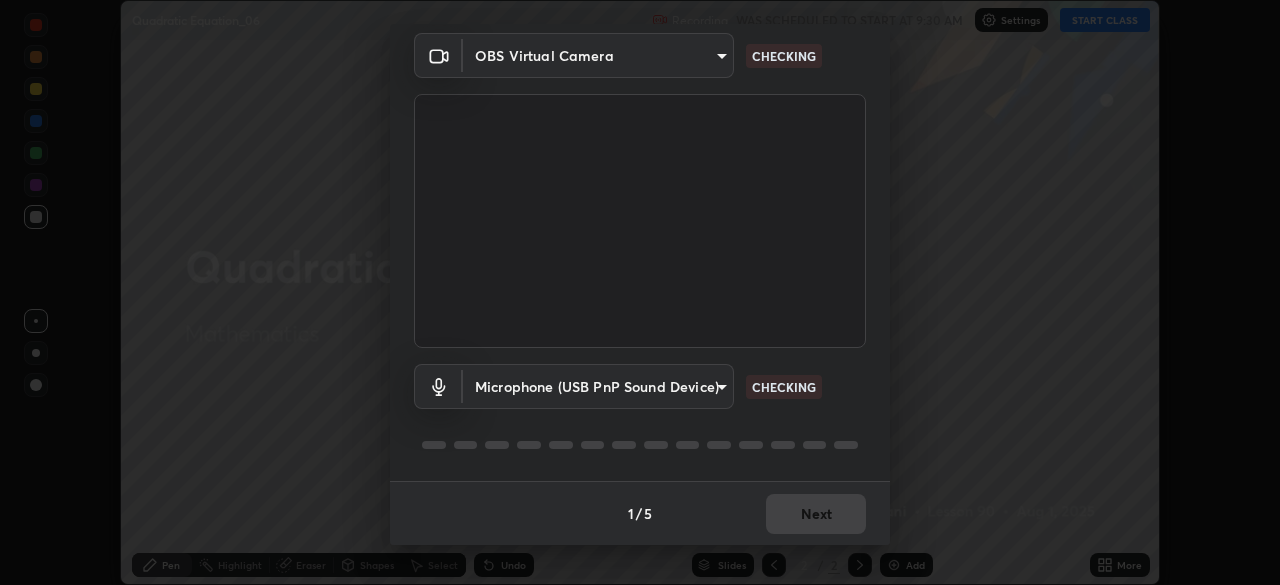 click on "Erase all Quadratic Equation_06 Recording WAS SCHEDULED TO START AT  9:30 AM Settings START CLASS Setting up your live class Quadratic Equation_06 • L90 of Mathematics [PERSON] Pen Highlight Eraser Shapes Select Undo Slides 2 / 2 Add More No doubts shared Encourage your learners to ask a doubt for better clarity Report an issue Reason for reporting Buffering Chat not working Audio - Video sync issue Educator video quality low ​ Attach an image Report Media settings OBS Virtual Camera [HASH] CHECKING Microphone (USB PnP Sound Device) [HASH] CHECKING 1 / 5 Next" at bounding box center (640, 292) 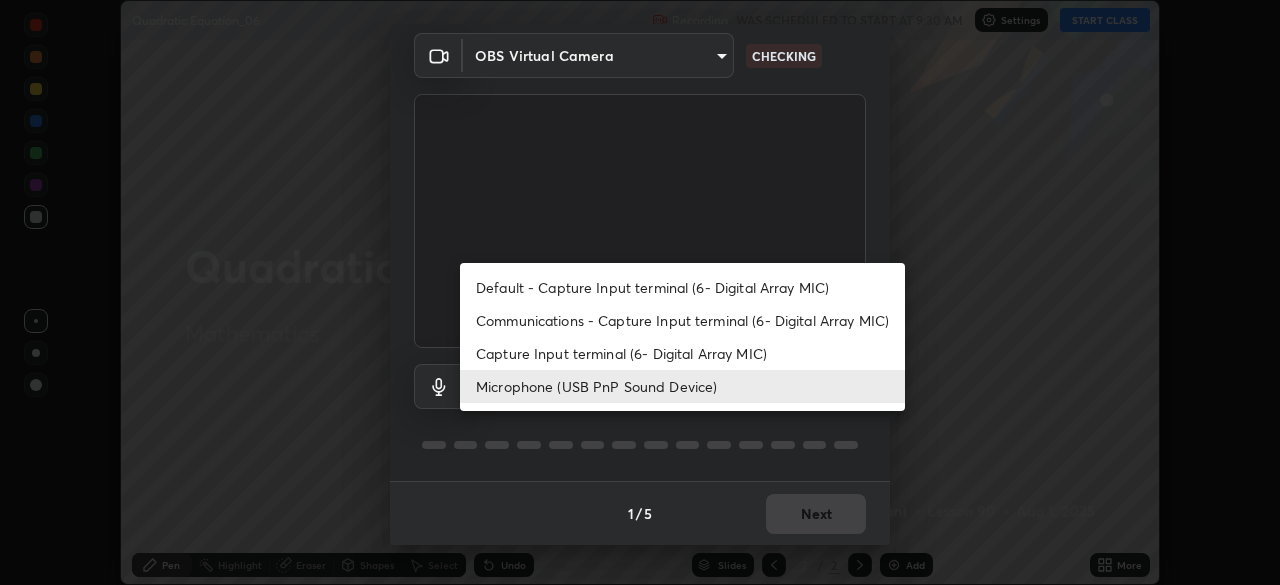 click on "Capture Input terminal (6- Digital Array MIC)" at bounding box center (682, 353) 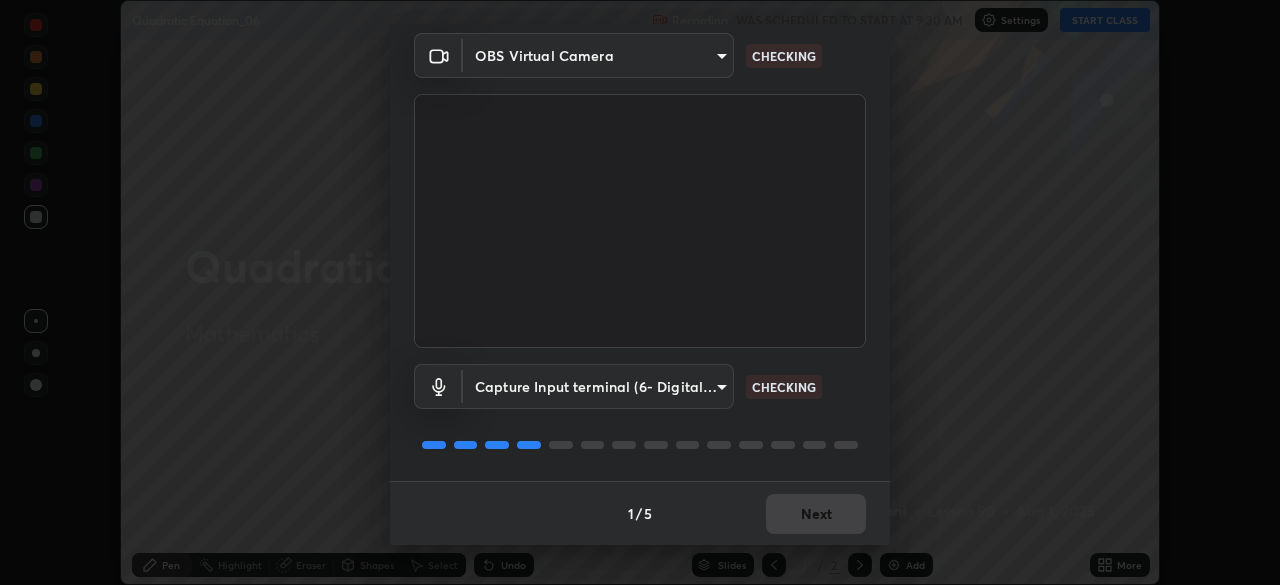 click on "Erase all Quadratic Equation_06 Recording WAS SCHEDULED TO START AT  9:30 AM Settings START CLASS Setting up your live class Quadratic Equation_06 • L90 of Mathematics [PERSON] Pen Highlight Eraser Shapes Select Undo Slides 2 / 2 Add More No doubts shared Encourage your learners to ask a doubt for better clarity Report an issue Reason for reporting Buffering Chat not working Audio - Video sync issue Educator video quality low ​ Attach an image Report Media settings OBS Virtual Camera [HASH] CHECKING Capture Input terminal (6- Digital Array MIC) [HASH] CHECKING 1 / 5 Next" at bounding box center [640, 292] 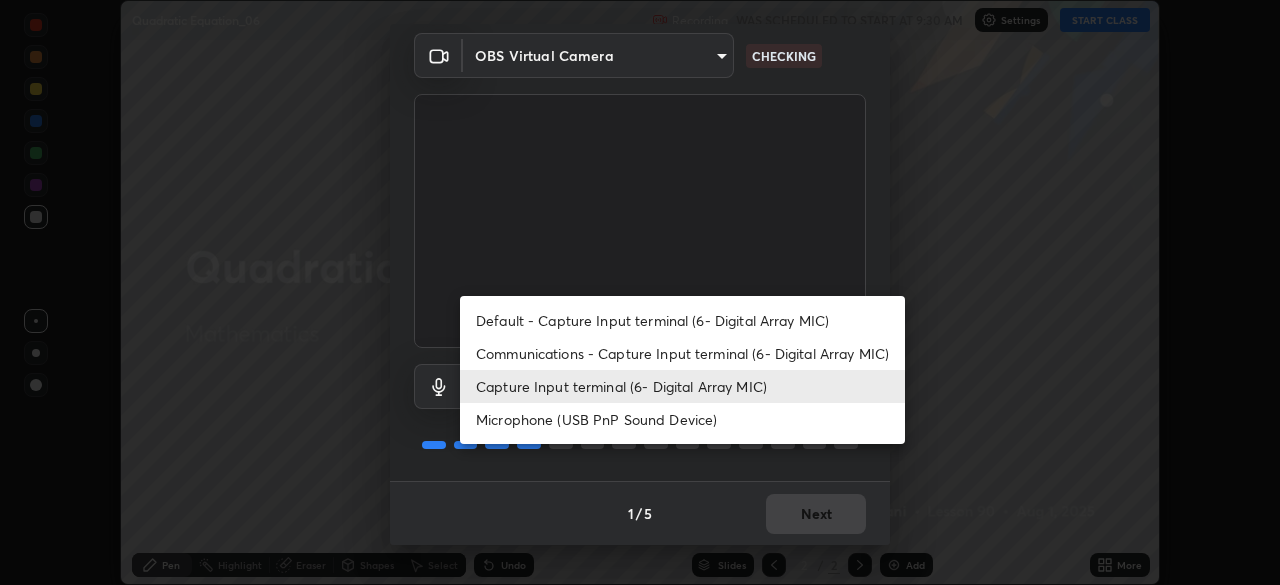 click on "Microphone (USB PnP Sound Device)" at bounding box center (682, 419) 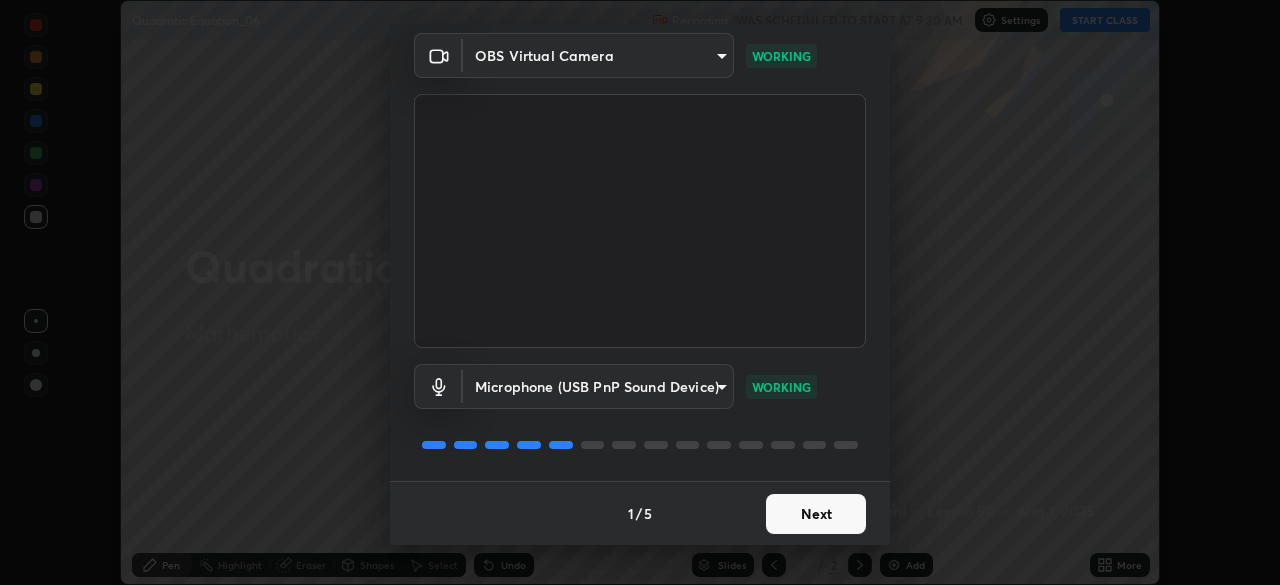 click on "Next" at bounding box center [816, 514] 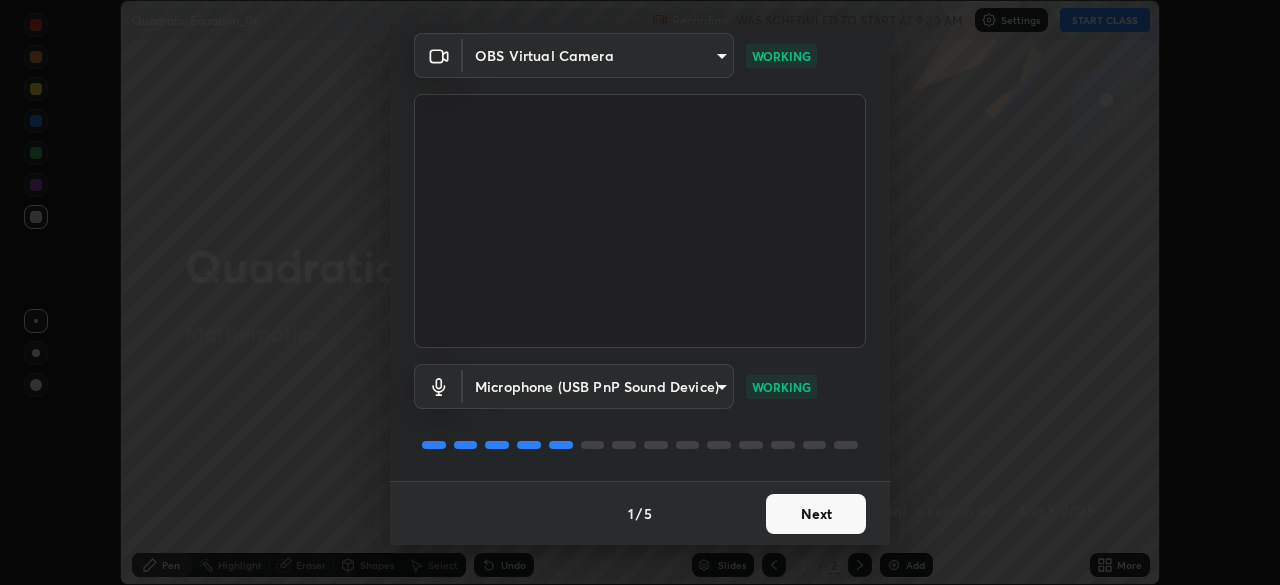 scroll, scrollTop: 0, scrollLeft: 0, axis: both 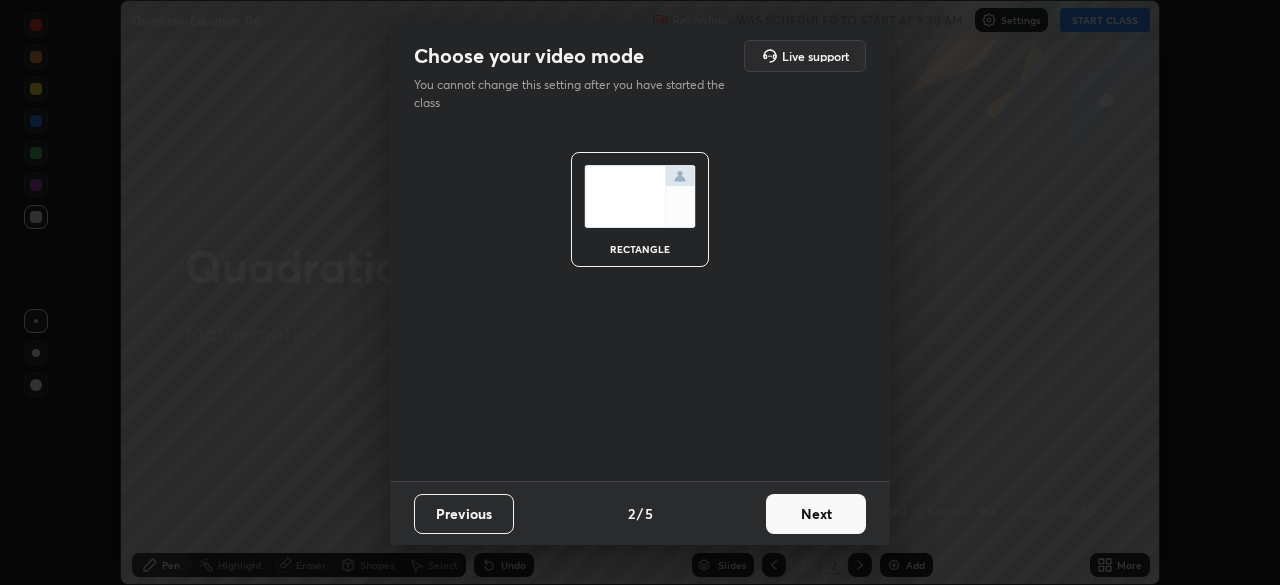 click on "Next" at bounding box center (816, 514) 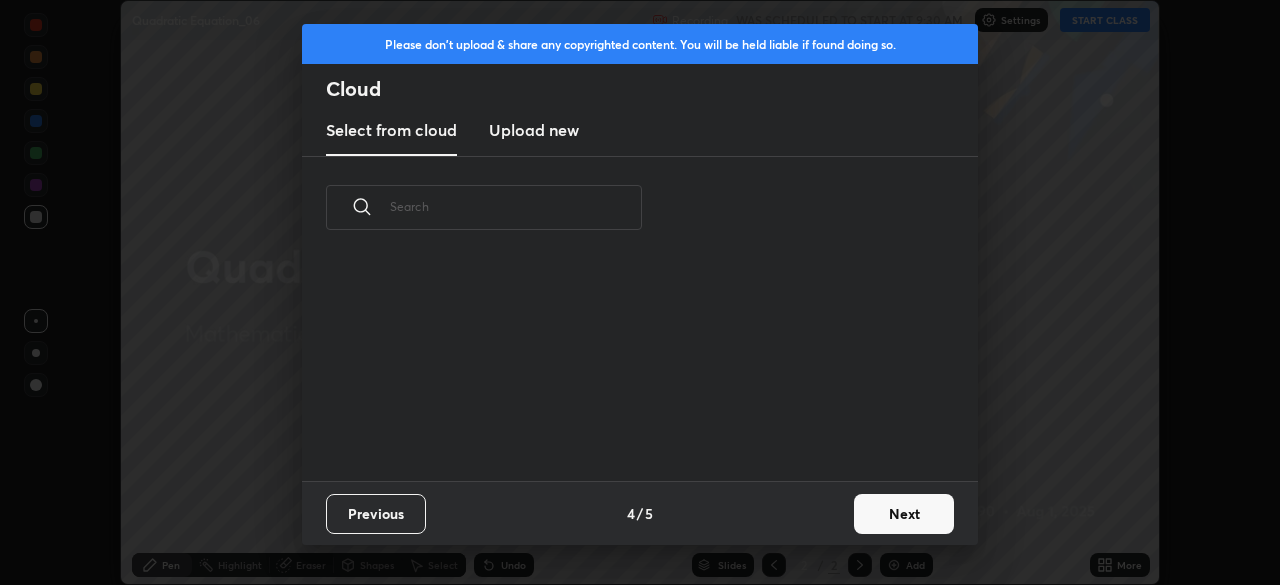 click on "Next" at bounding box center (904, 514) 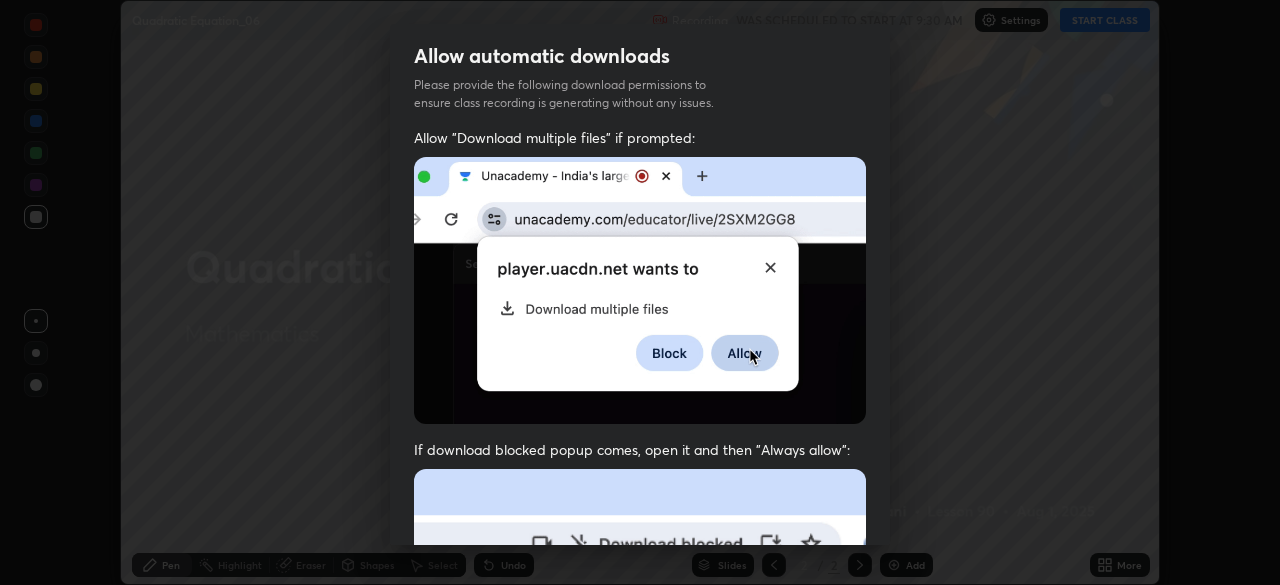 click at bounding box center (640, 687) 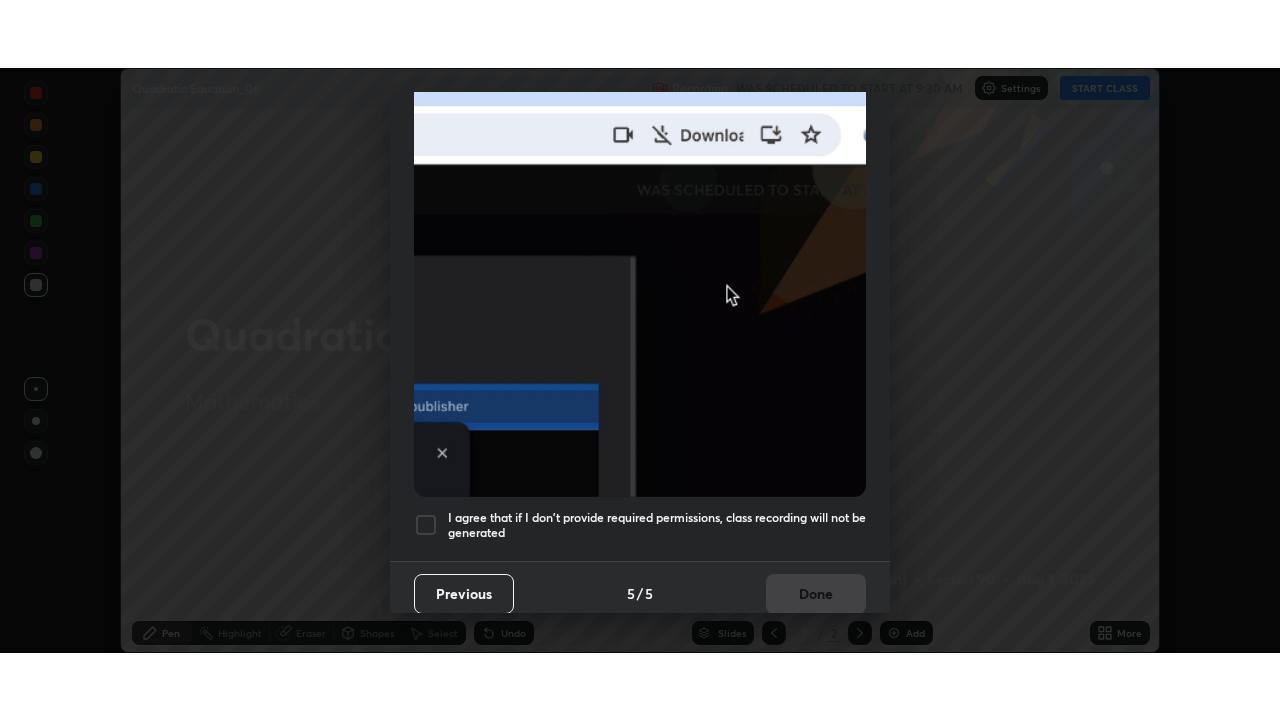 scroll, scrollTop: 479, scrollLeft: 0, axis: vertical 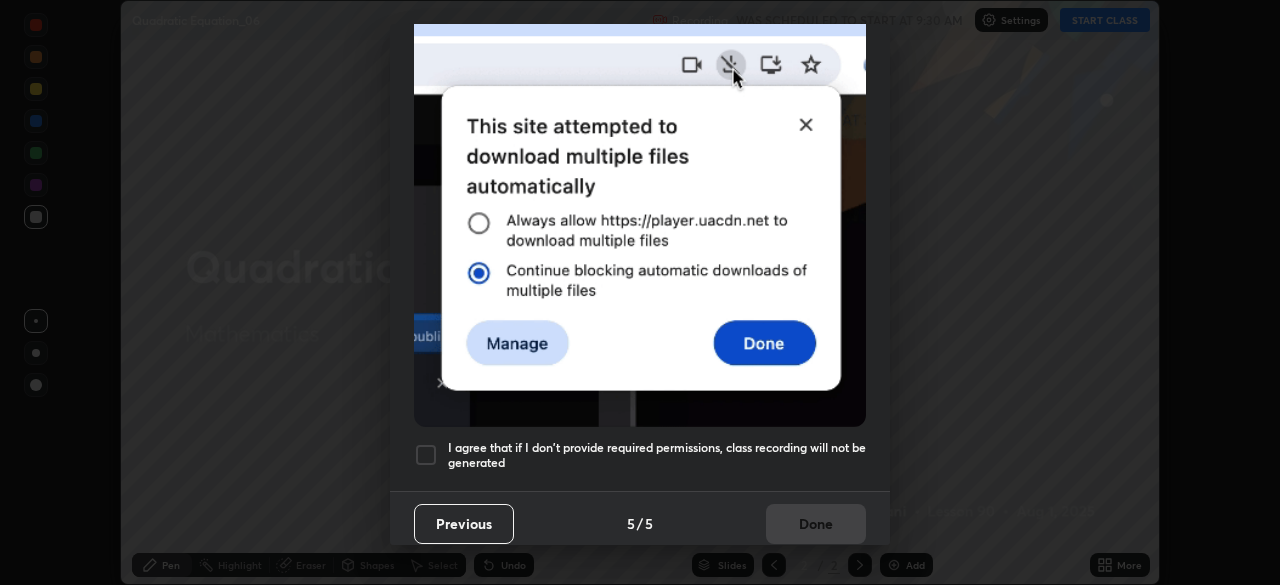 click at bounding box center [426, 455] 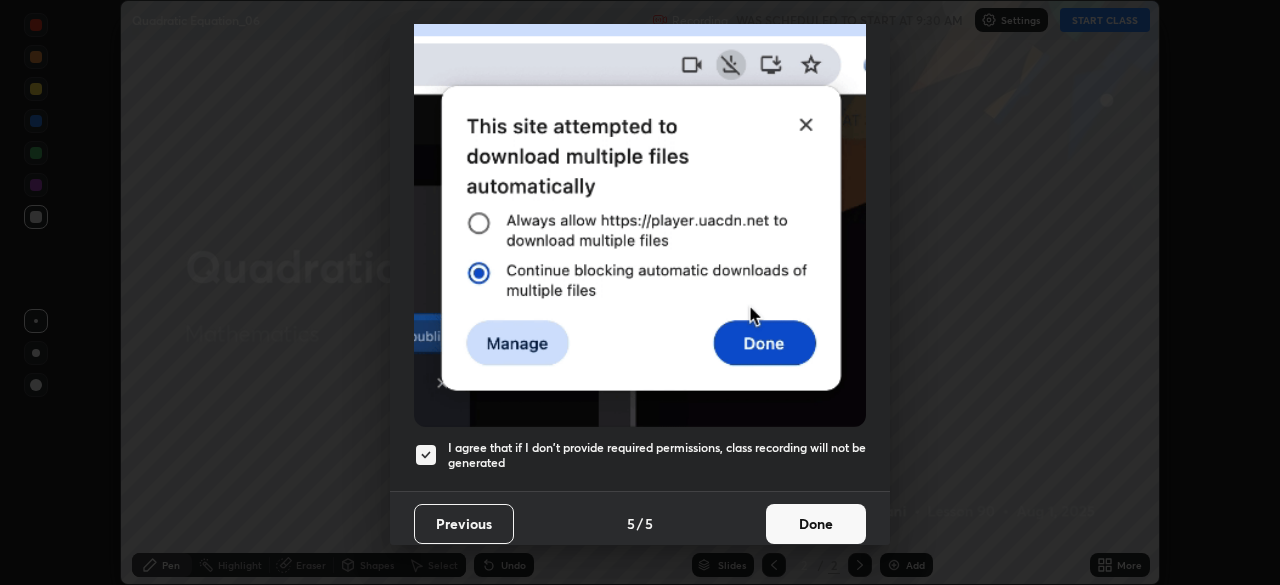 click on "Done" at bounding box center [816, 524] 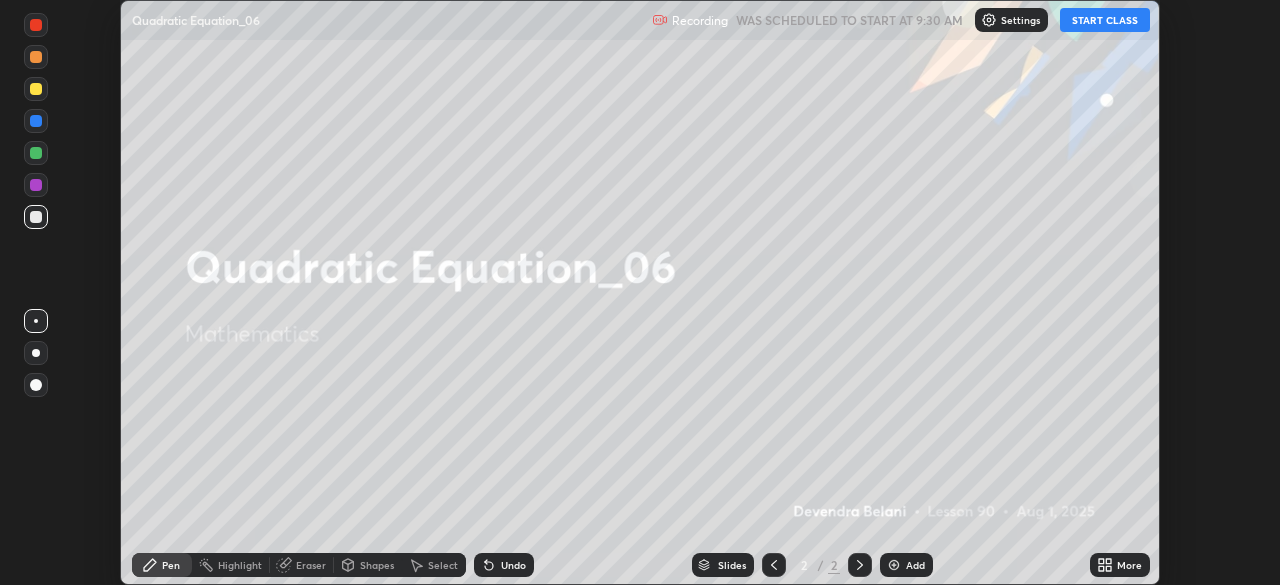 click on "START CLASS" at bounding box center [1105, 20] 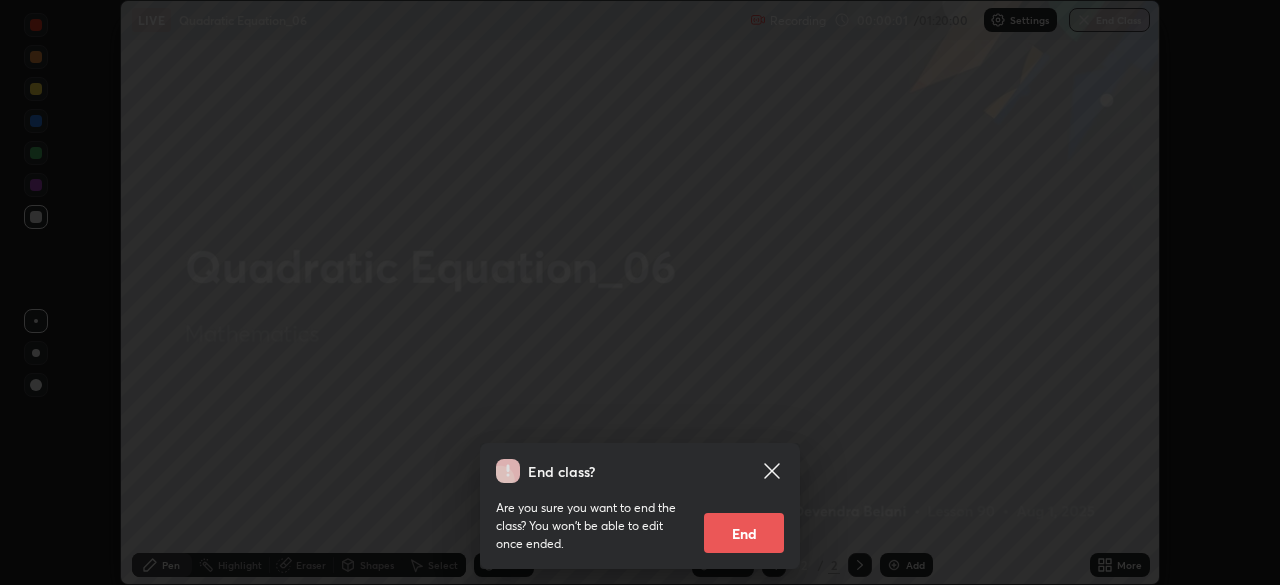 click on "End class? Are you sure you want to end the class? You won’t be able to edit once ended. End" at bounding box center [640, 292] 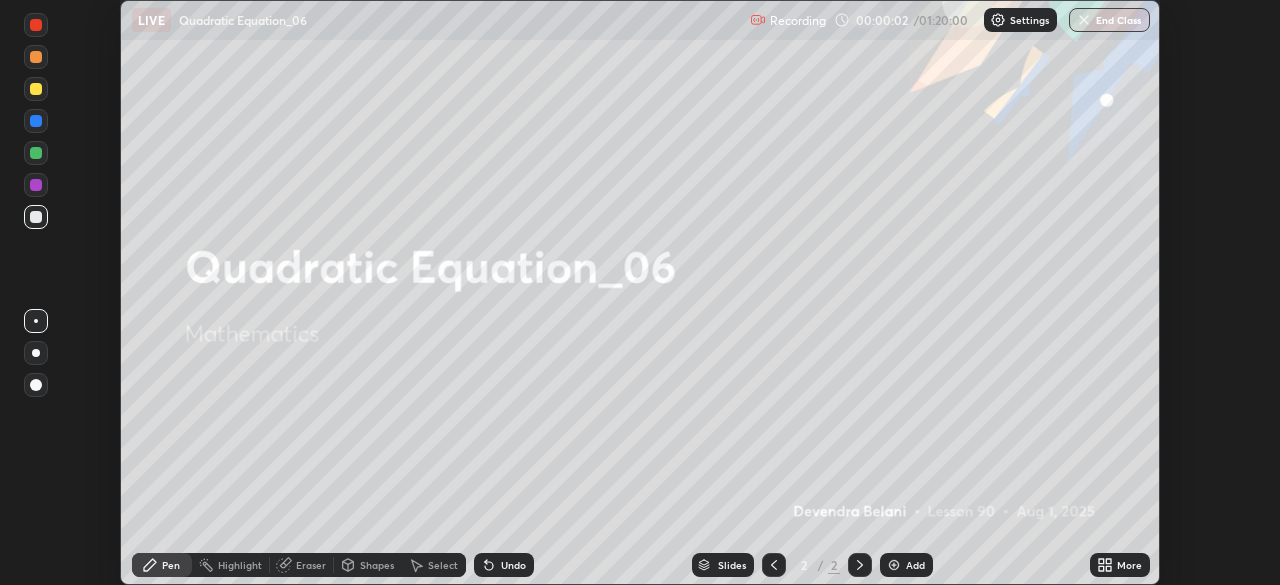 click on "Add" at bounding box center (906, 565) 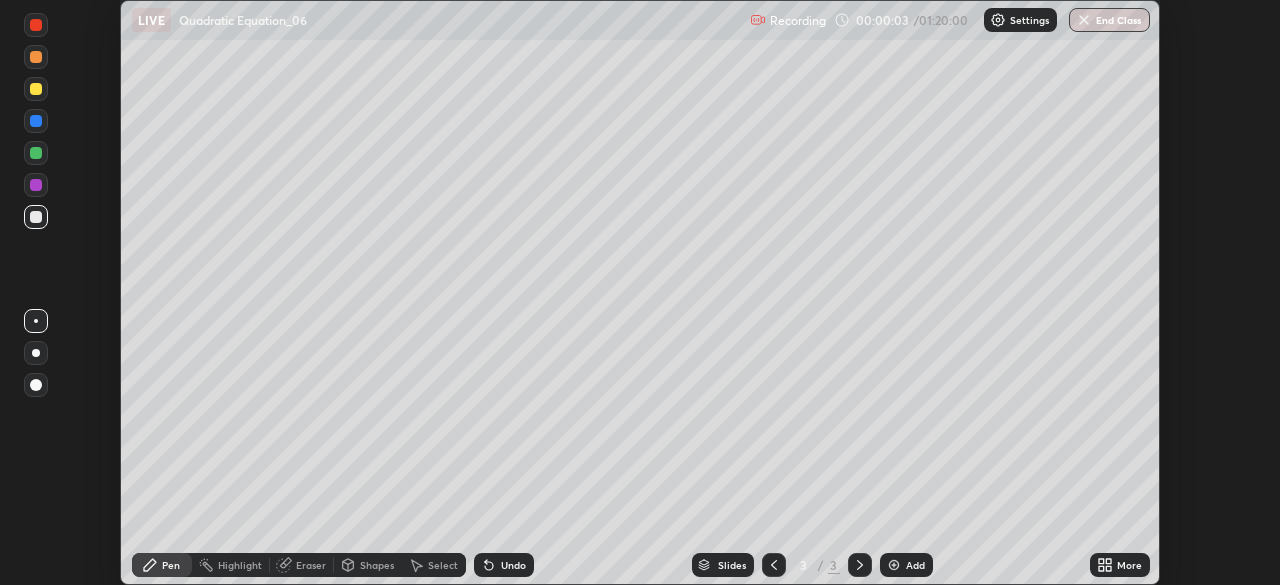 click on "More" at bounding box center (1120, 565) 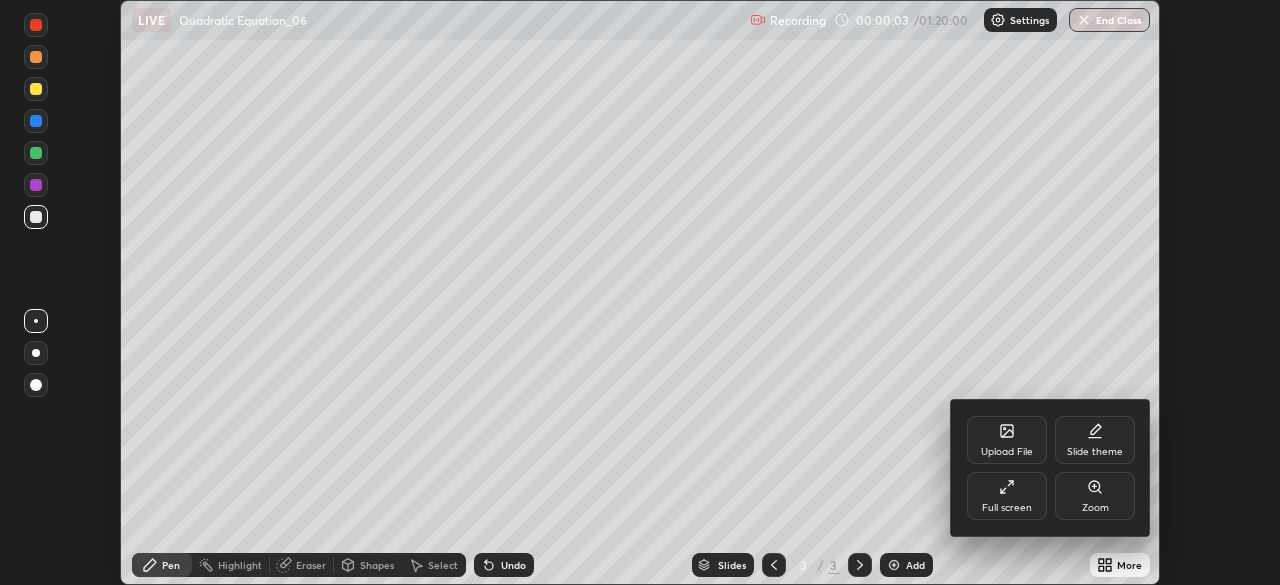 click on "Full screen" at bounding box center (1007, 508) 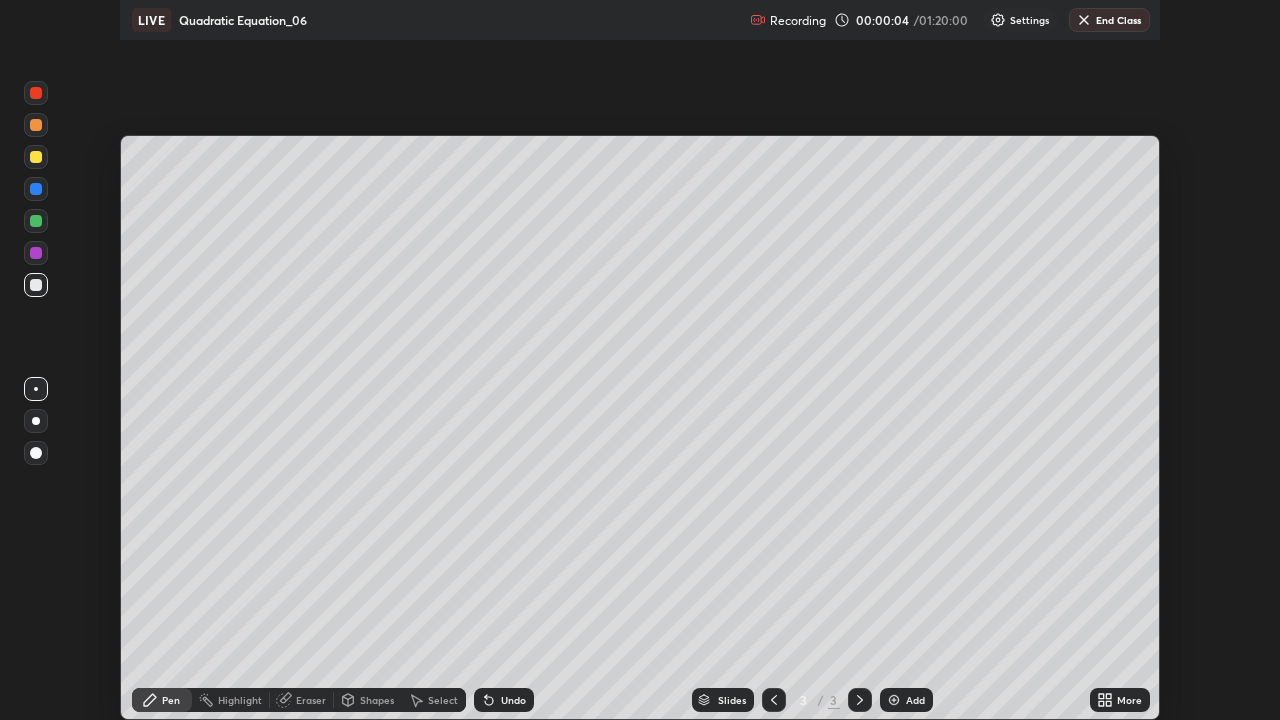 scroll, scrollTop: 99280, scrollLeft: 98720, axis: both 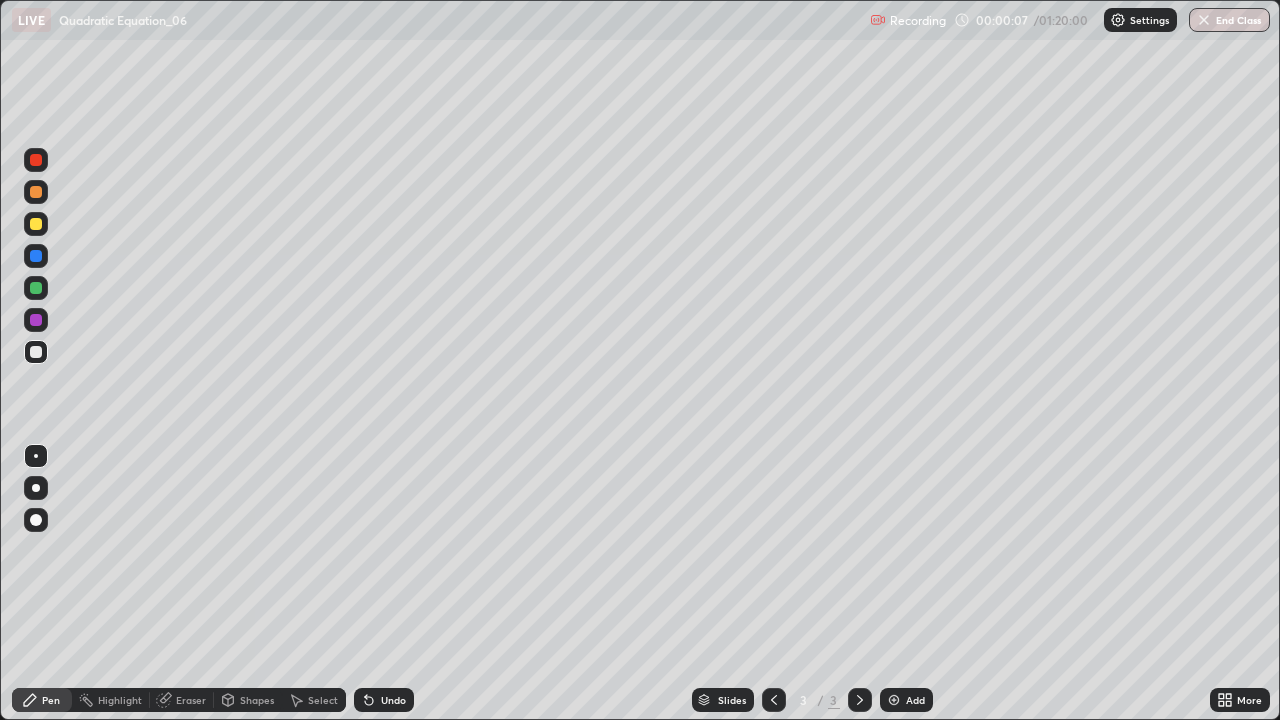 click at bounding box center (36, 224) 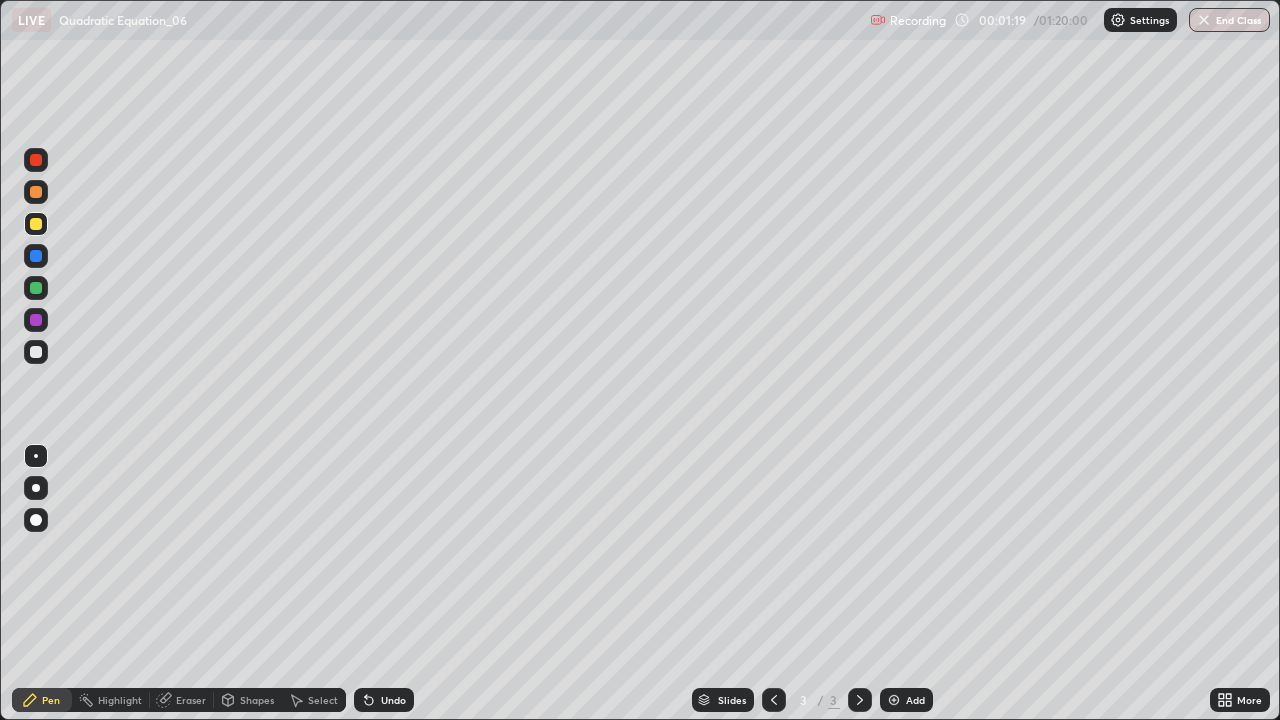 click at bounding box center [36, 192] 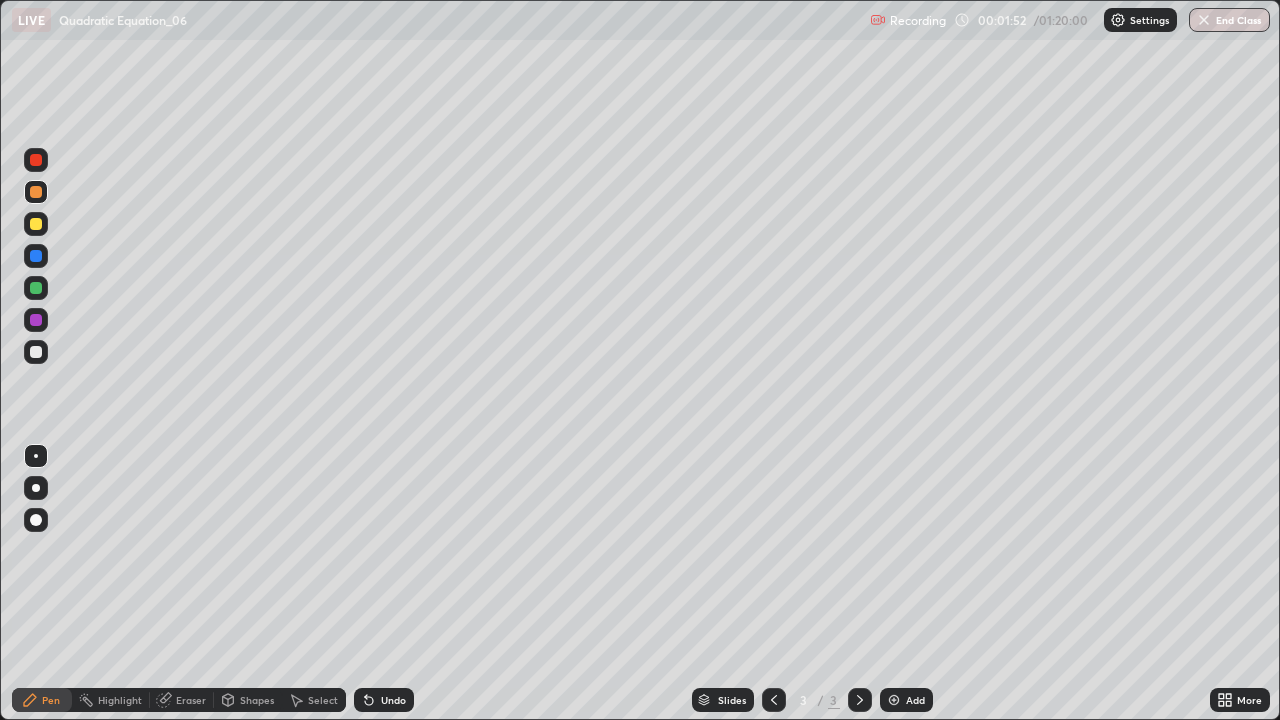 click at bounding box center [36, 352] 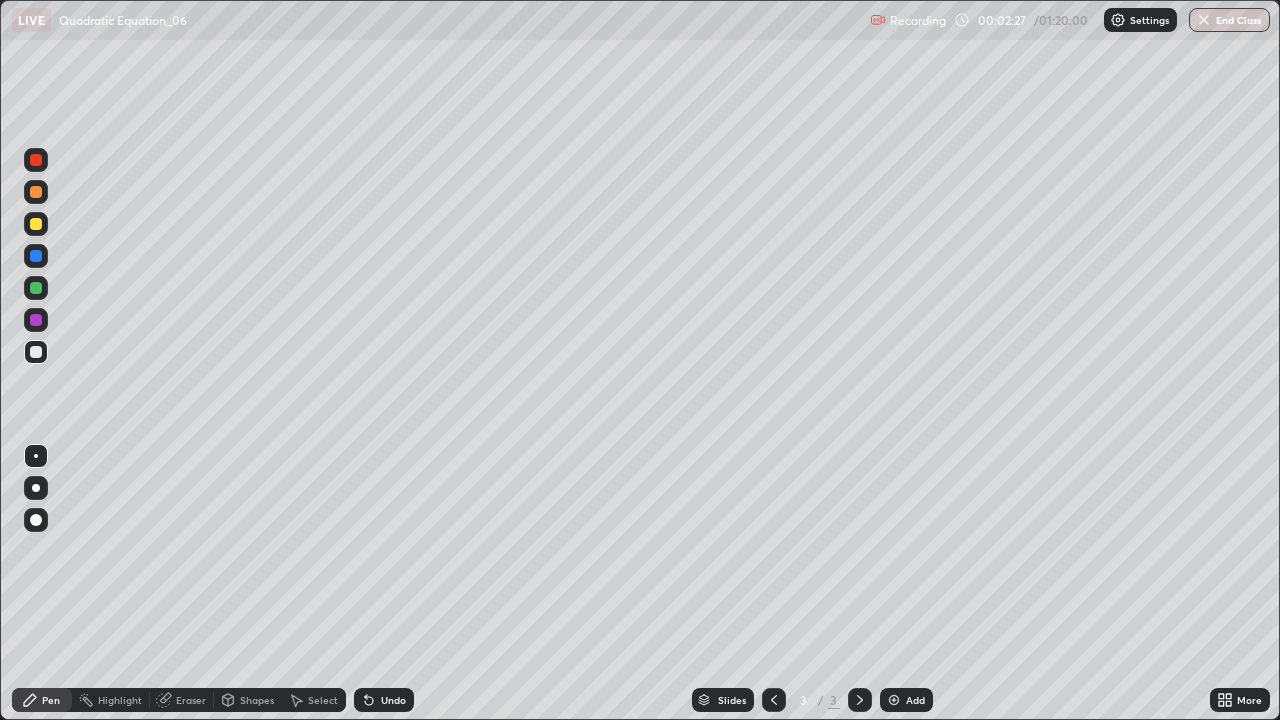 click on "Select" at bounding box center (314, 700) 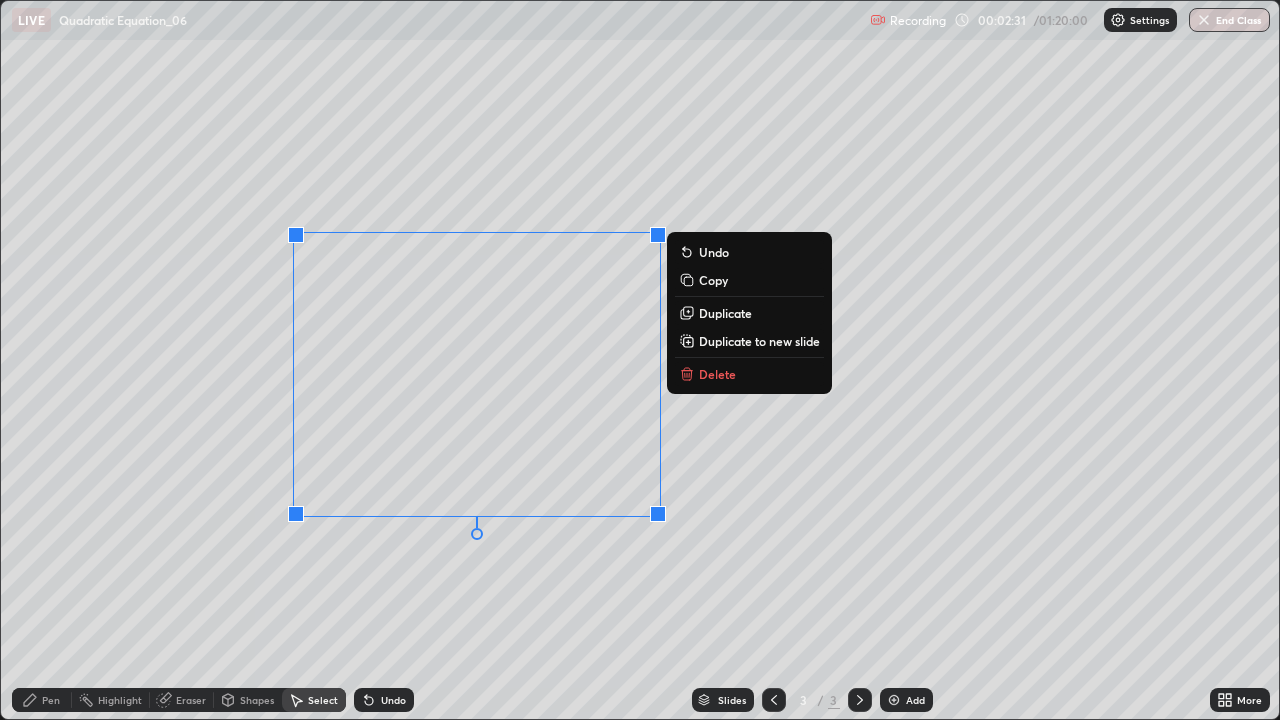 click on "Delete" at bounding box center [717, 374] 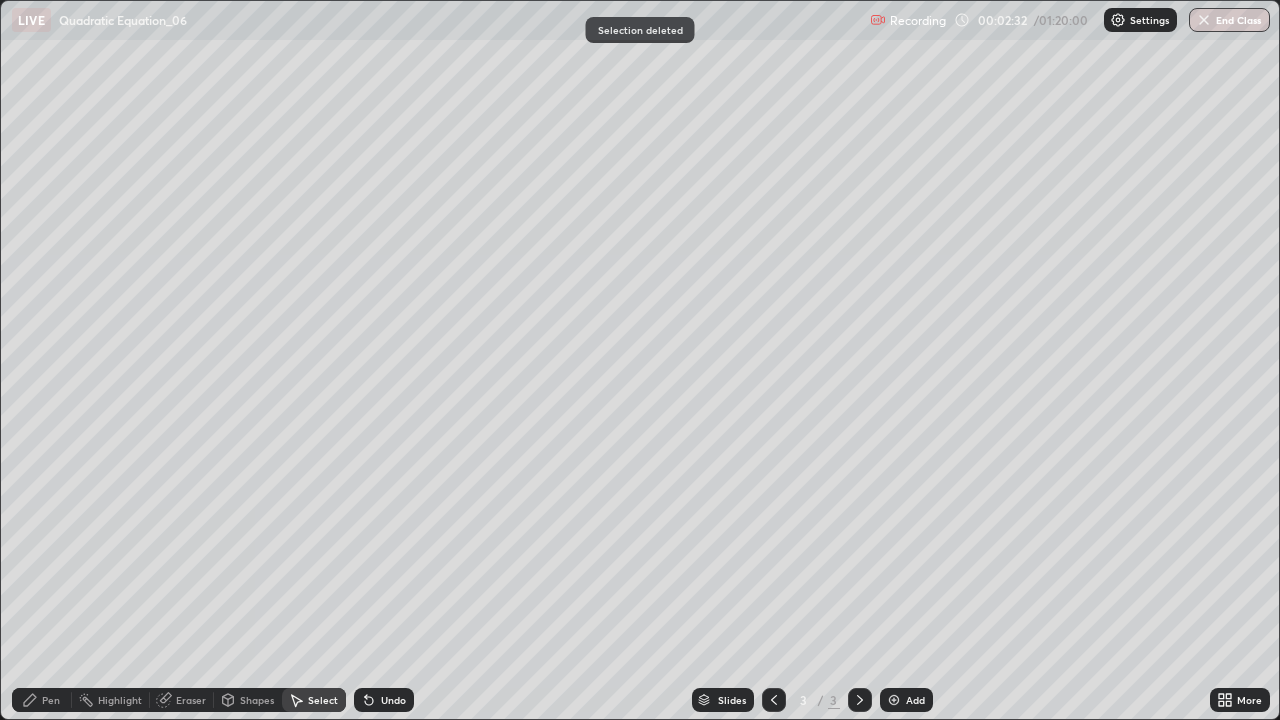 click on "0 ° Undo Copy Duplicate Duplicate to new slide Delete" at bounding box center (640, 360) 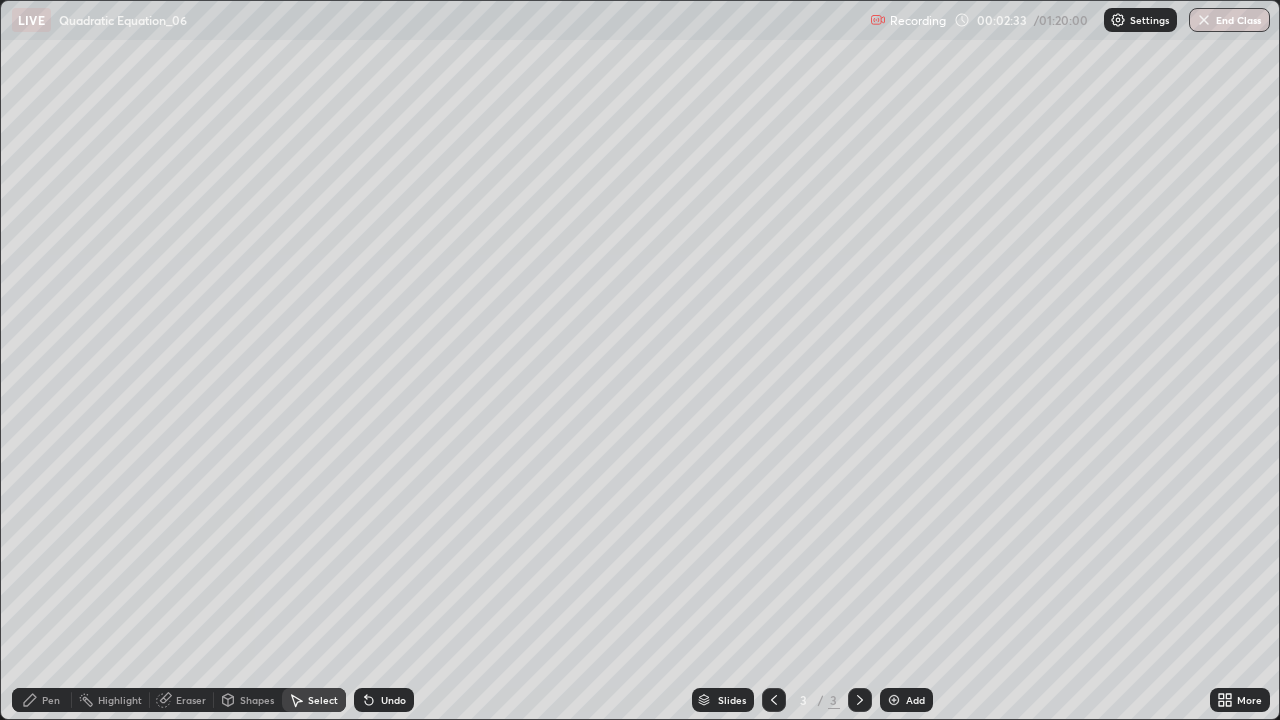 click on "Pen" at bounding box center [42, 700] 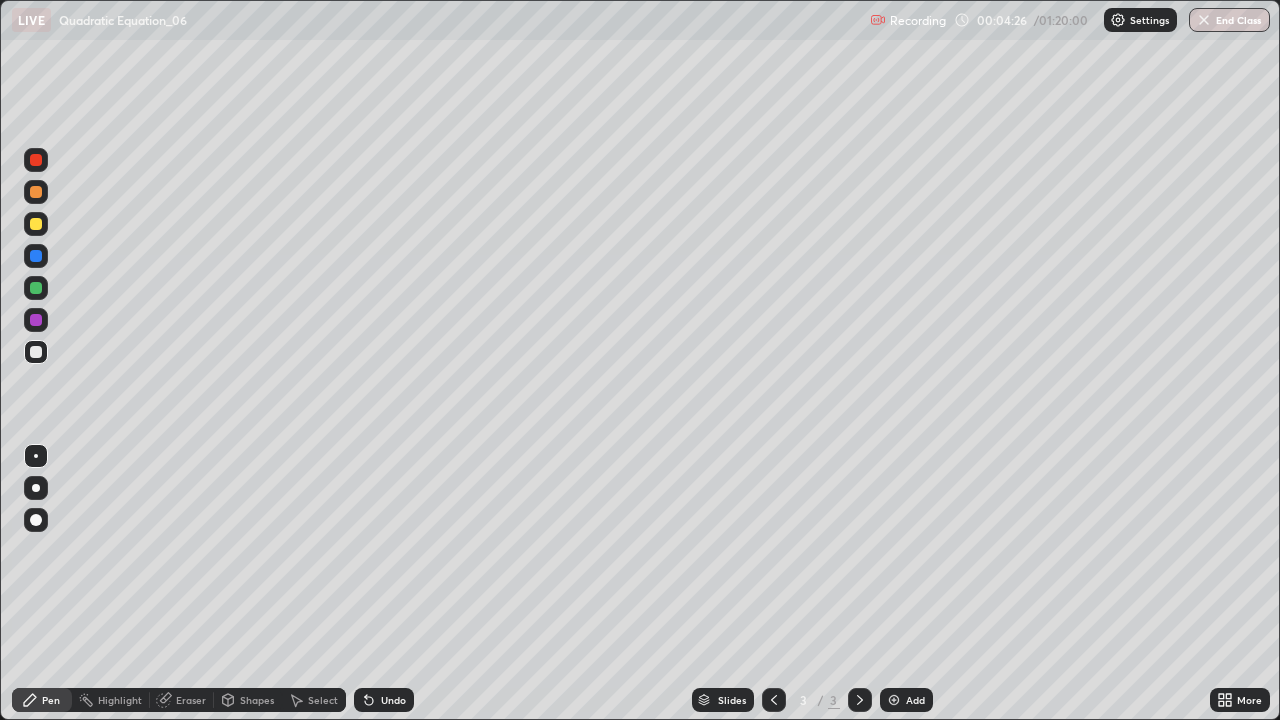 click at bounding box center (36, 160) 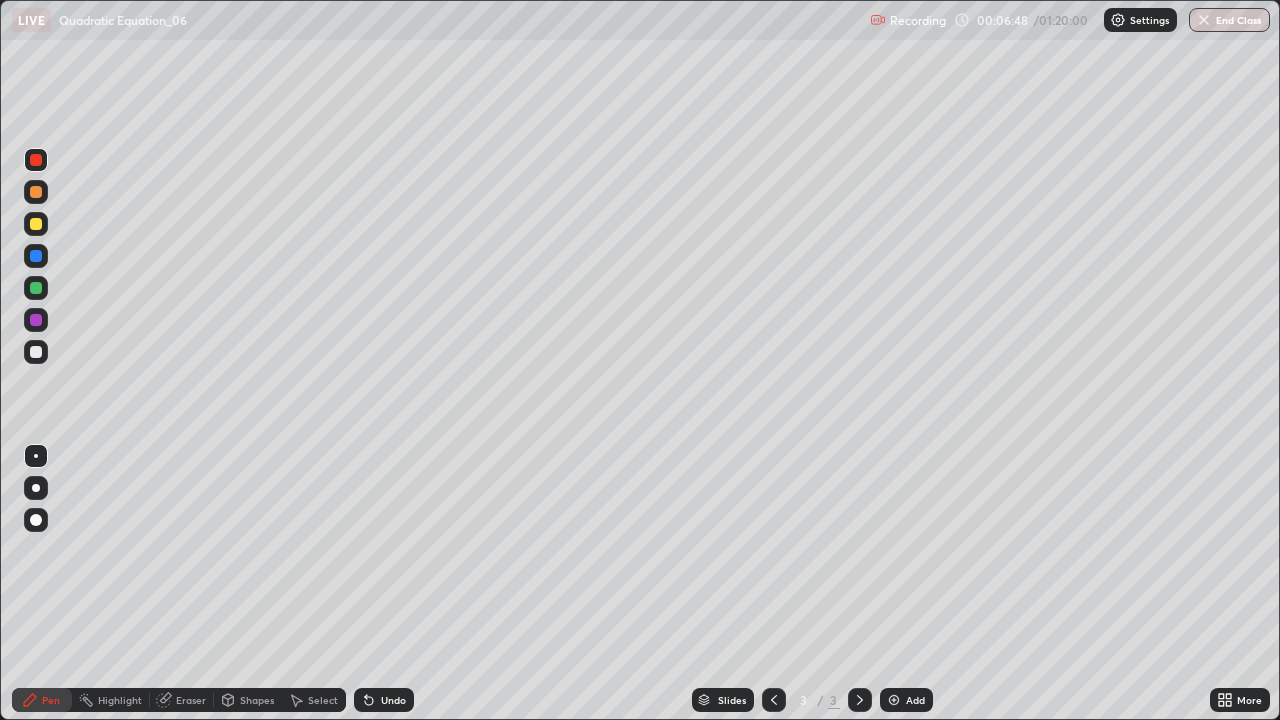 click at bounding box center [894, 700] 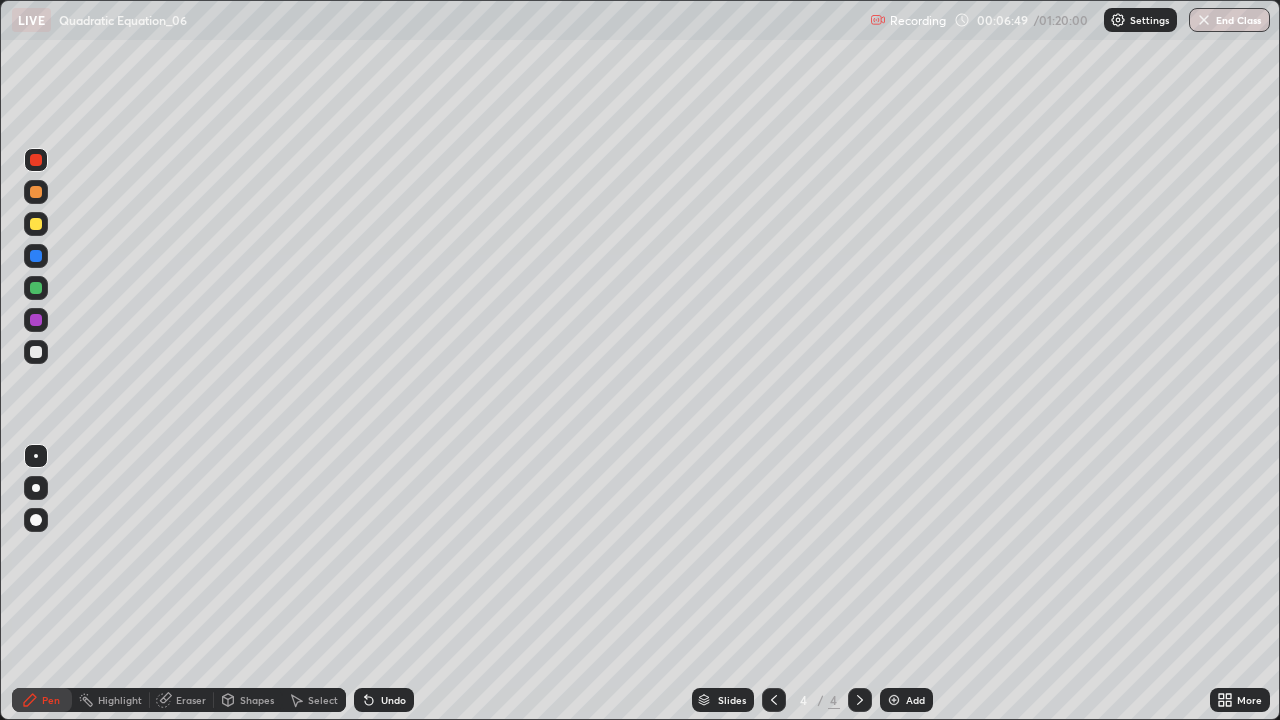 click at bounding box center (36, 192) 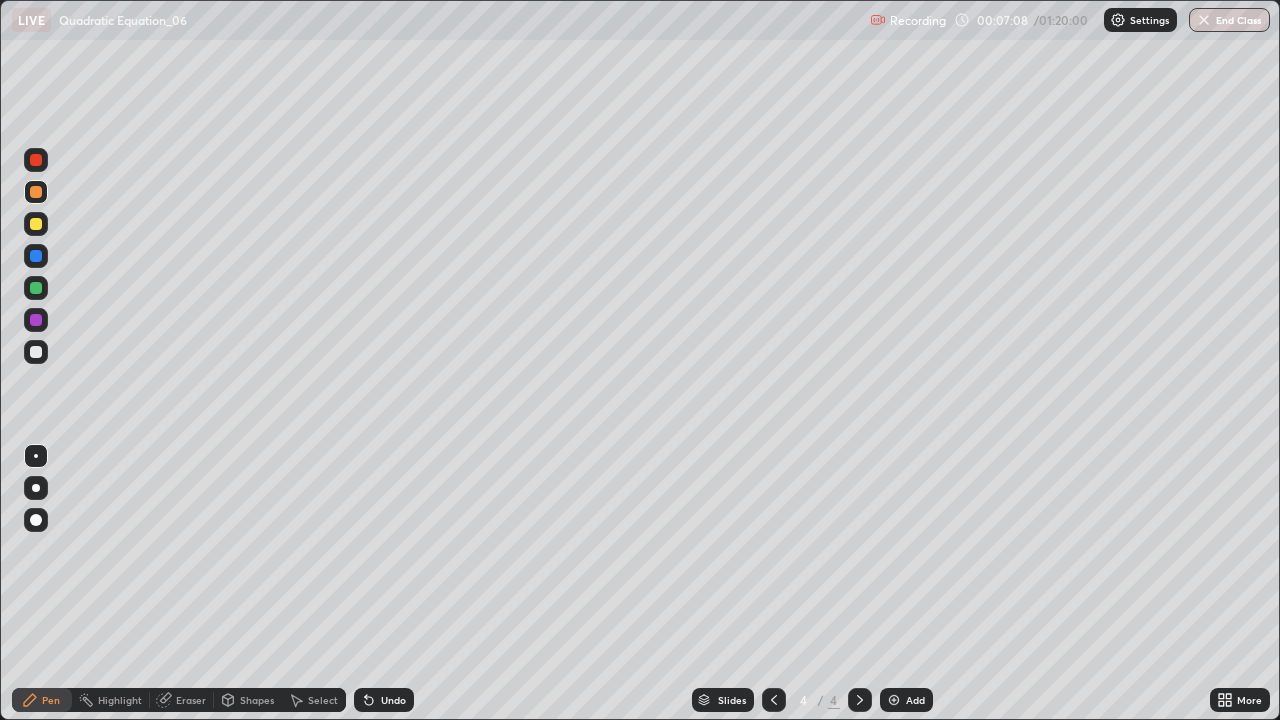 click on "Undo" at bounding box center (384, 700) 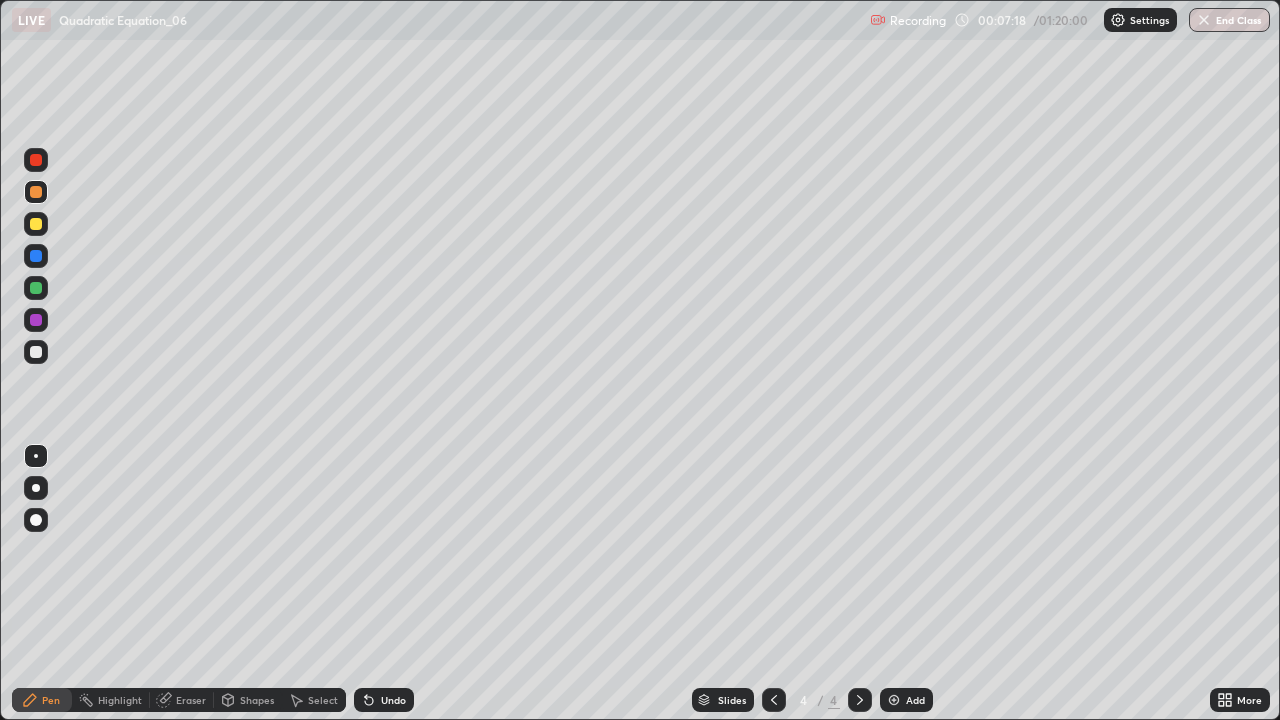 click at bounding box center (36, 224) 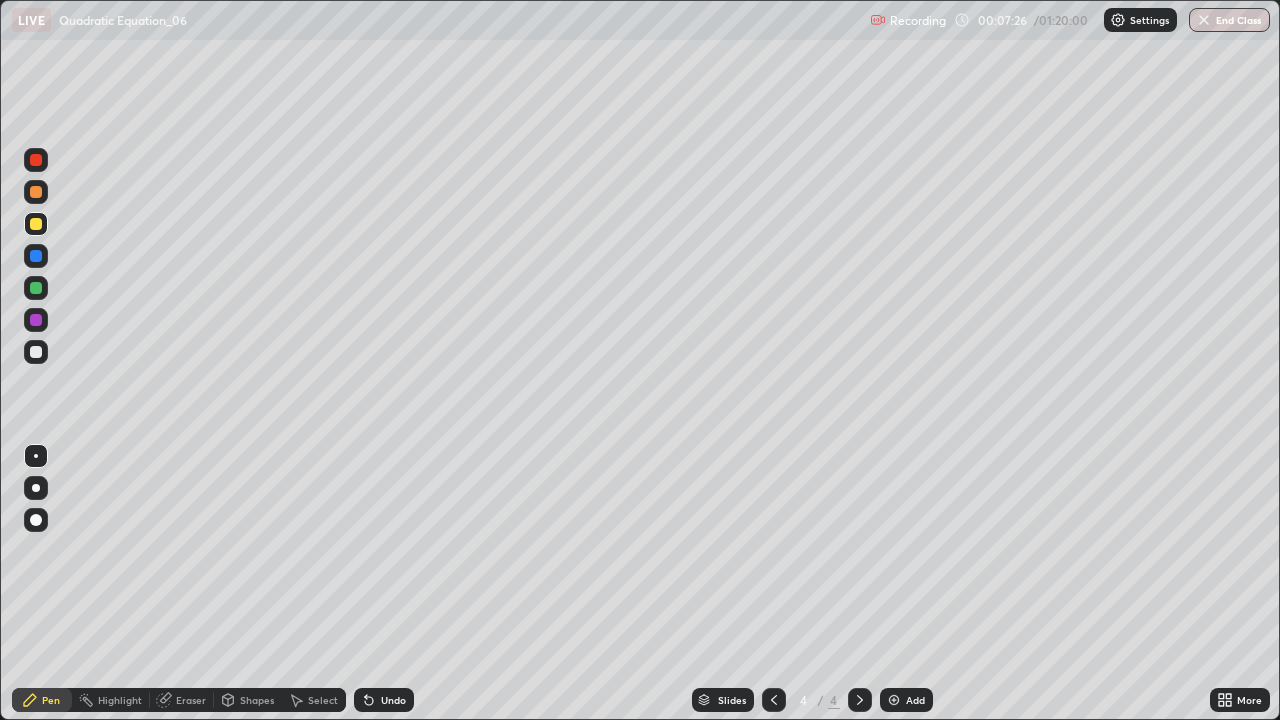 click on "Eraser" at bounding box center (191, 700) 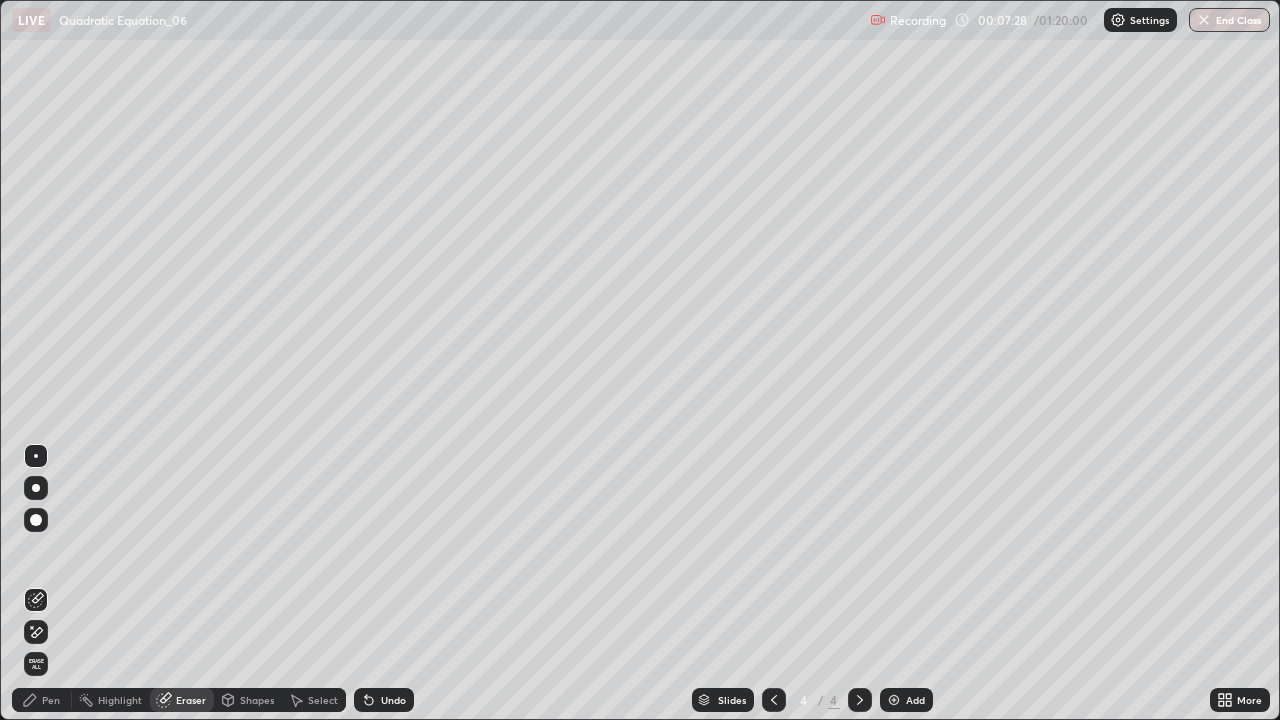 click on "Pen" at bounding box center [42, 700] 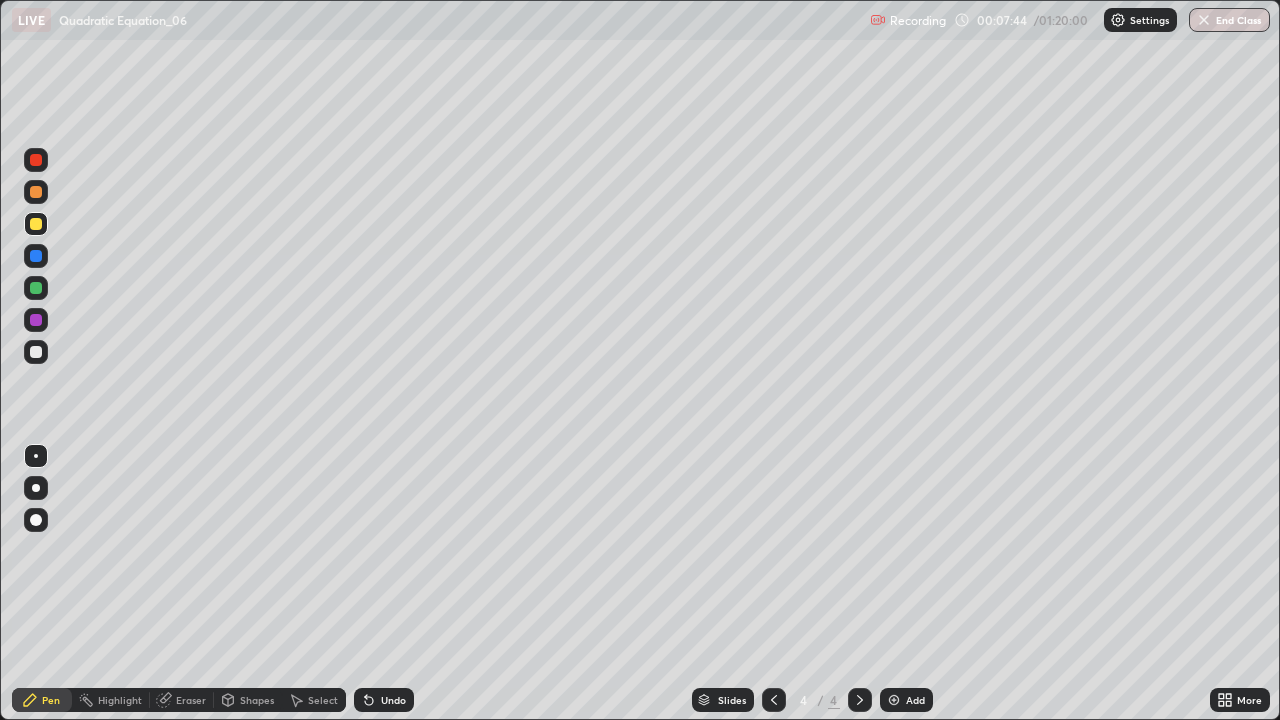 click on "Undo" at bounding box center [380, 700] 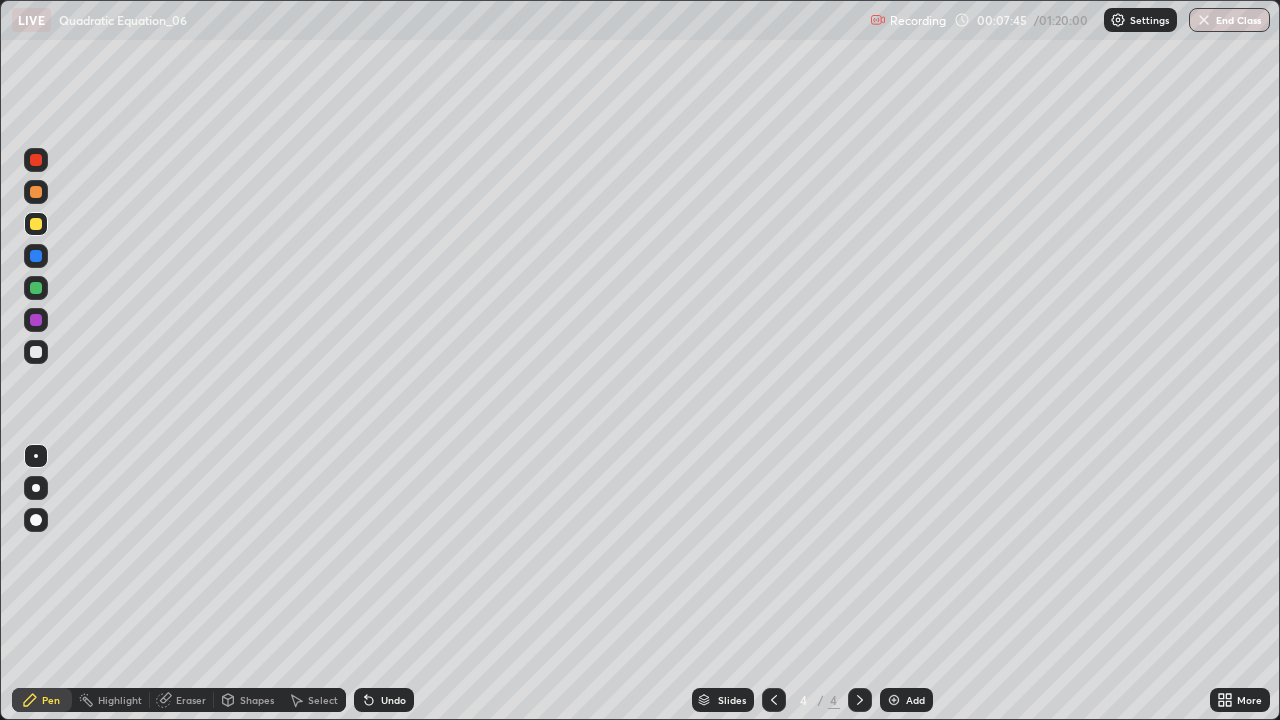 click on "Undo" at bounding box center [380, 700] 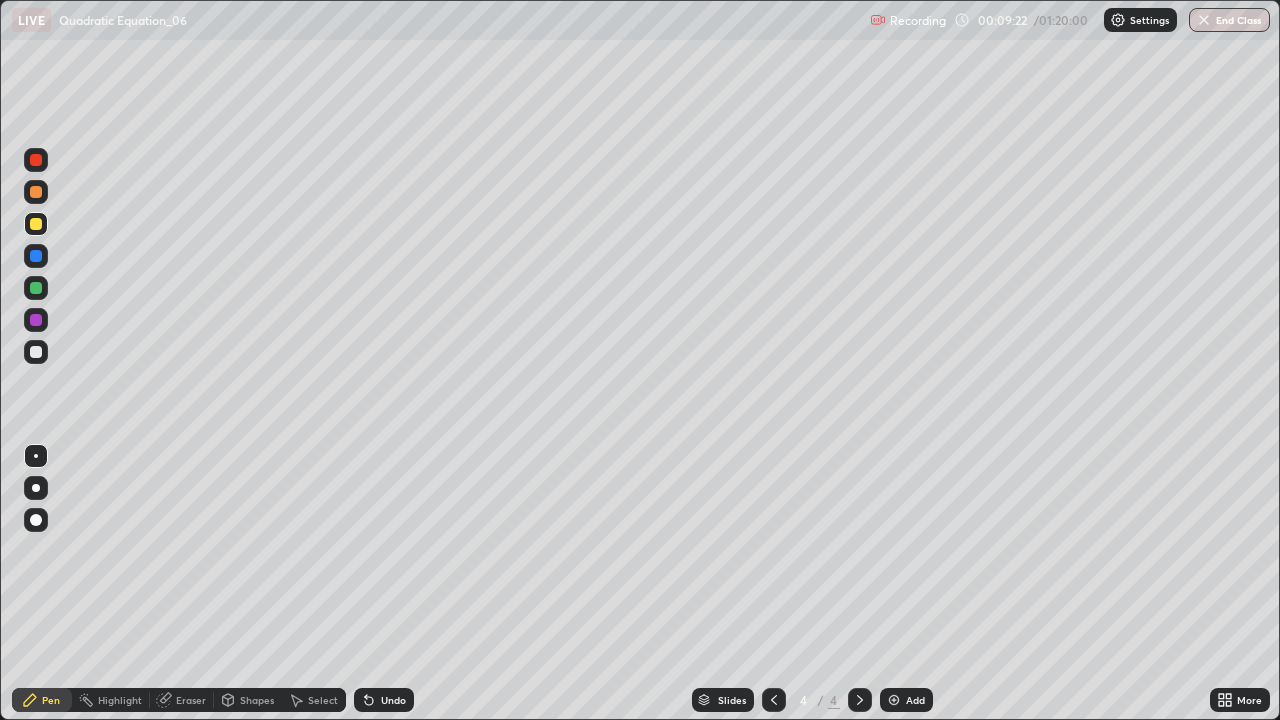 click 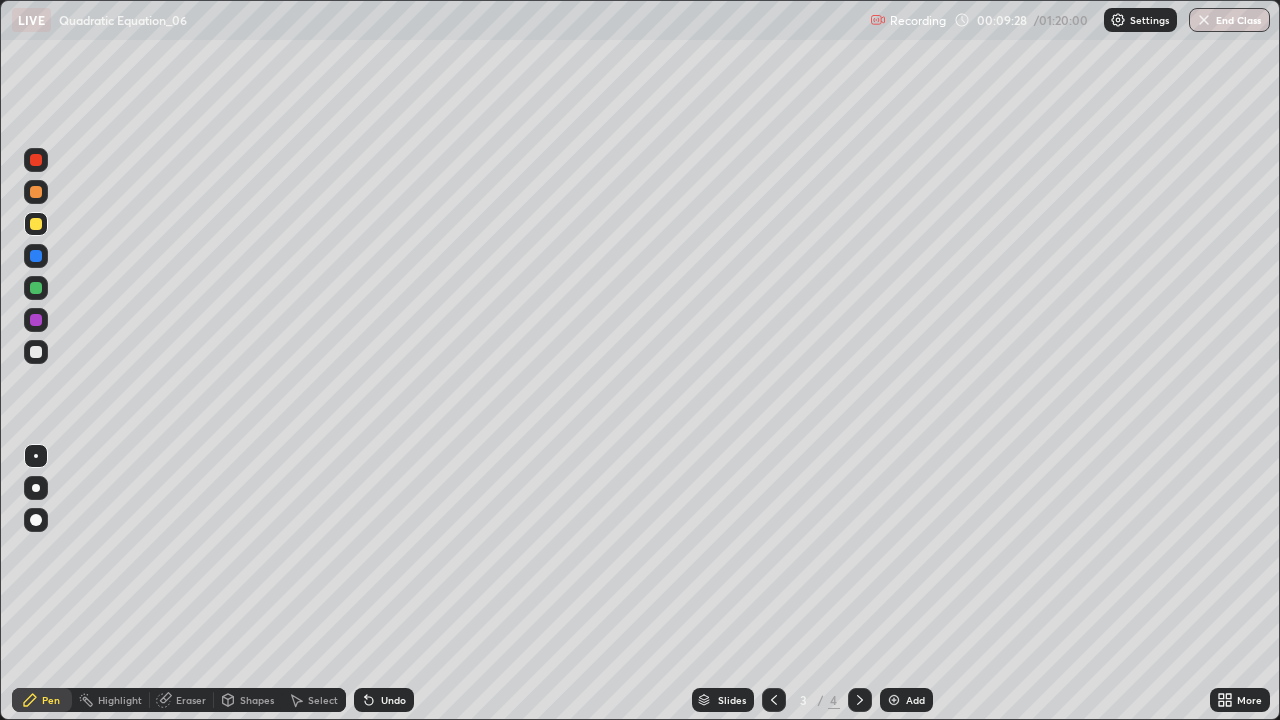 click 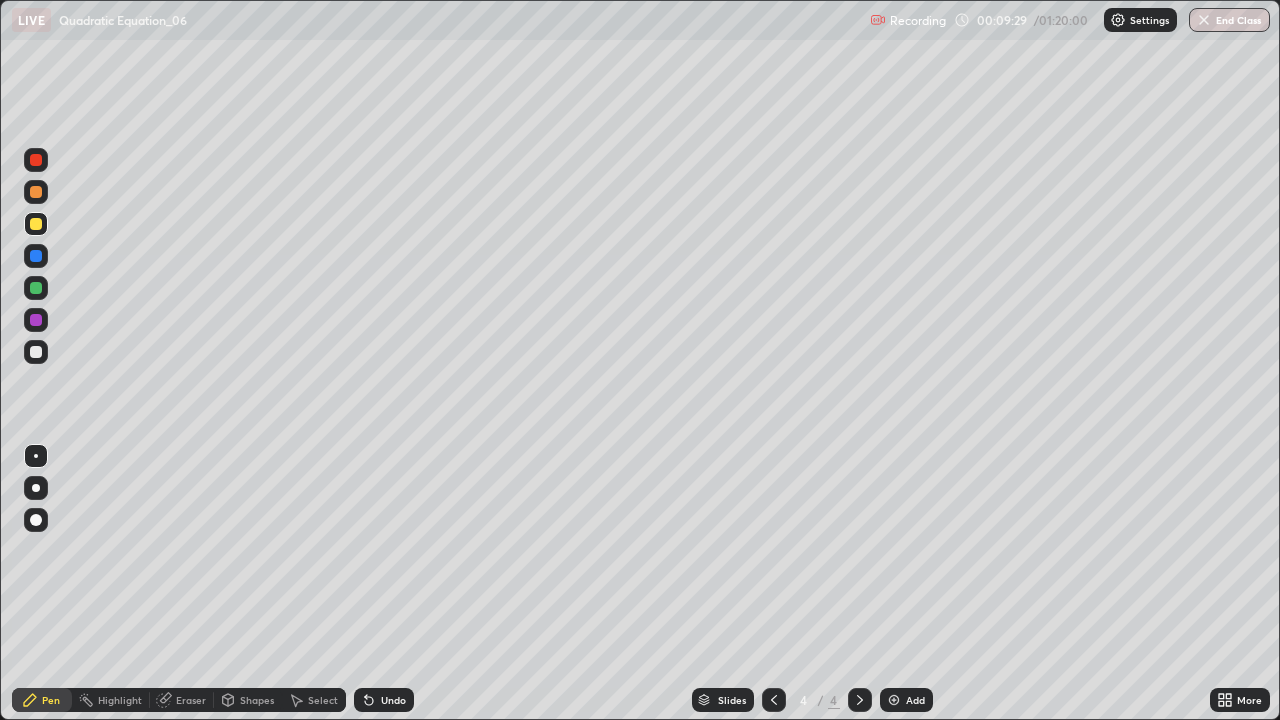 click 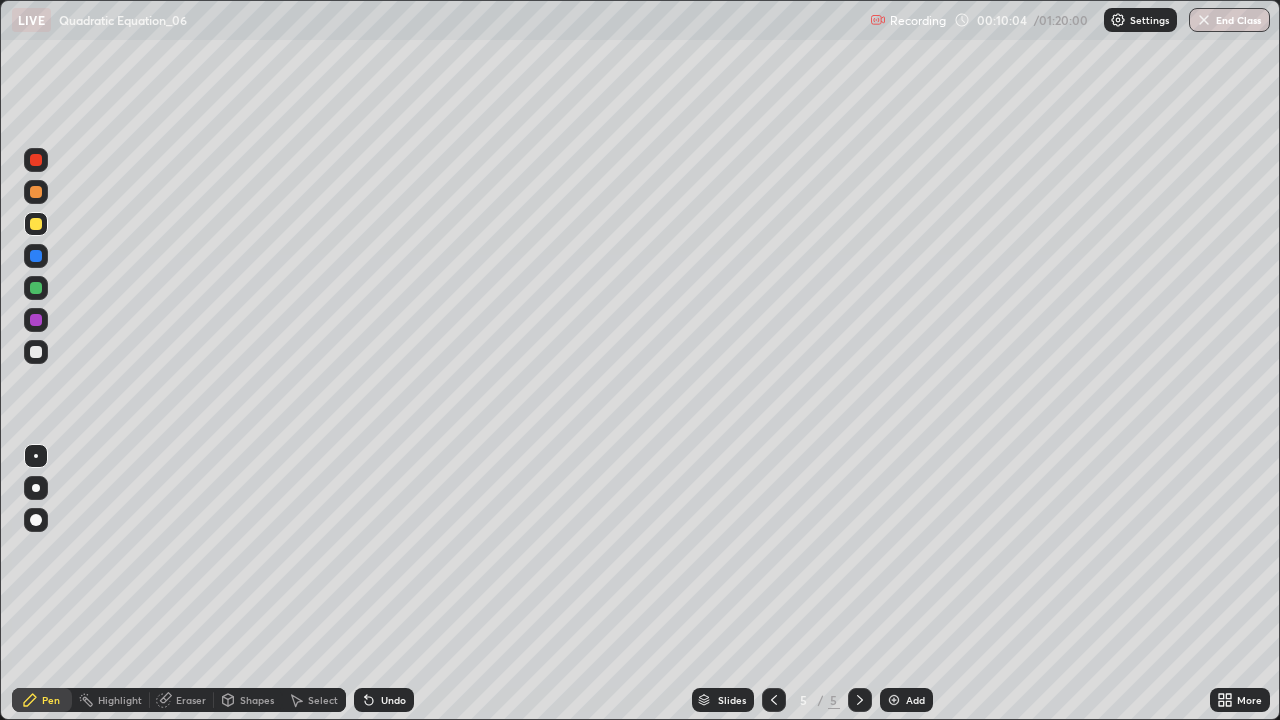 click at bounding box center [36, 352] 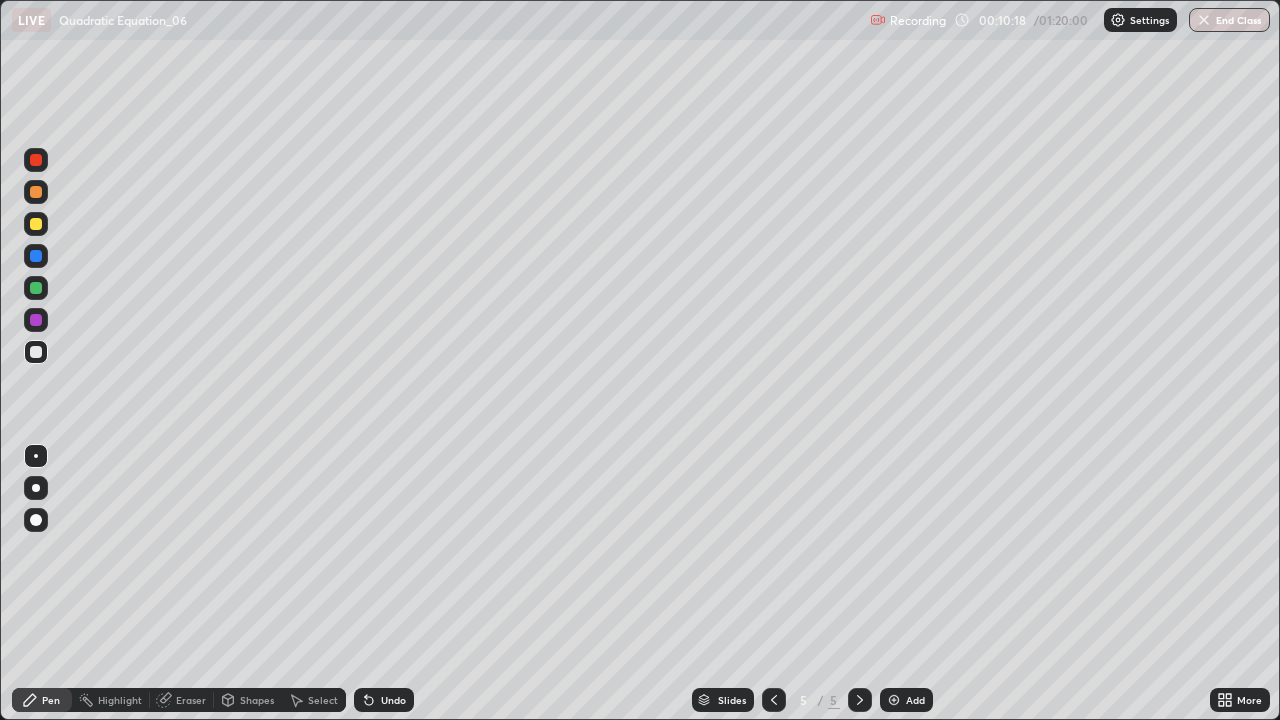 click on "Undo" at bounding box center [393, 700] 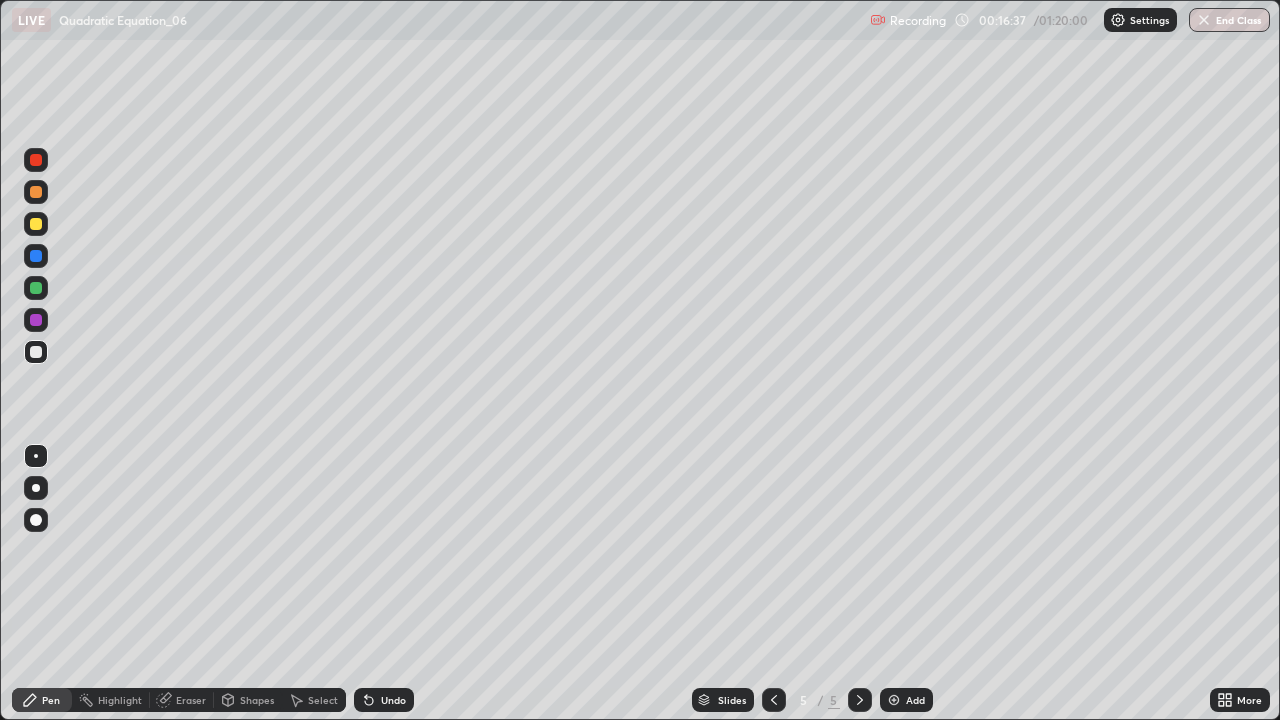 click at bounding box center (894, 700) 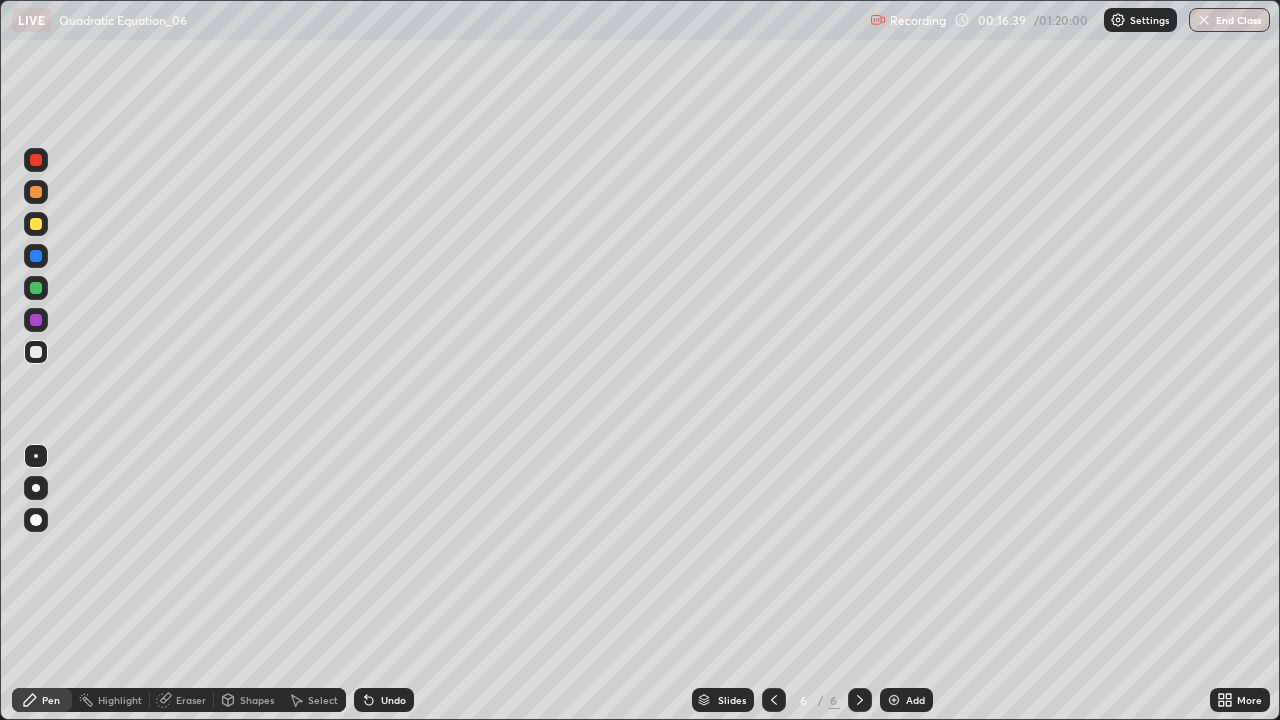 click at bounding box center (36, 224) 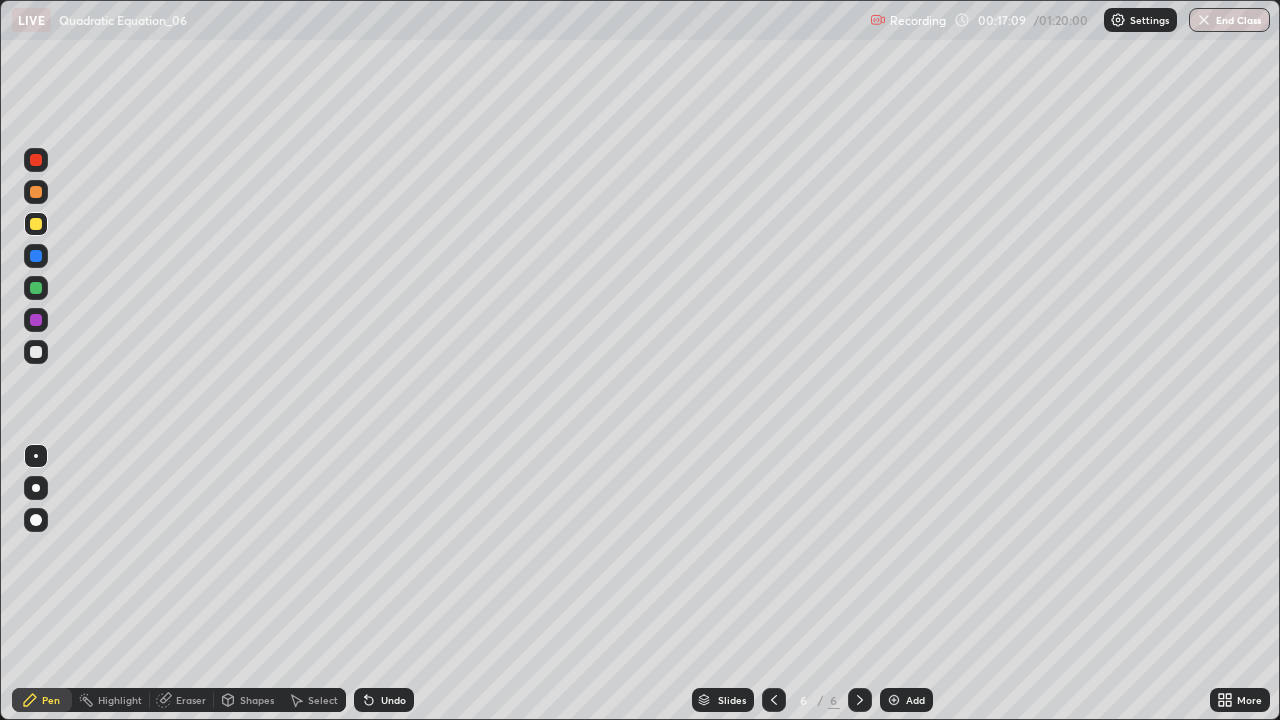 click at bounding box center [36, 352] 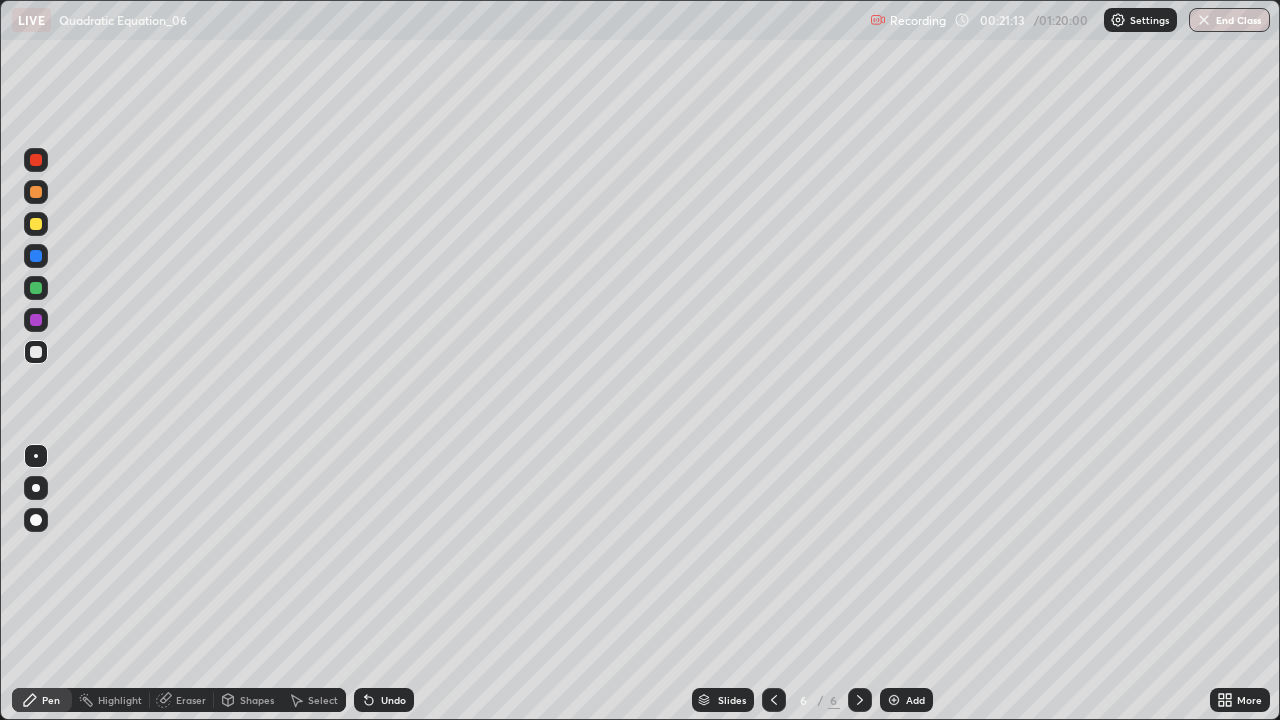click at bounding box center [774, 700] 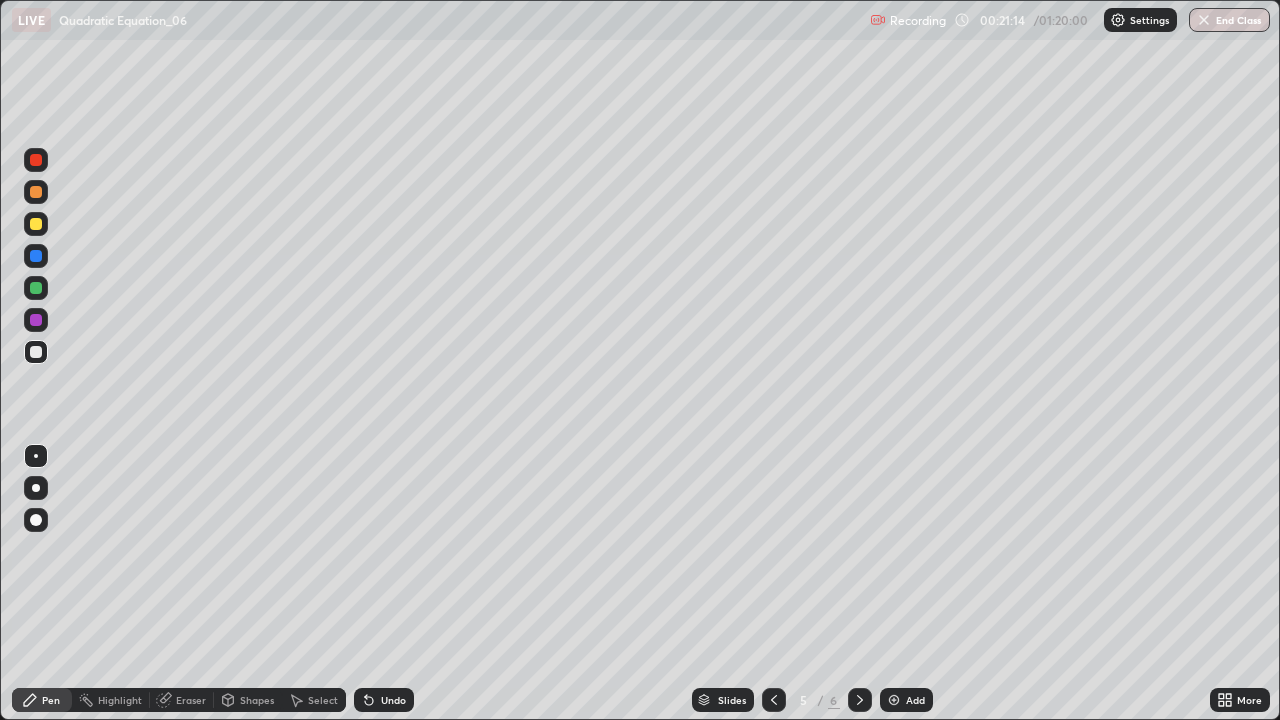 click 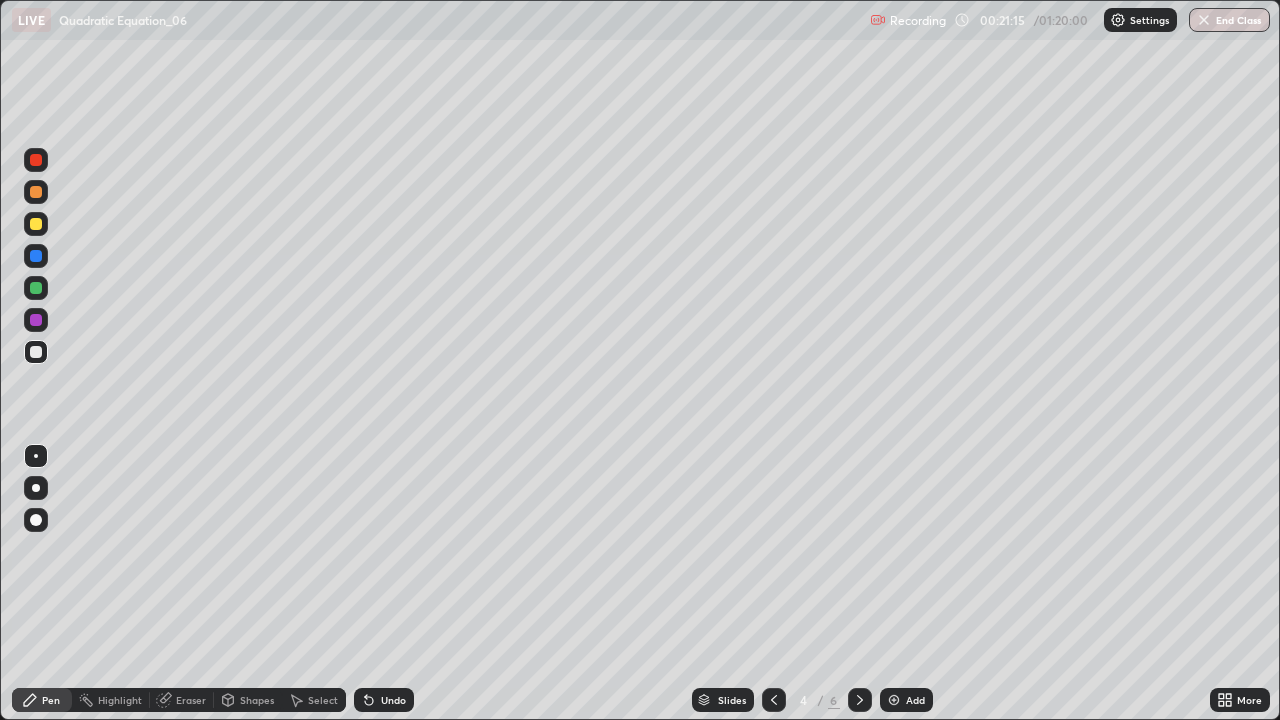 click 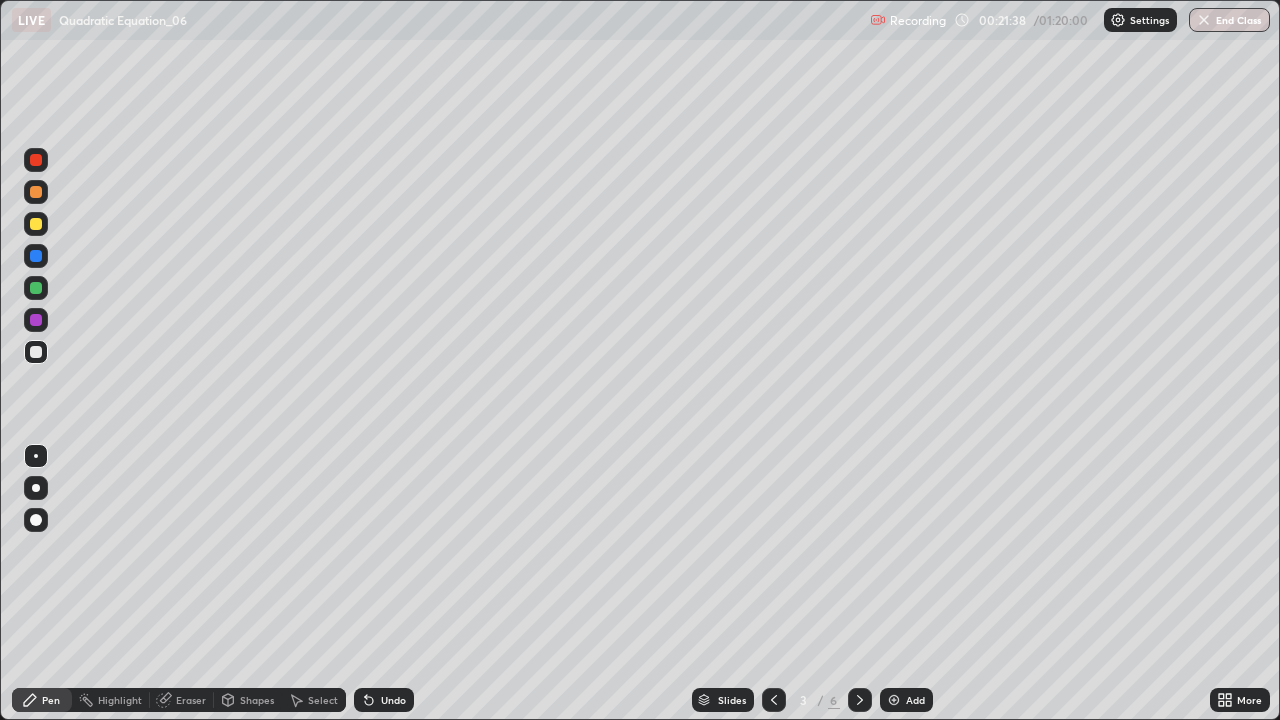 click 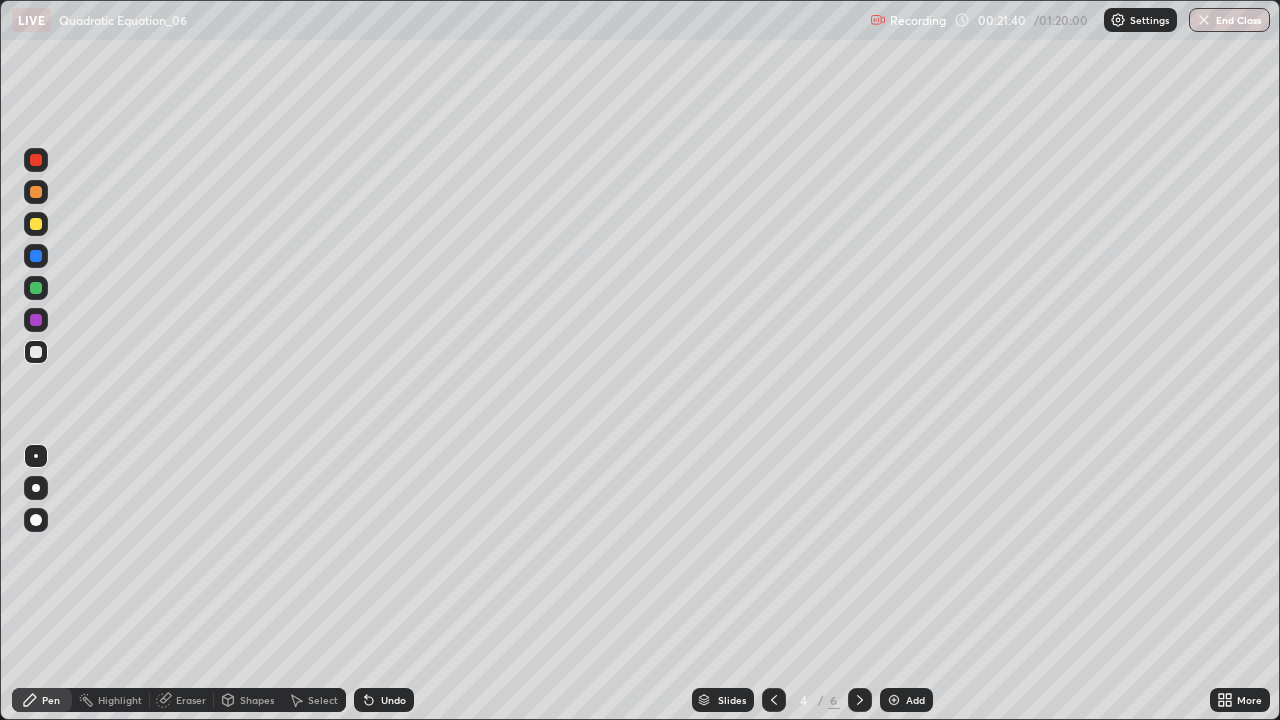 click 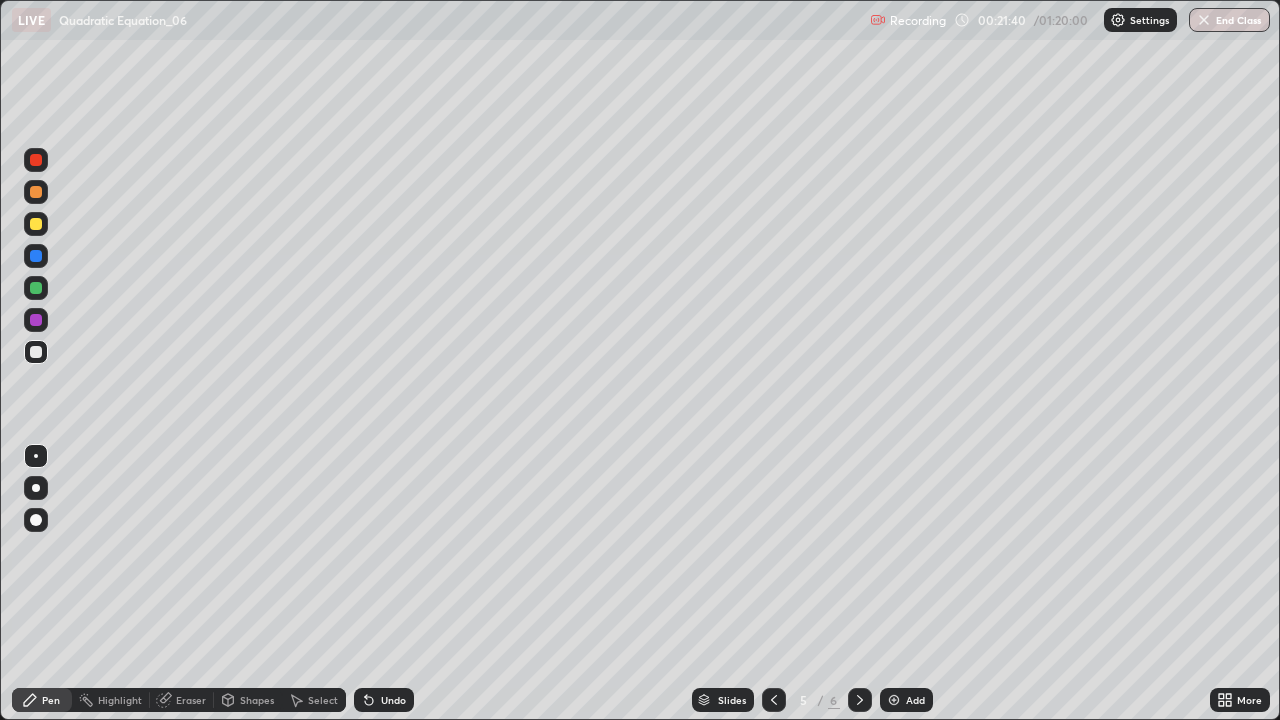 click 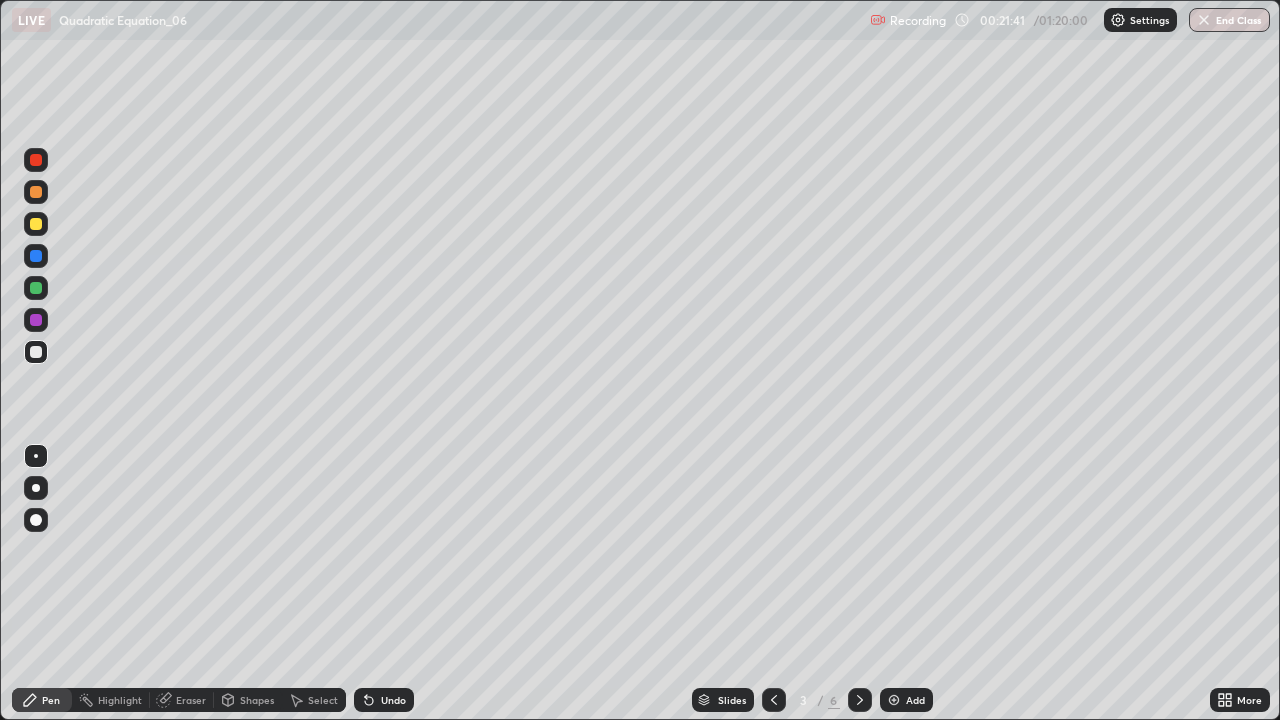 click 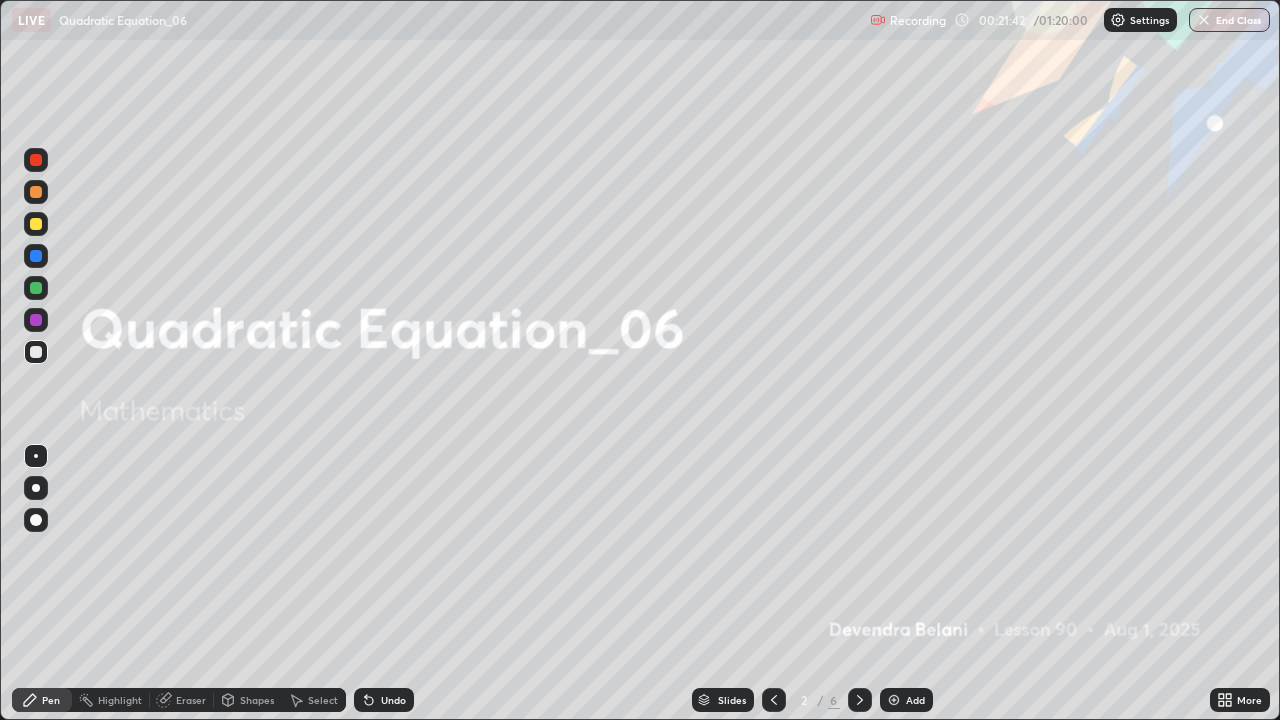 click at bounding box center (860, 700) 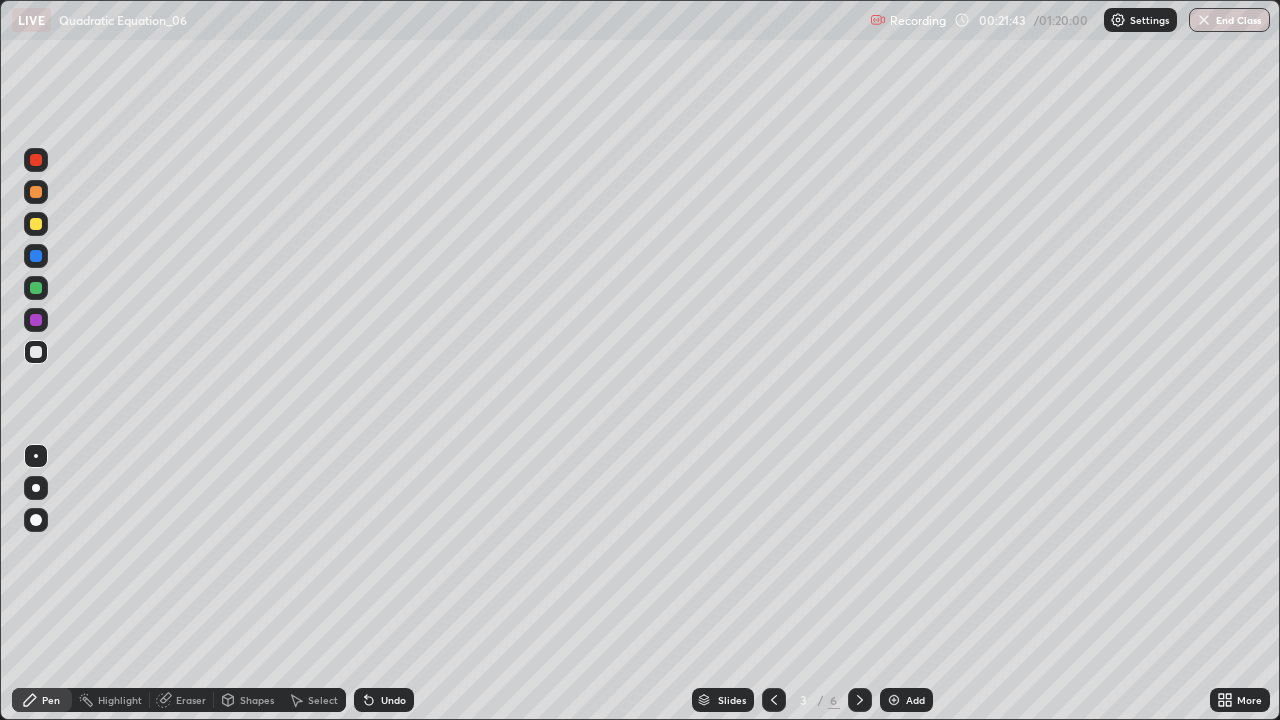 click at bounding box center (860, 700) 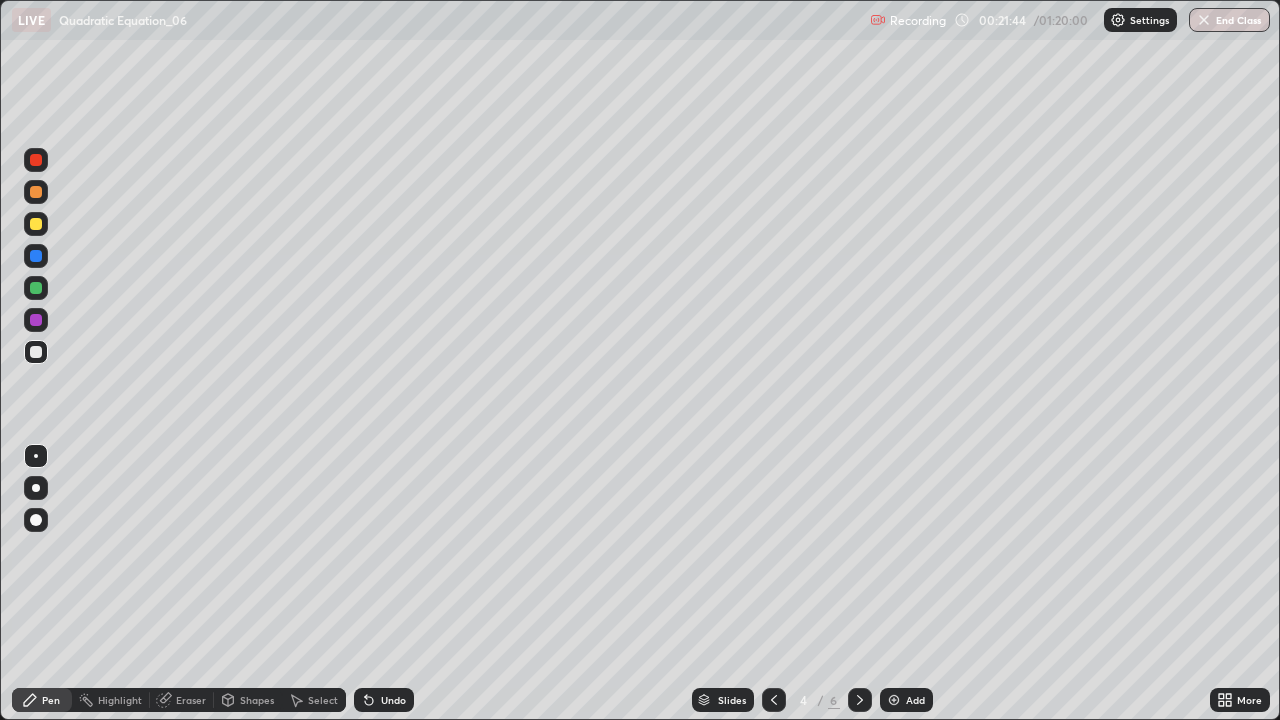 click 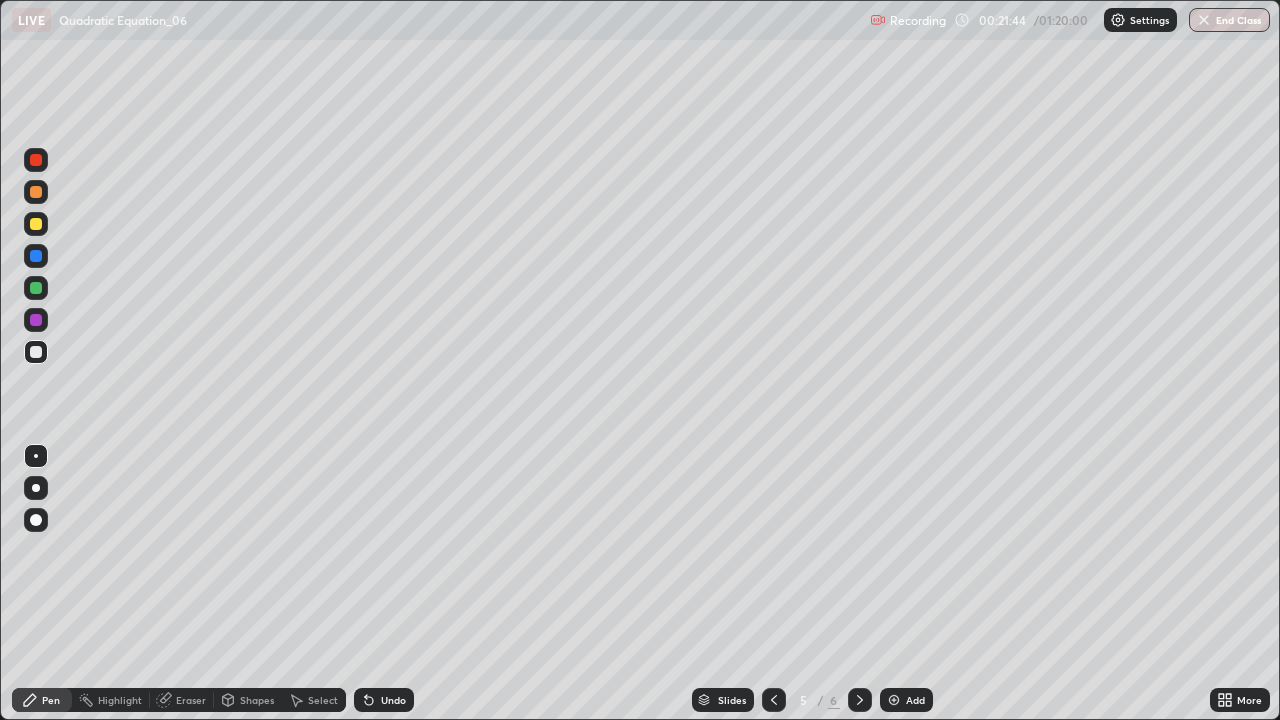 click 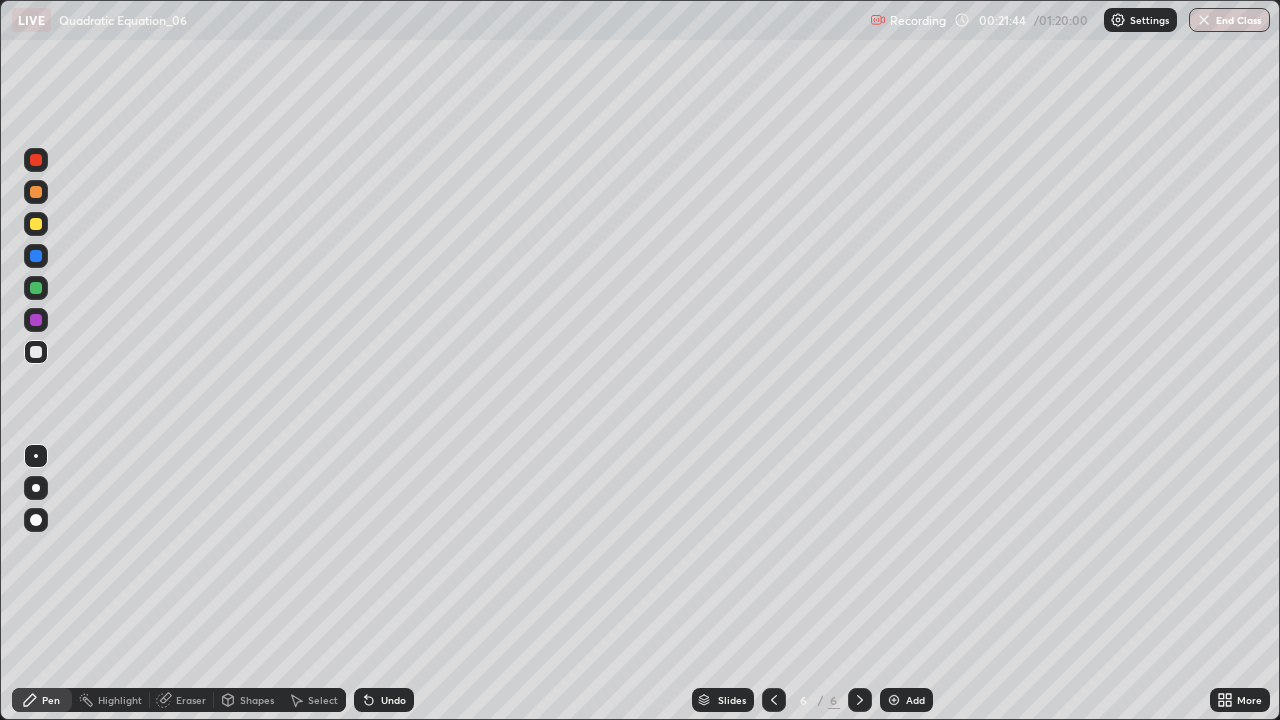 click 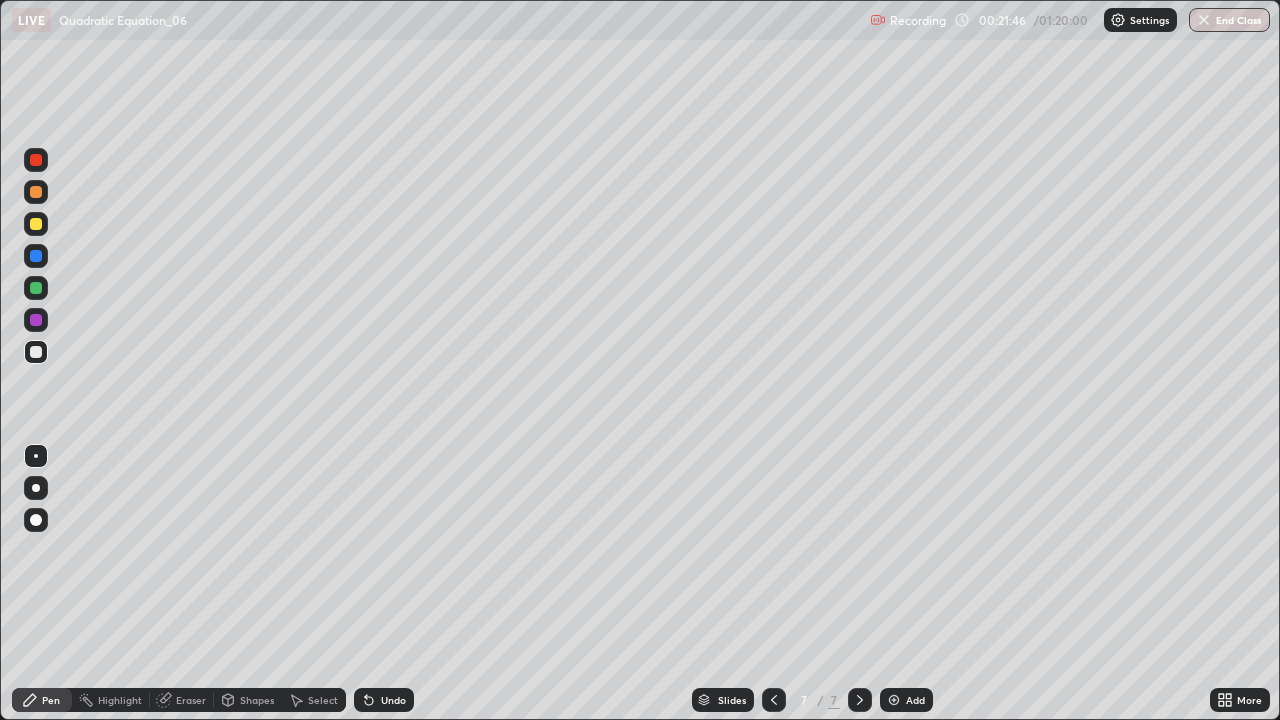 click at bounding box center [36, 224] 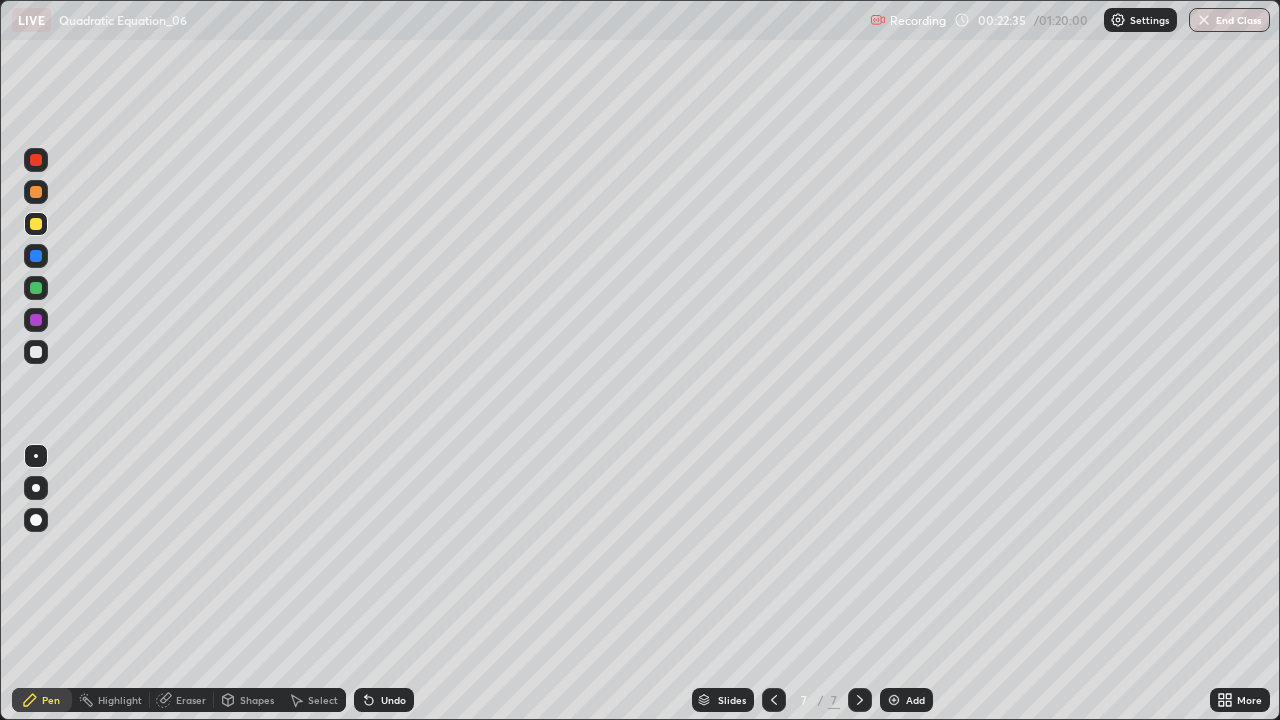 click at bounding box center [36, 192] 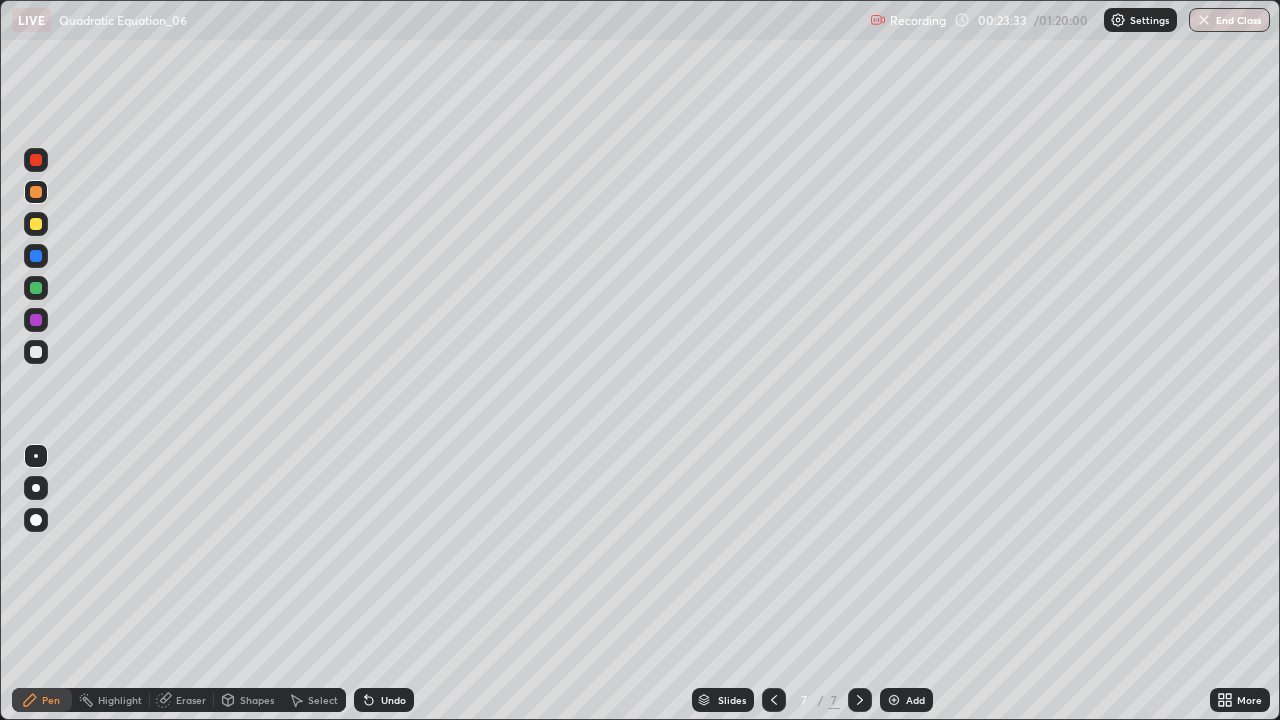 click at bounding box center [36, 160] 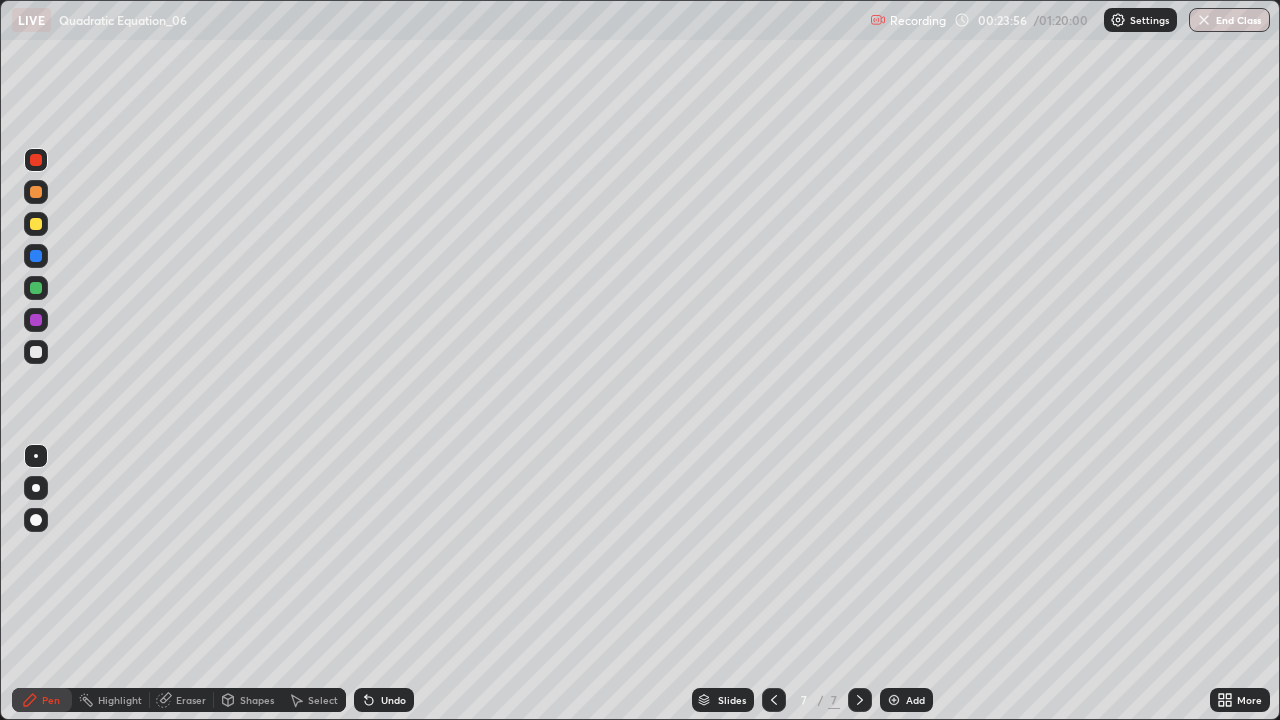 click at bounding box center [894, 700] 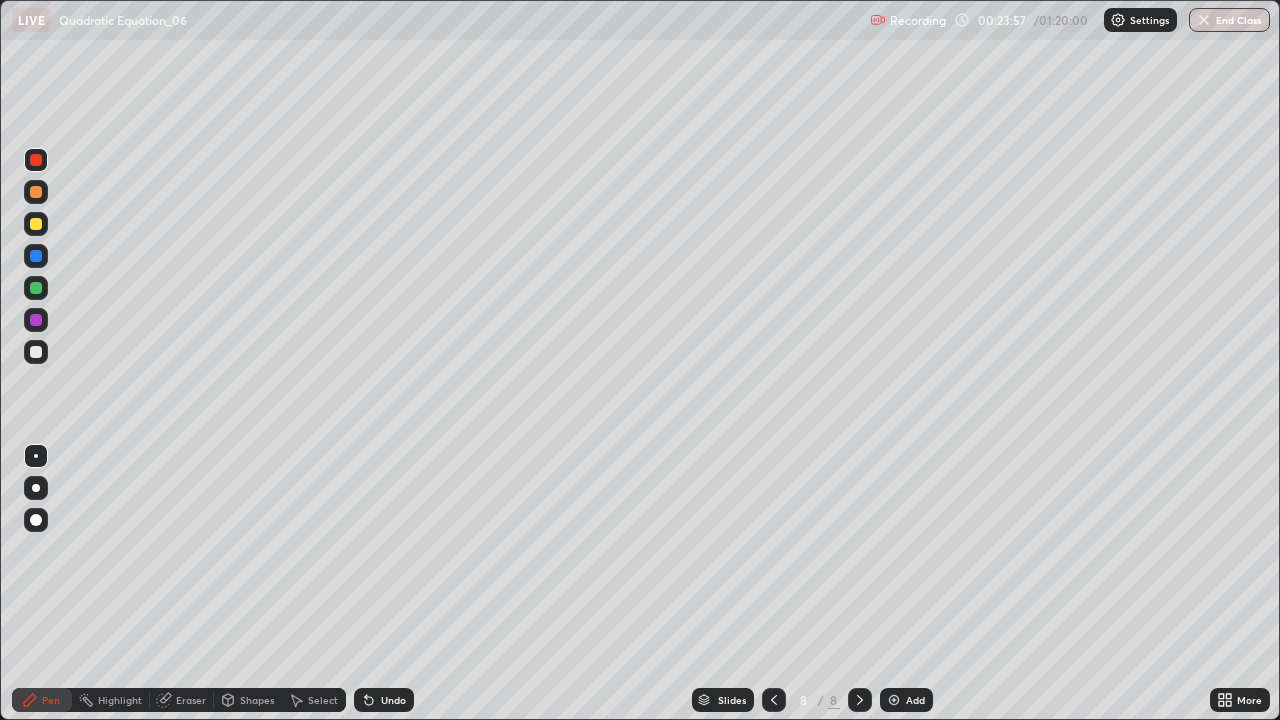click at bounding box center [36, 224] 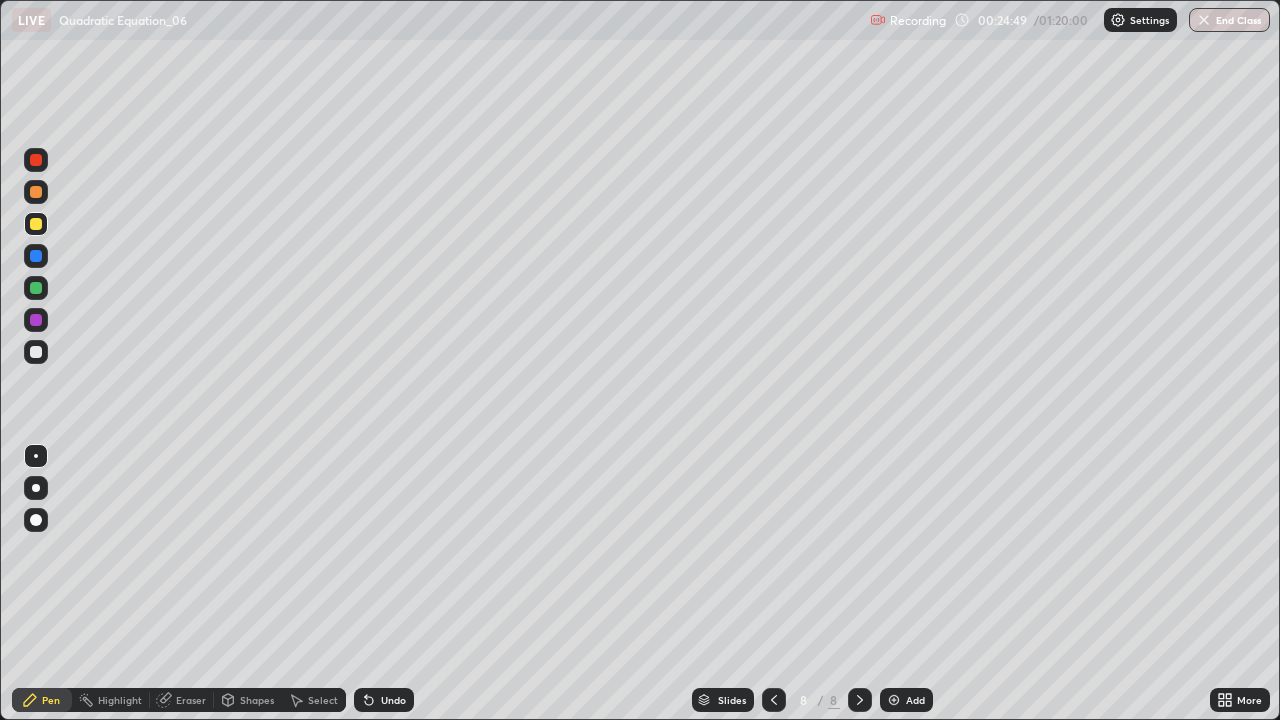 click on "Undo" at bounding box center (393, 700) 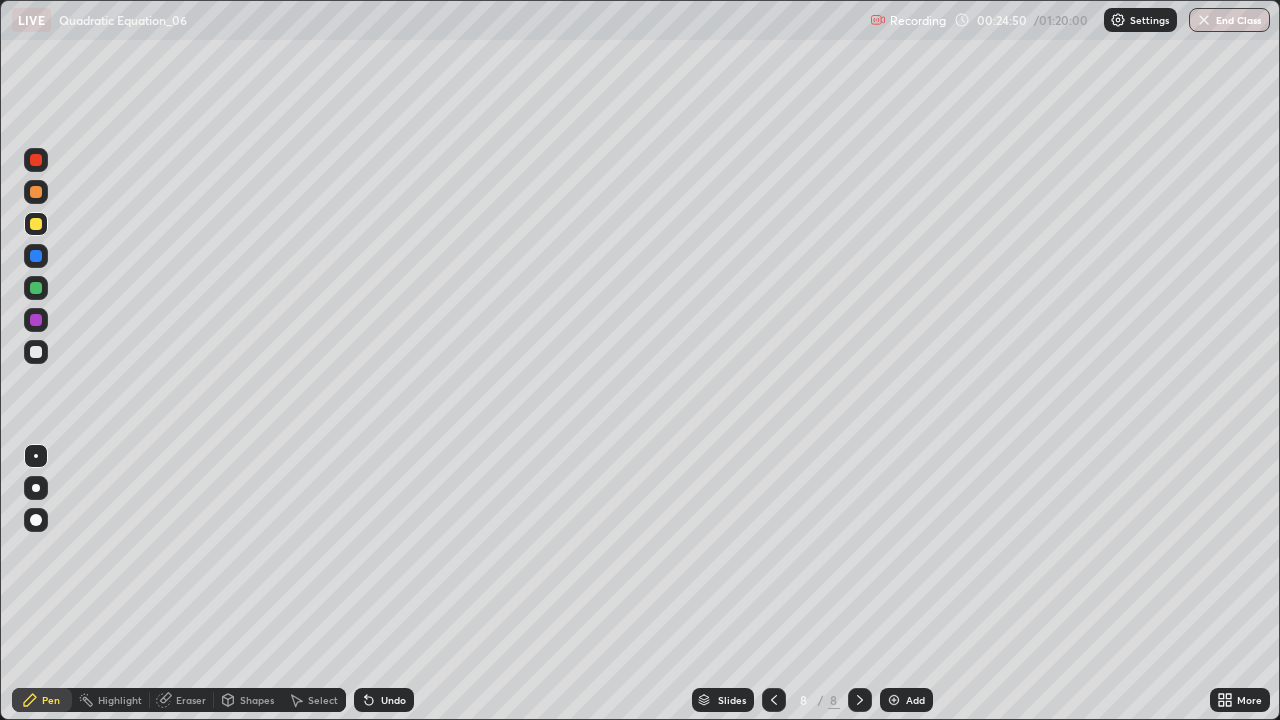 click on "Undo" at bounding box center (384, 700) 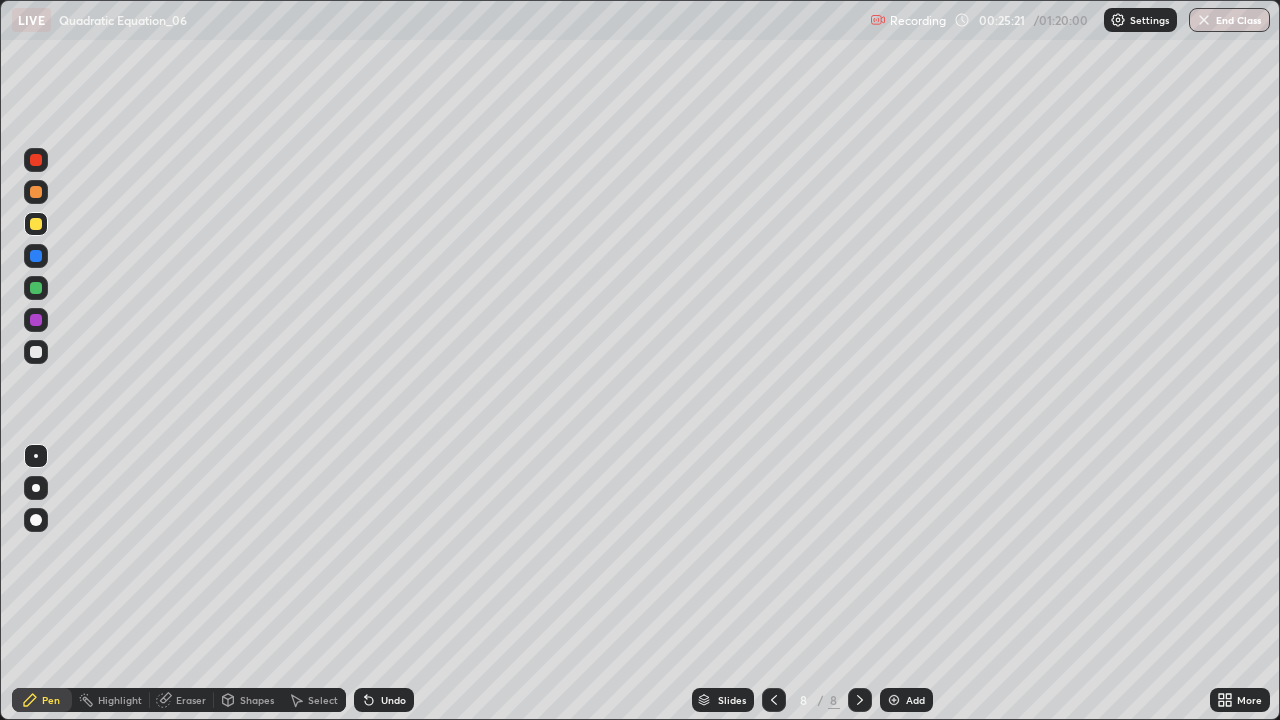 click at bounding box center (36, 192) 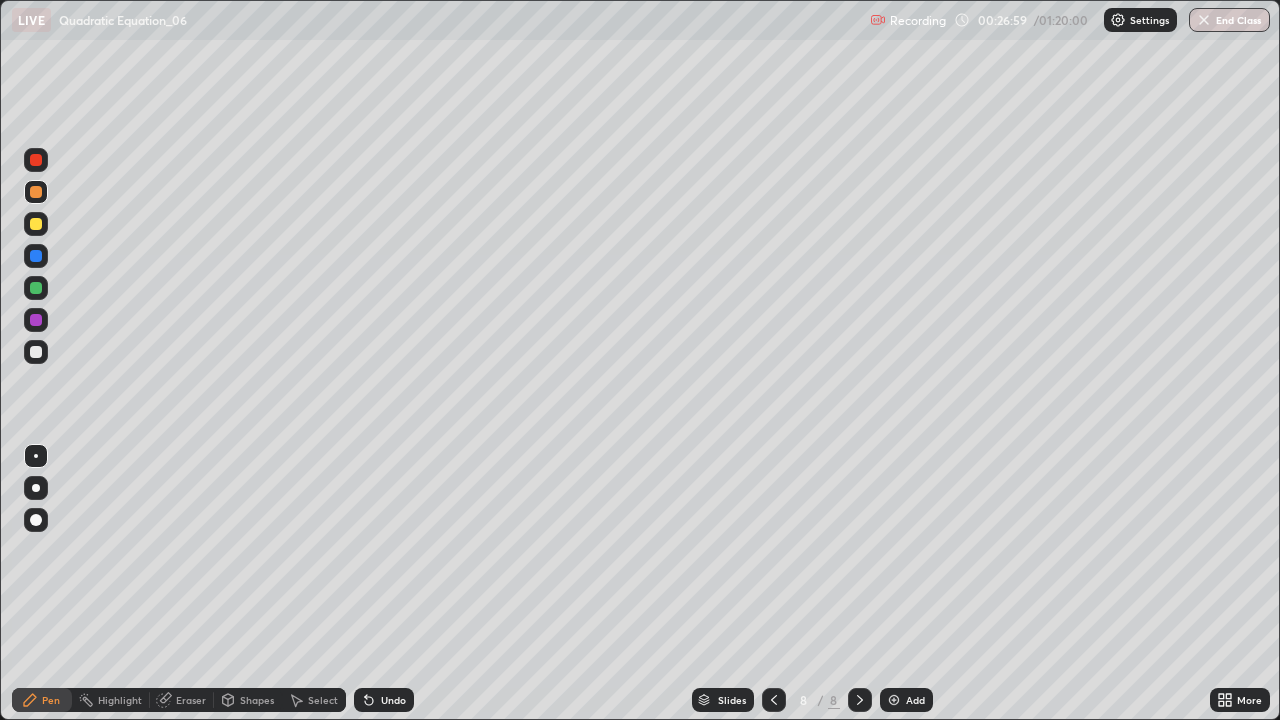 click at bounding box center [36, 288] 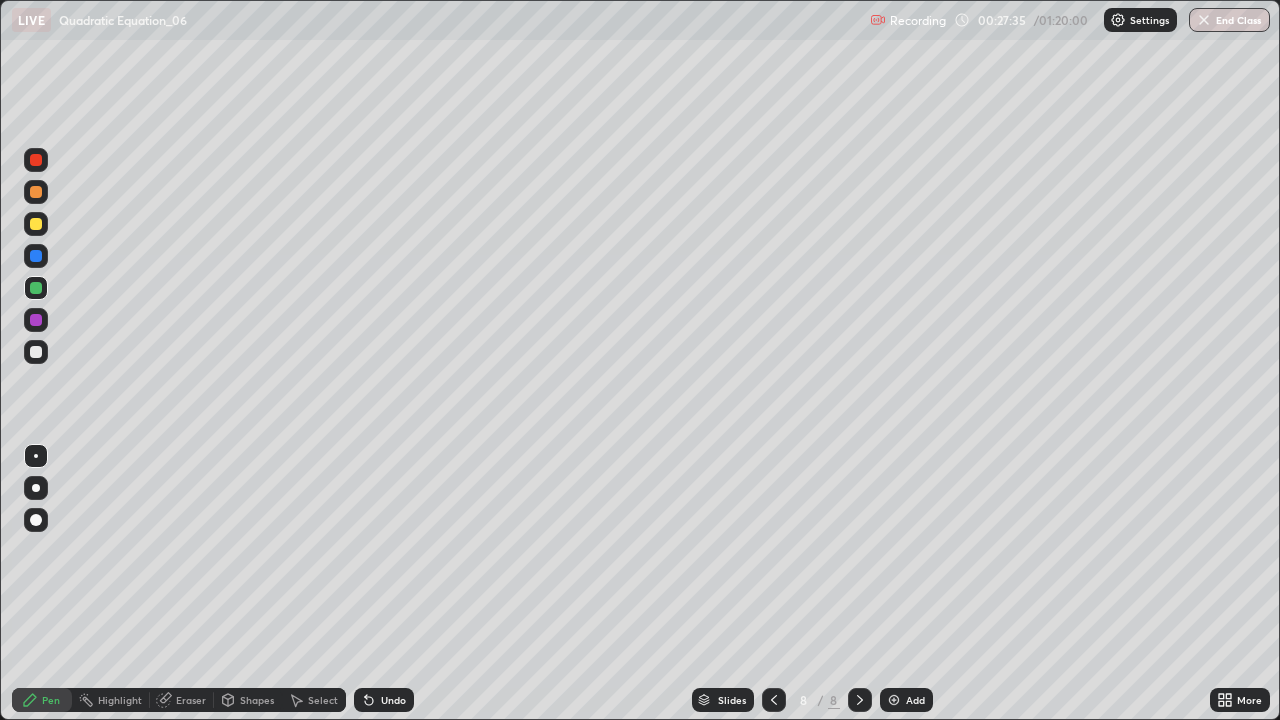 click at bounding box center [36, 256] 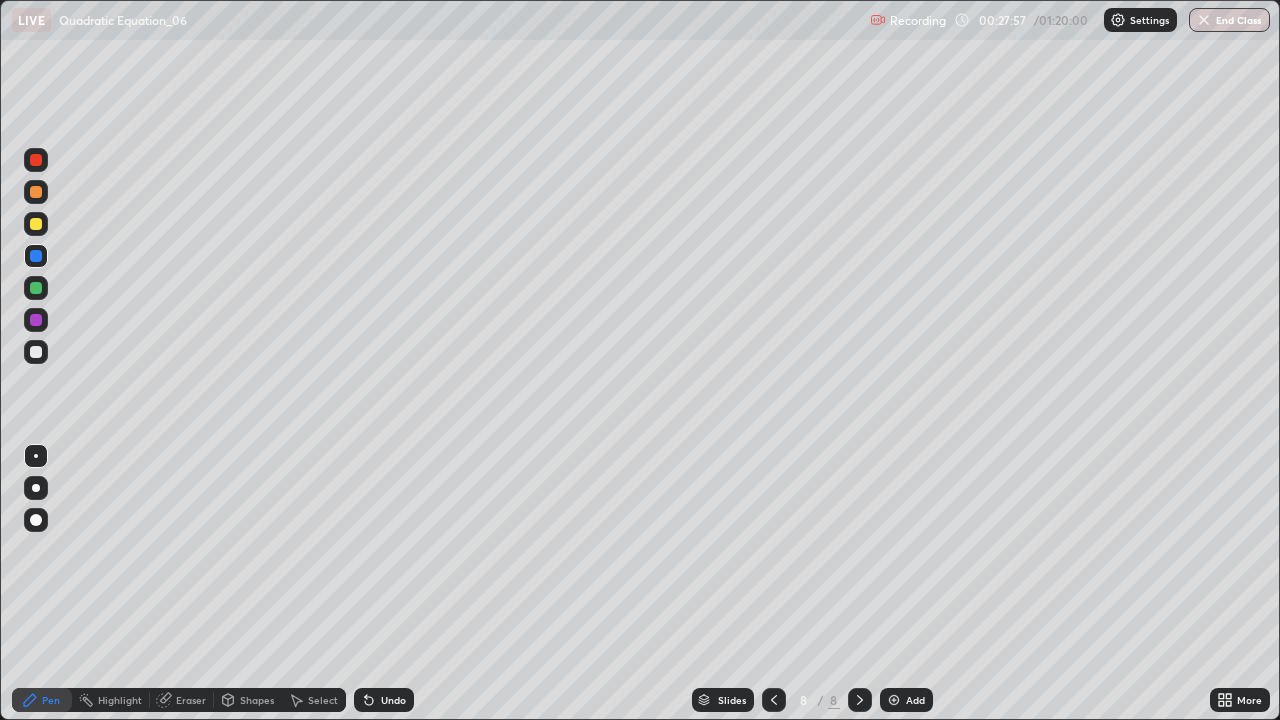 click at bounding box center [36, 192] 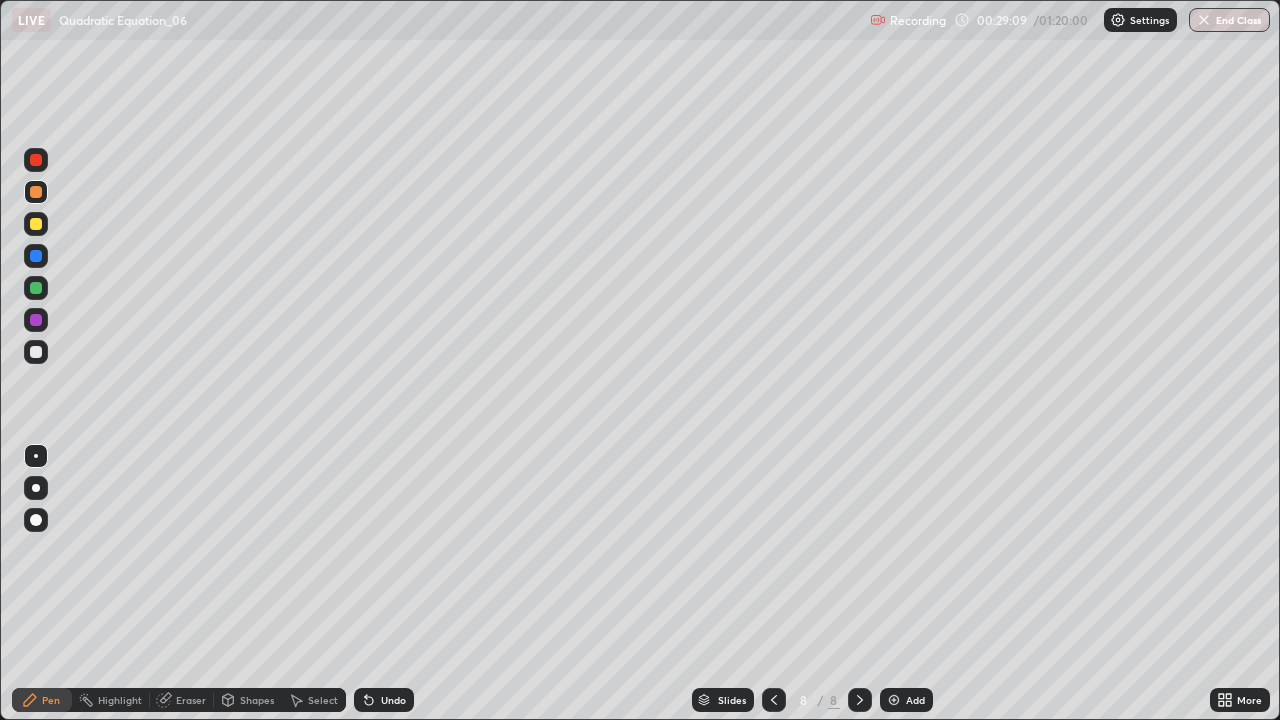 click at bounding box center [36, 160] 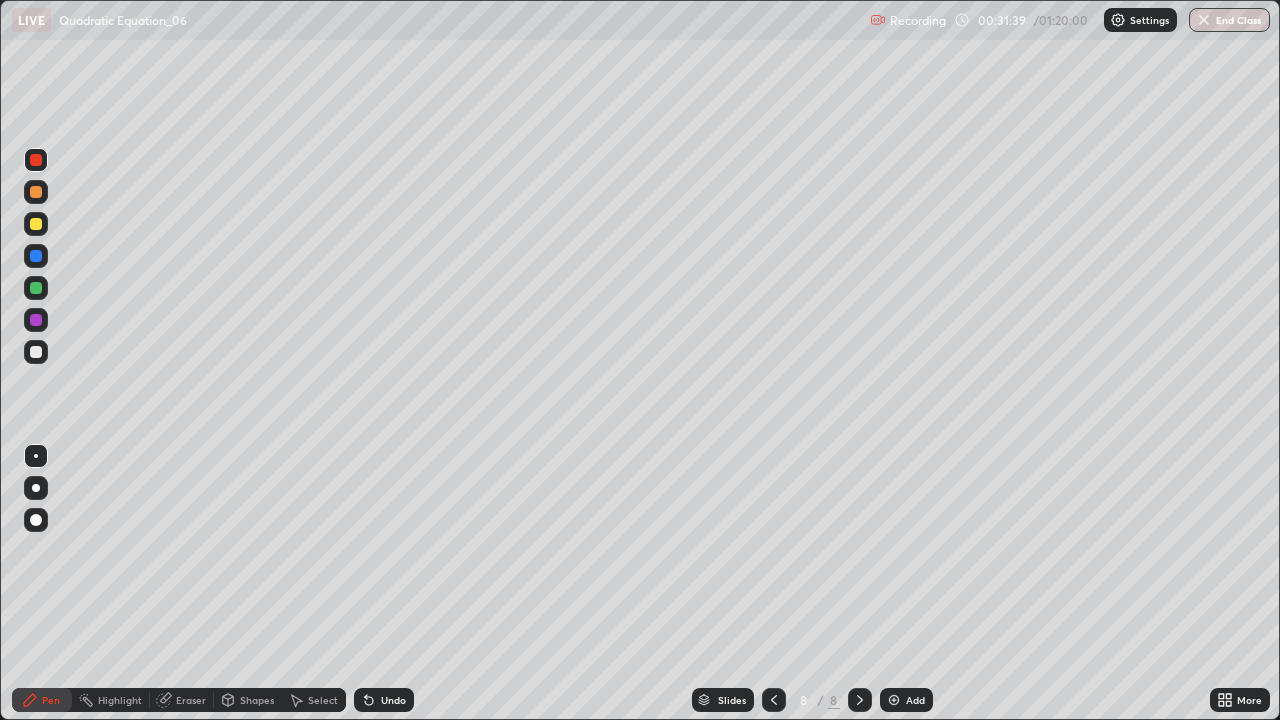 click at bounding box center (894, 700) 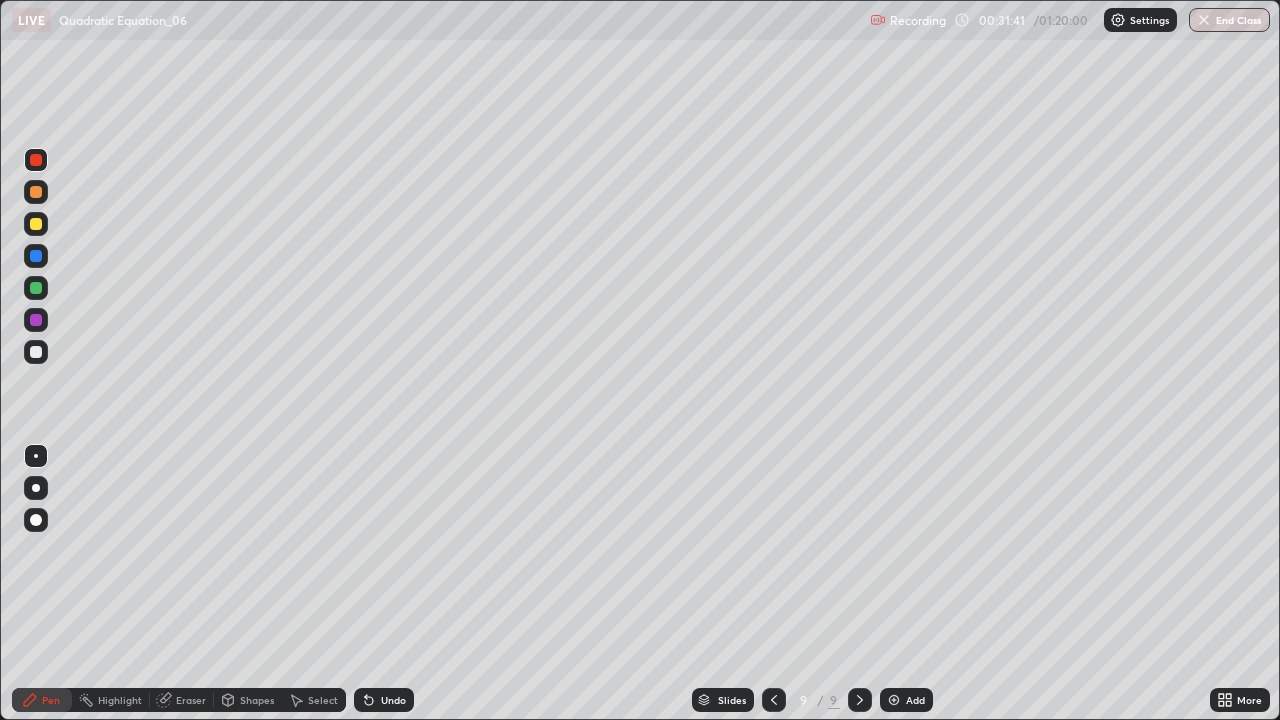 click at bounding box center [36, 224] 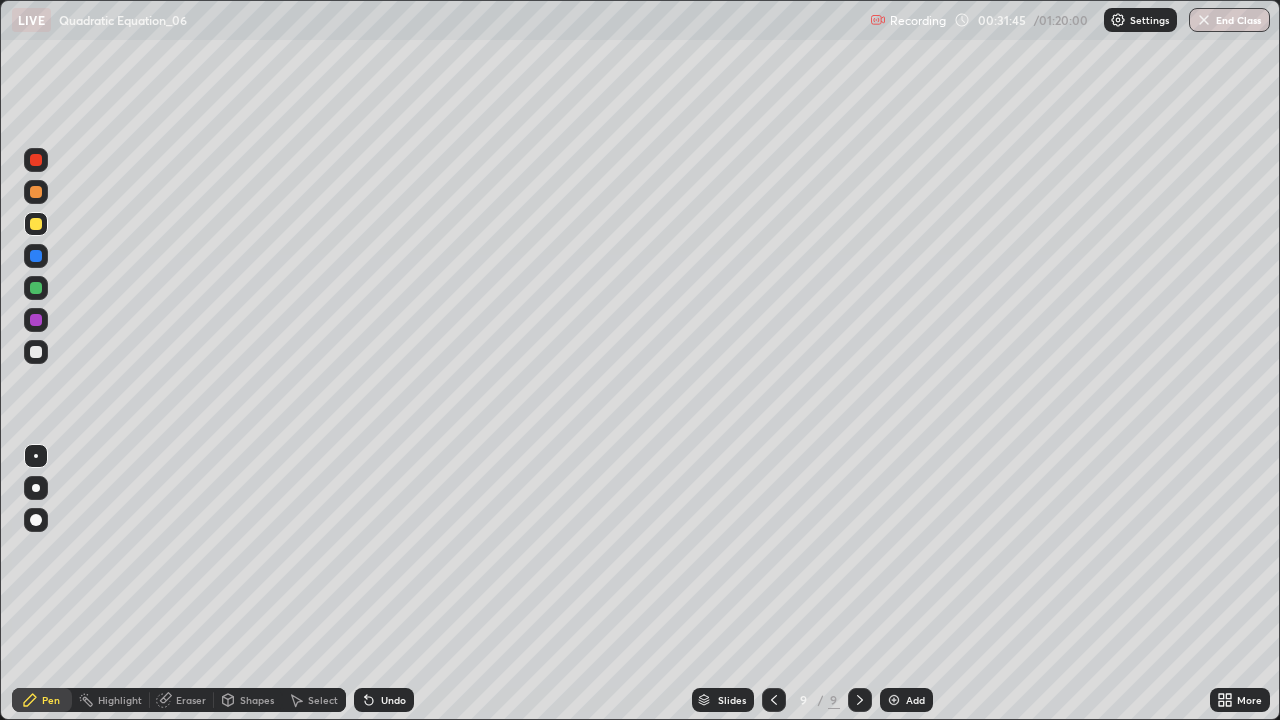click on "Undo" at bounding box center [384, 700] 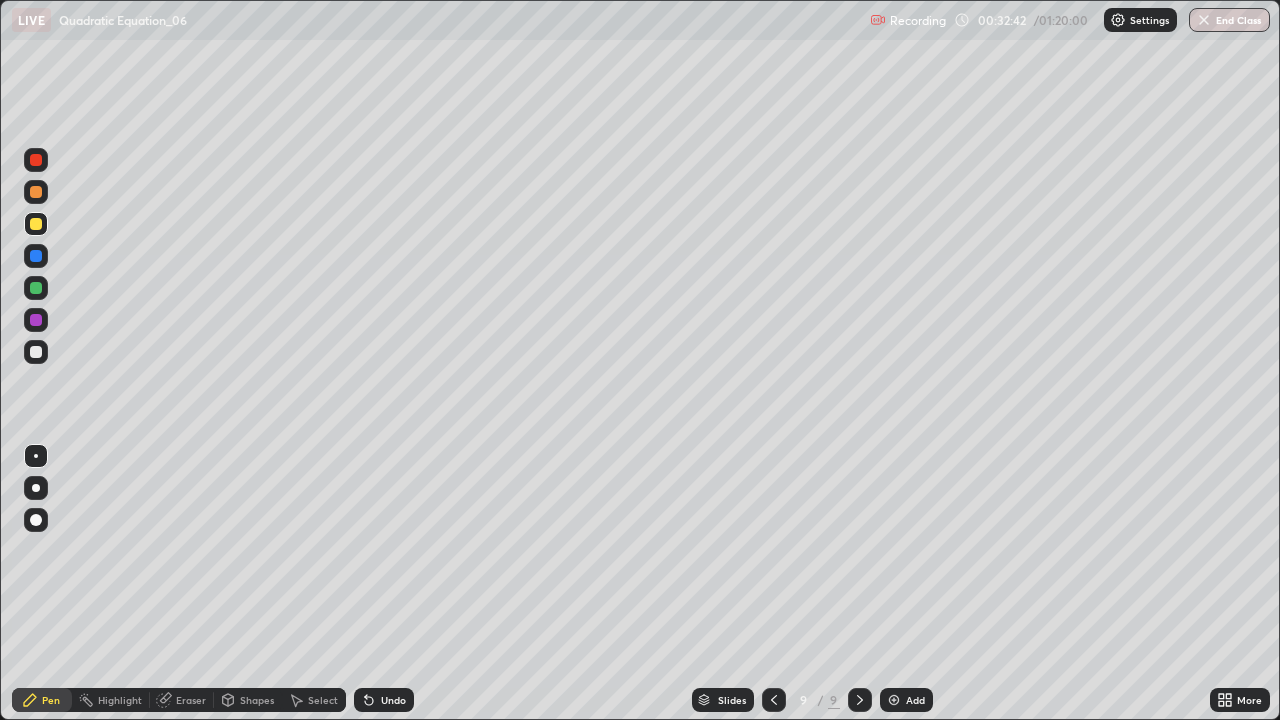 click at bounding box center (36, 192) 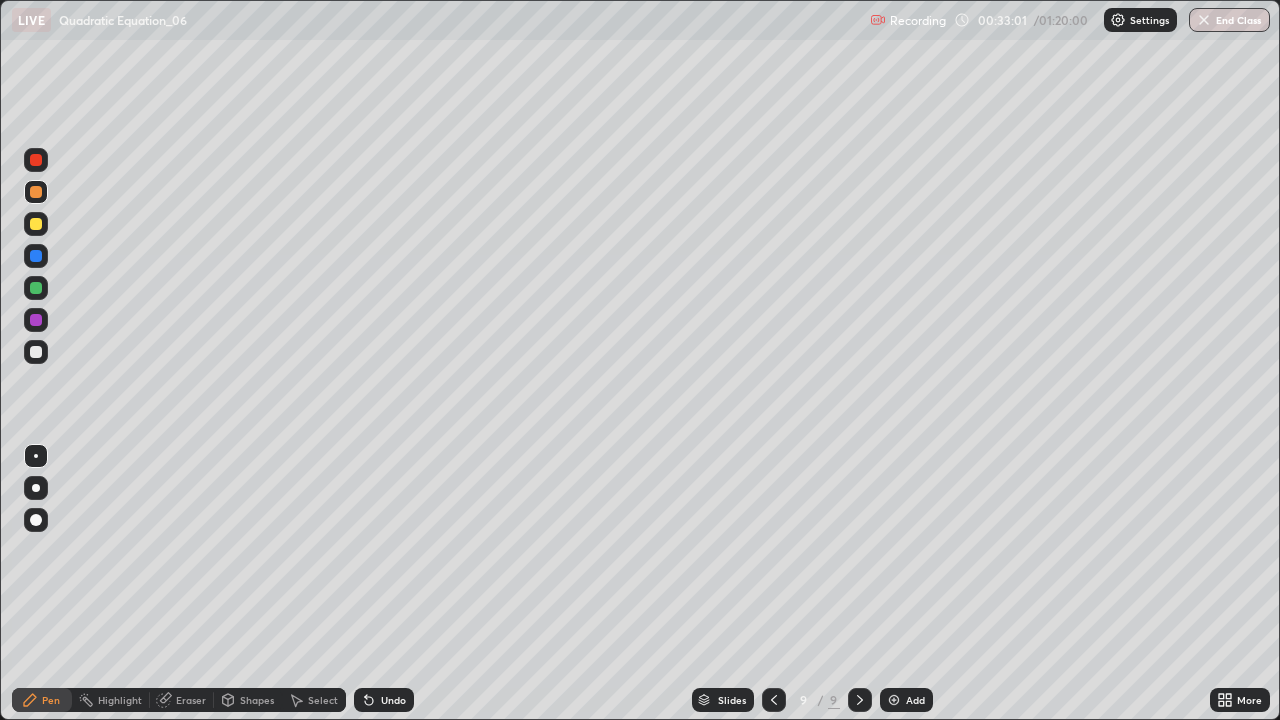 click 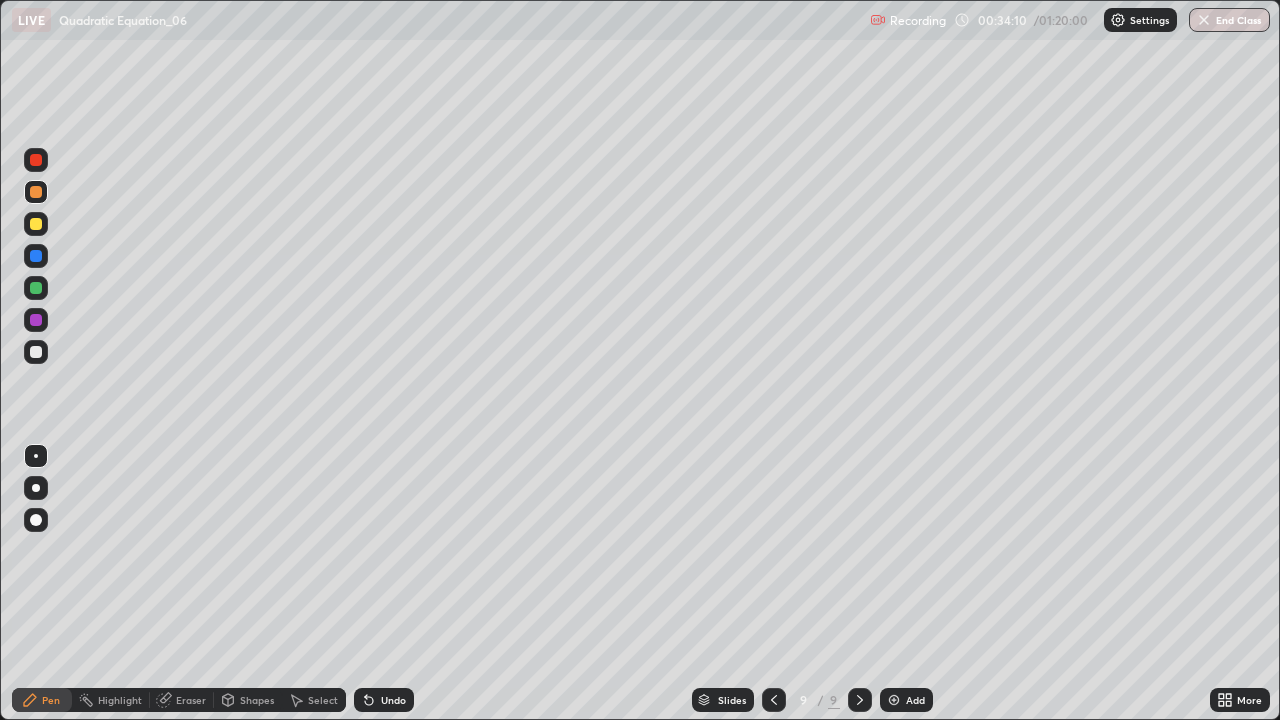 click at bounding box center (36, 160) 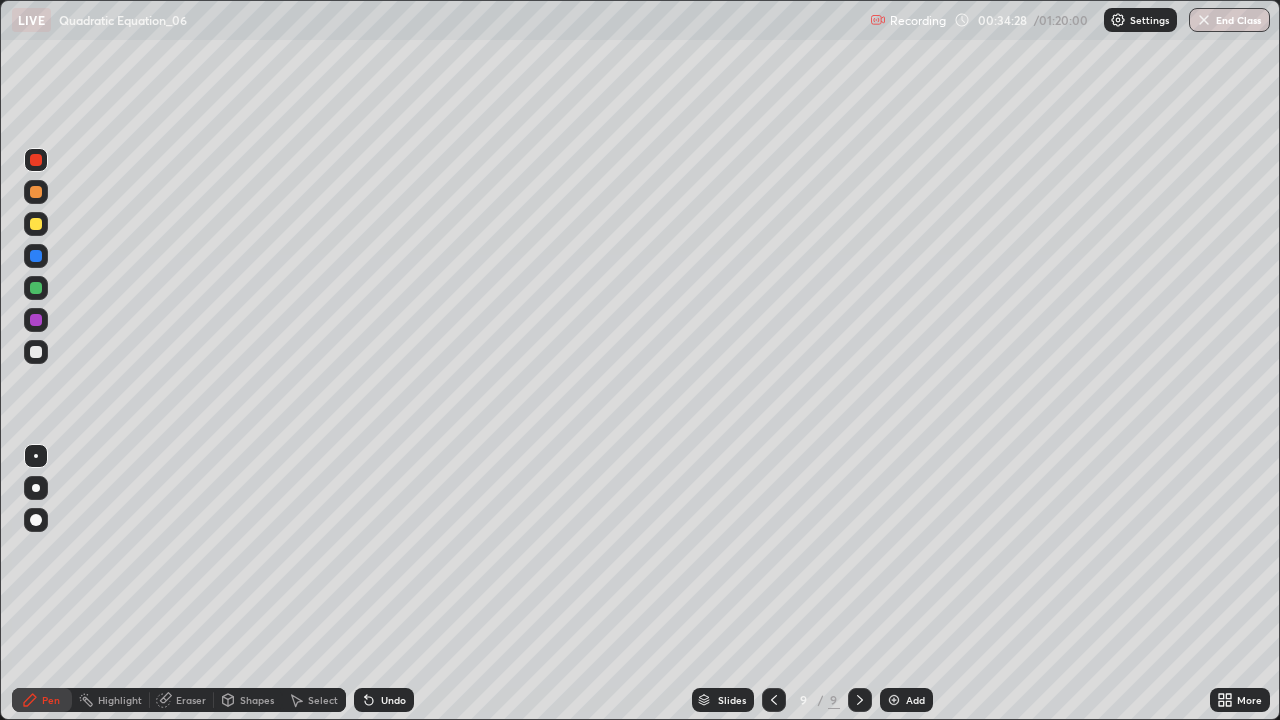 click 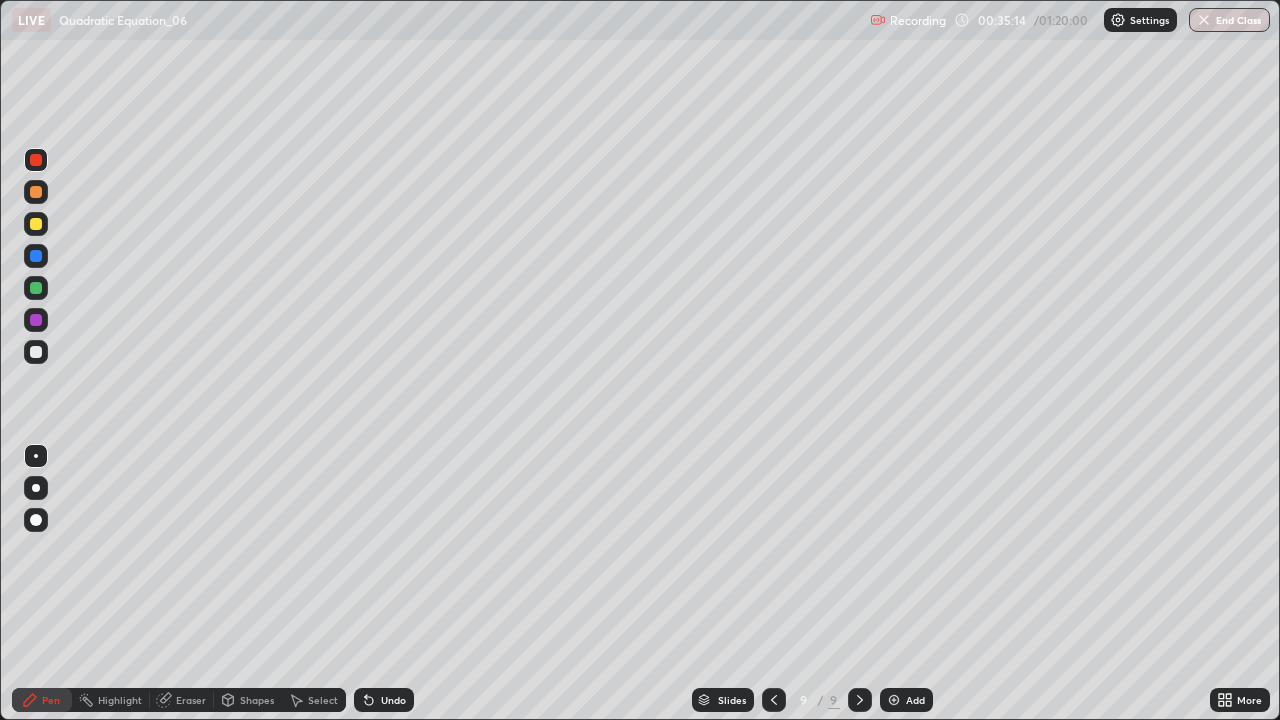 click at bounding box center (36, 160) 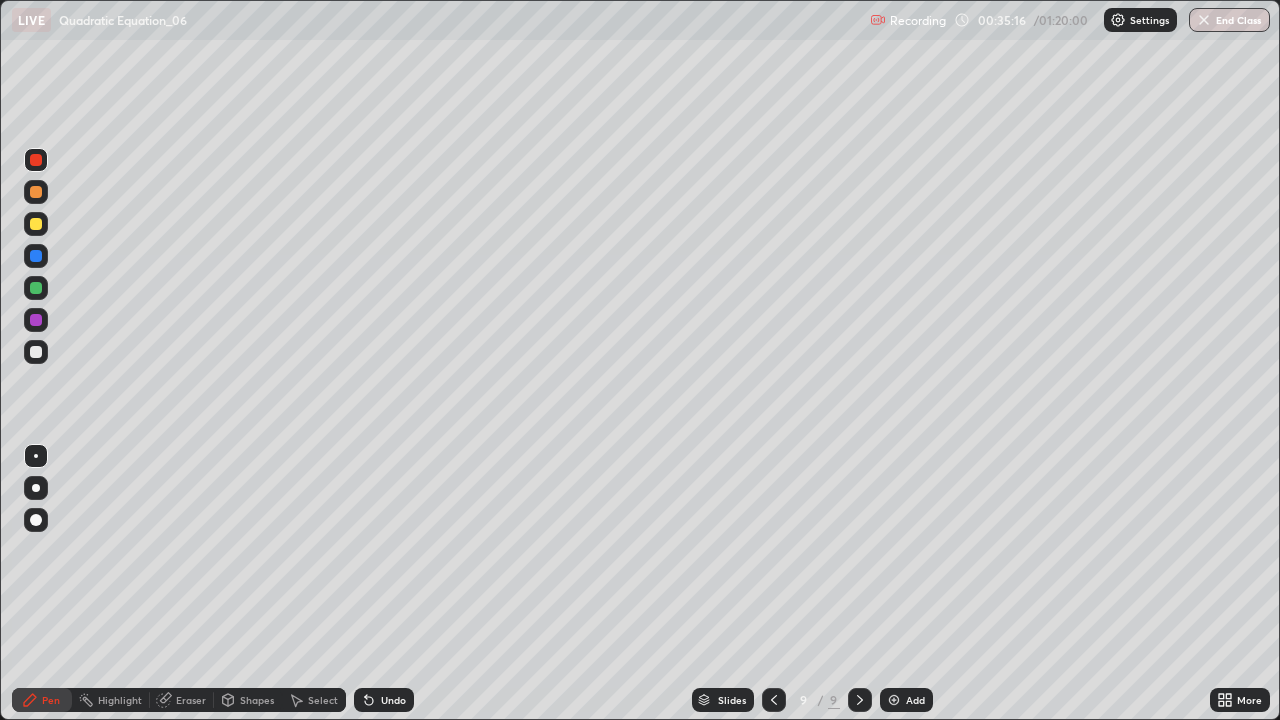 click at bounding box center [36, 352] 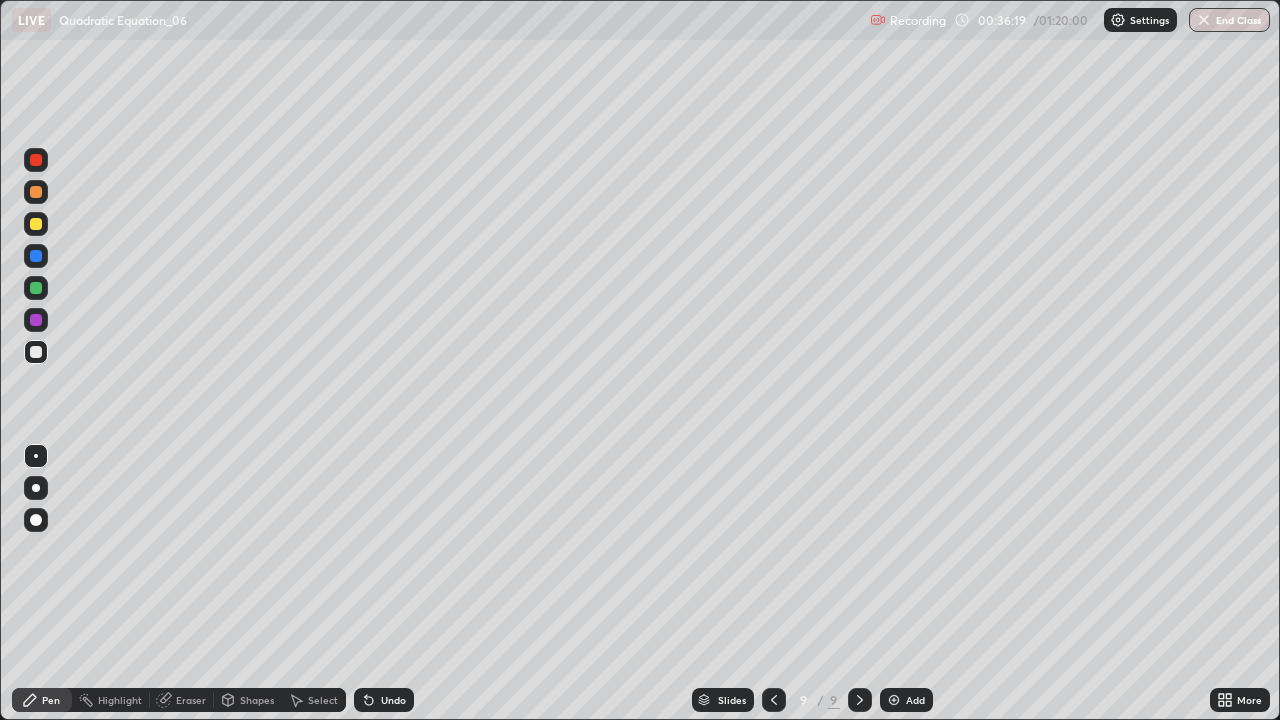 click at bounding box center (894, 700) 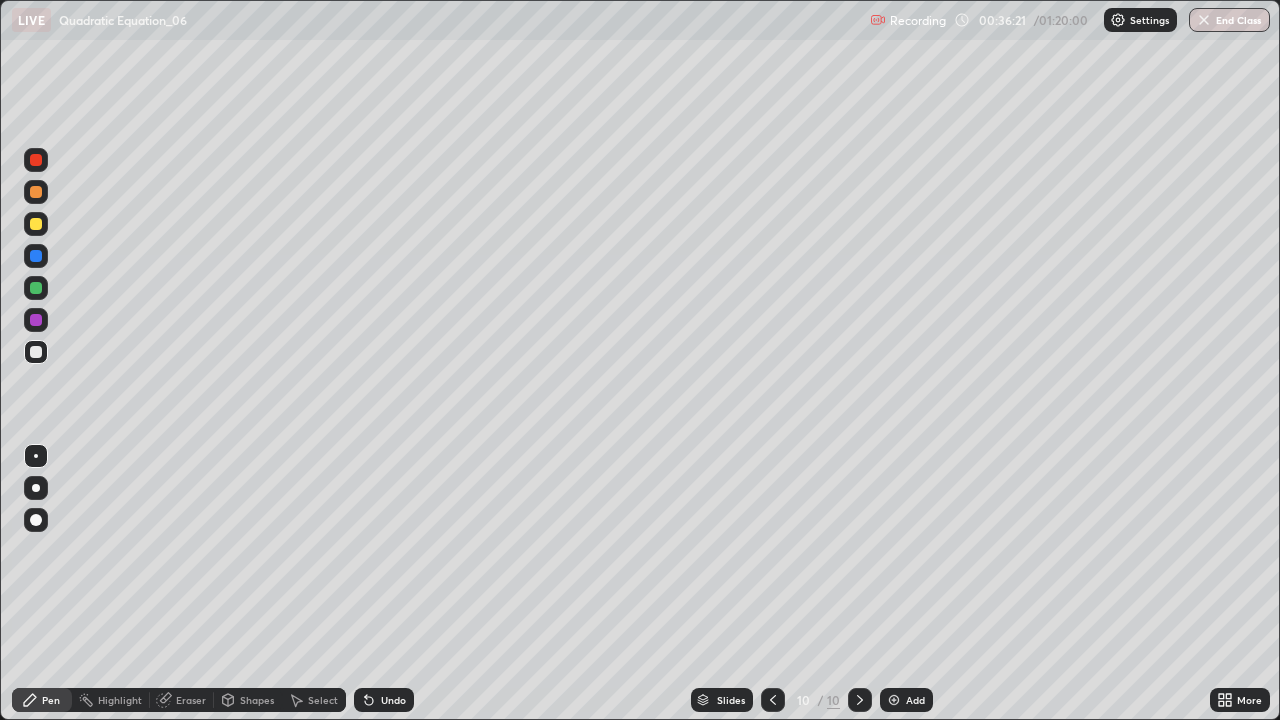 click at bounding box center [36, 224] 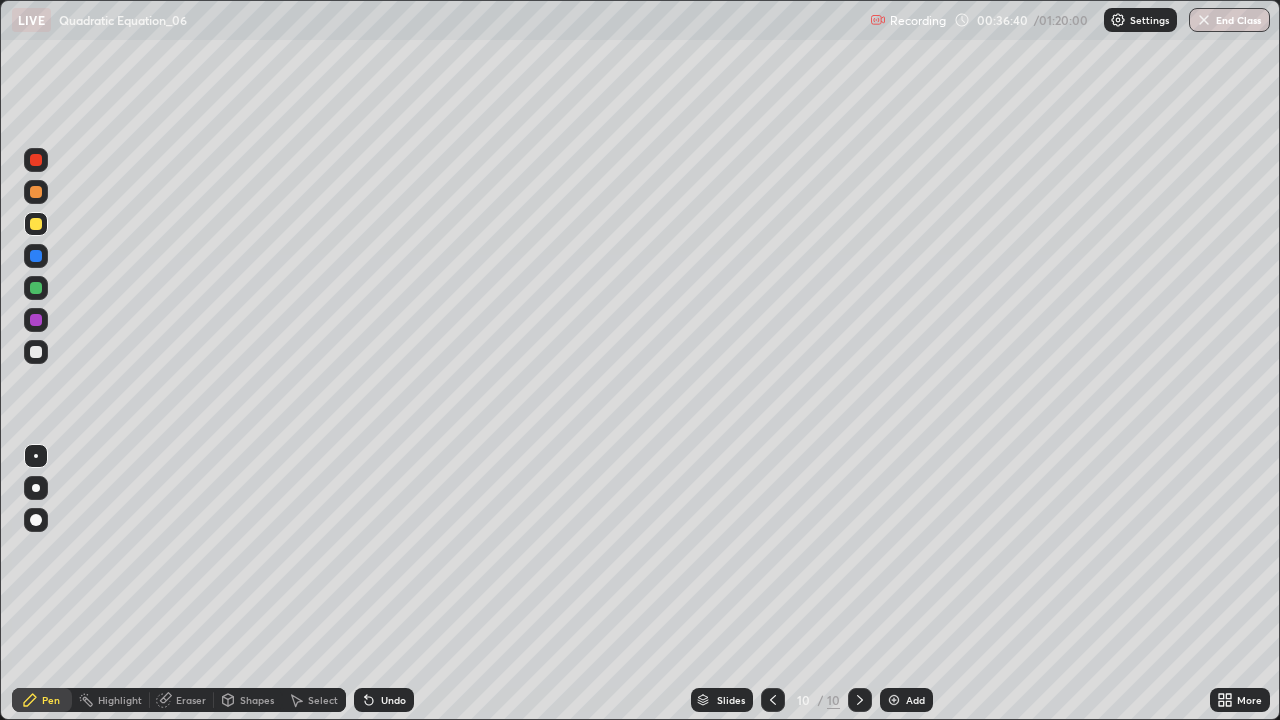 click at bounding box center [36, 352] 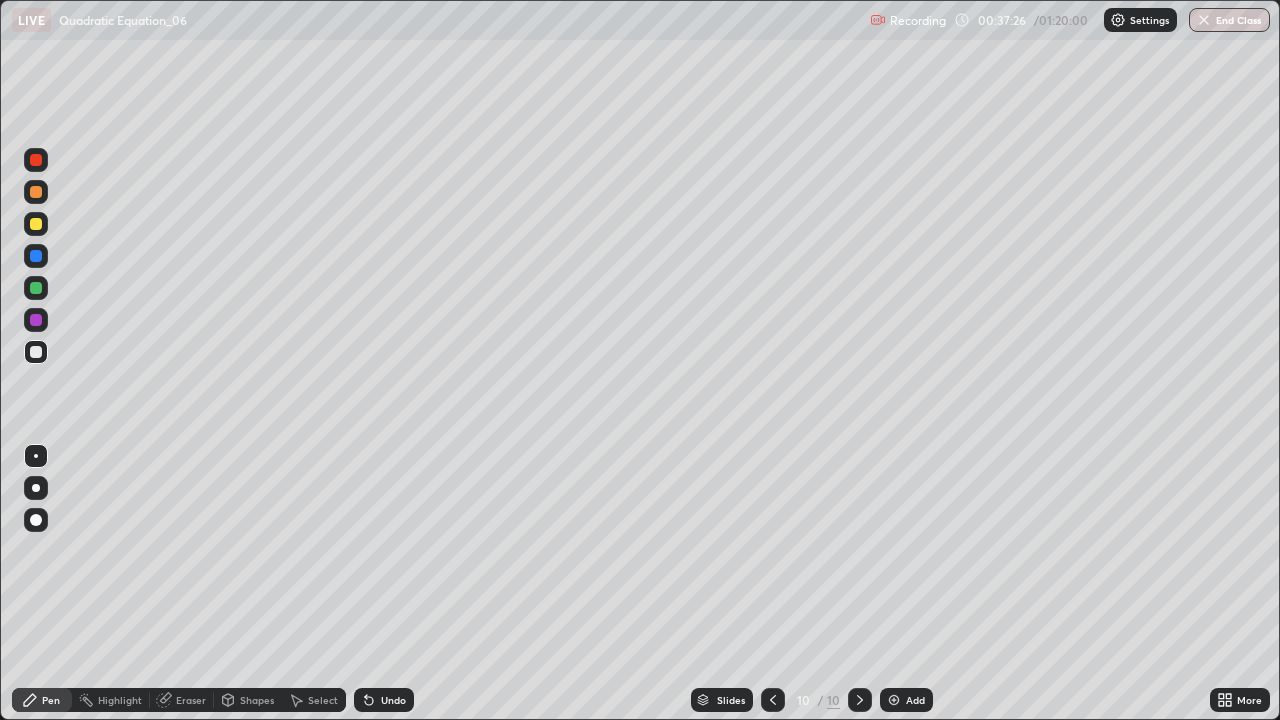 click at bounding box center [36, 192] 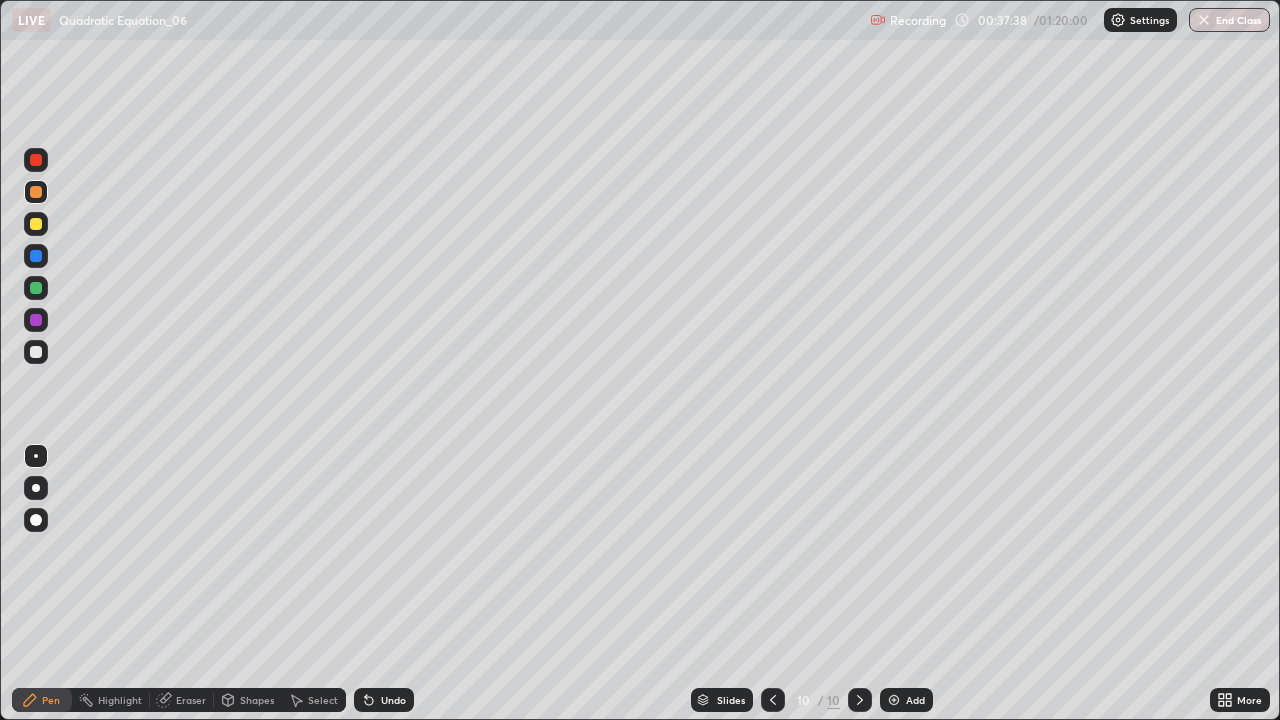 click at bounding box center (36, 160) 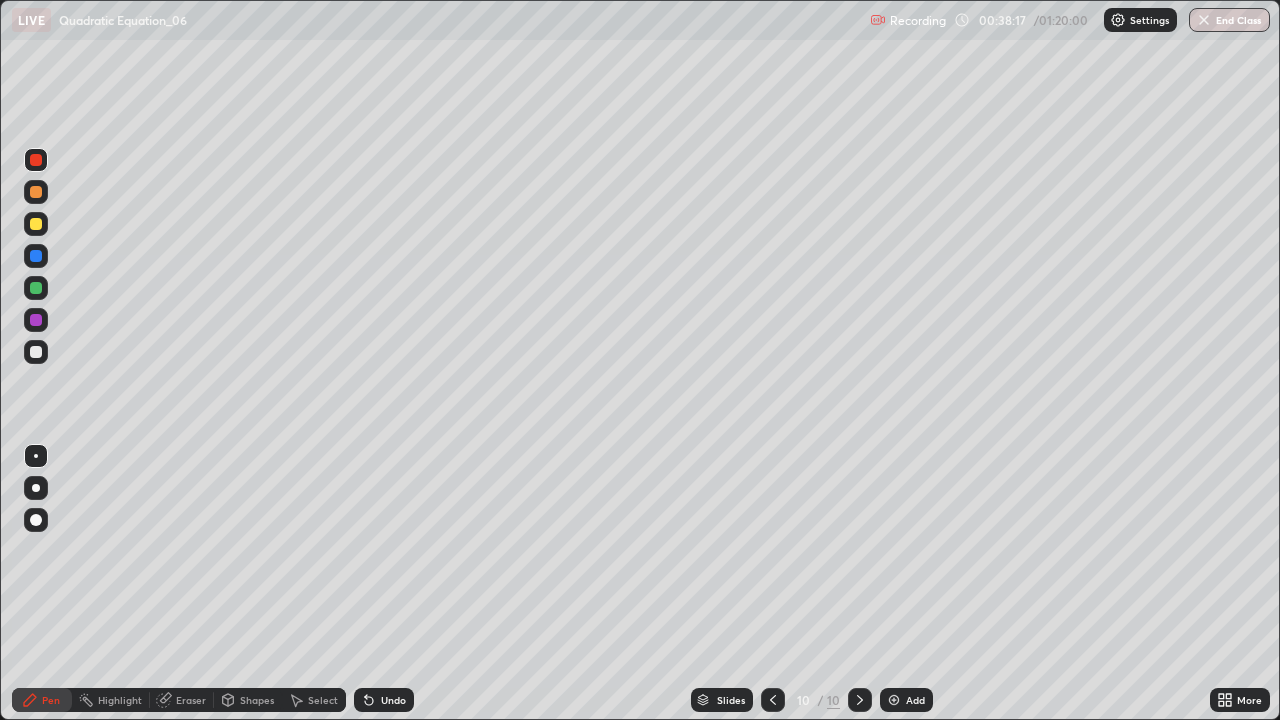 click at bounding box center (36, 256) 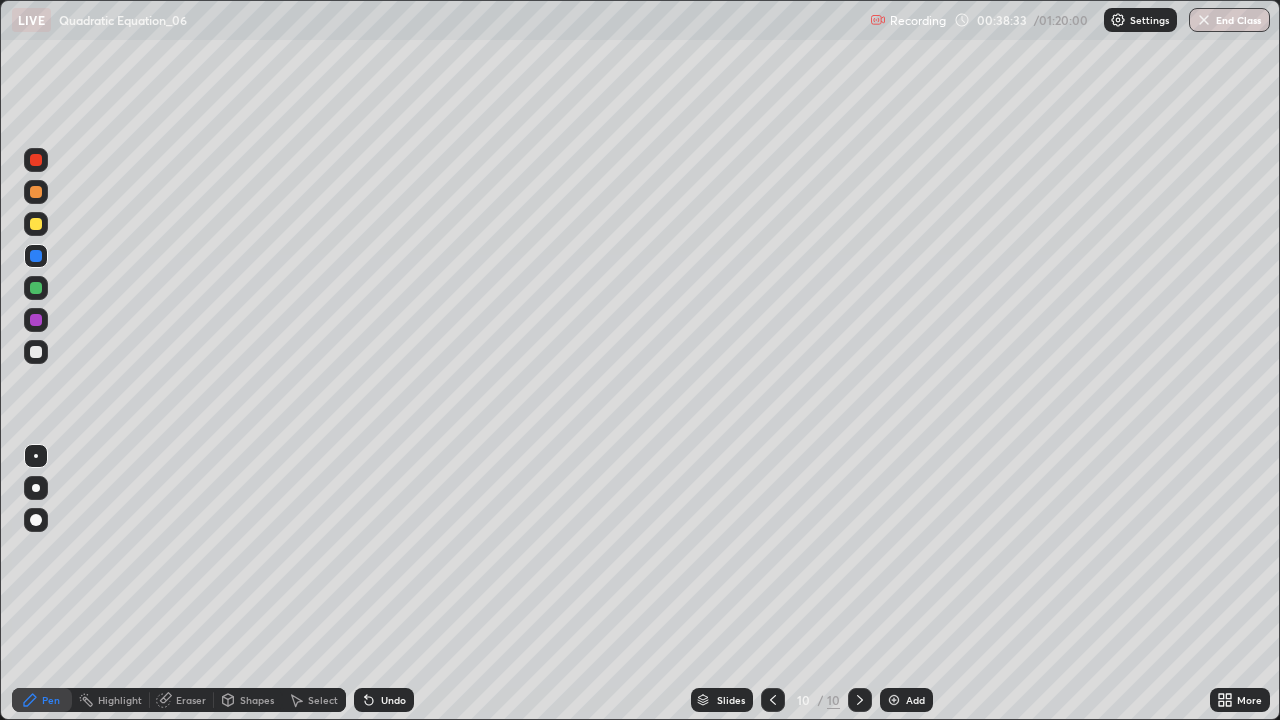 click 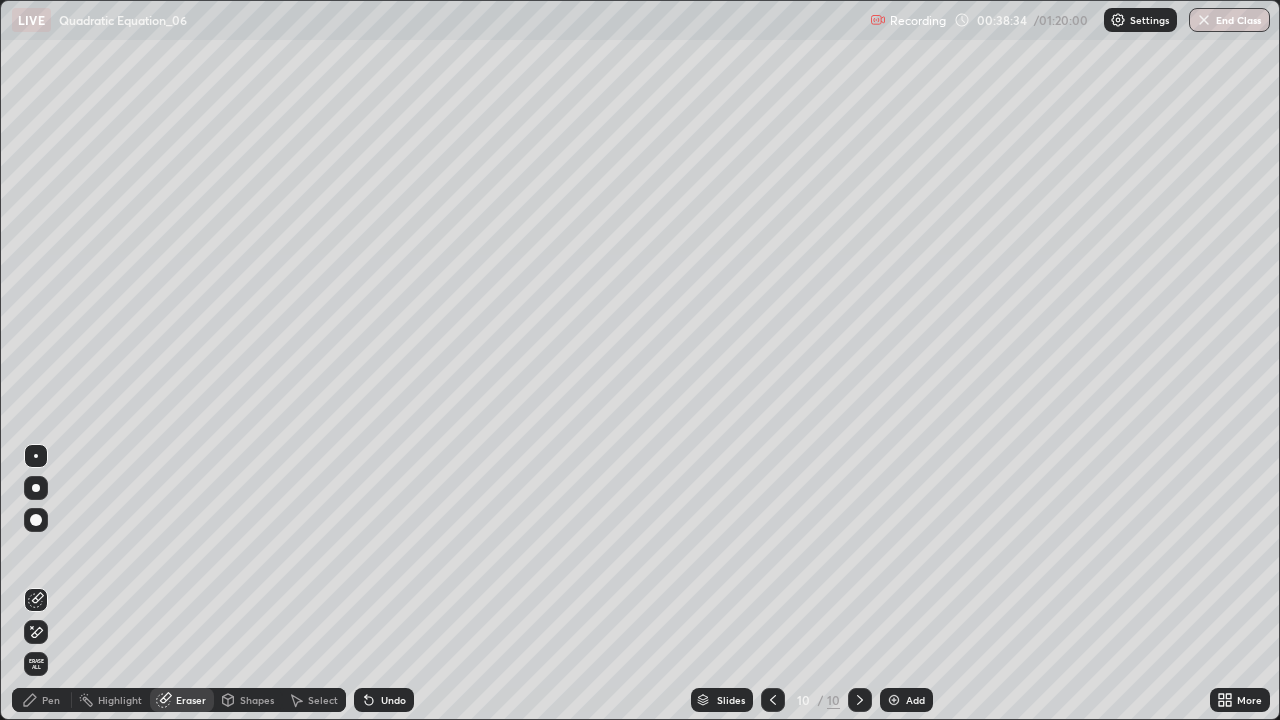 click 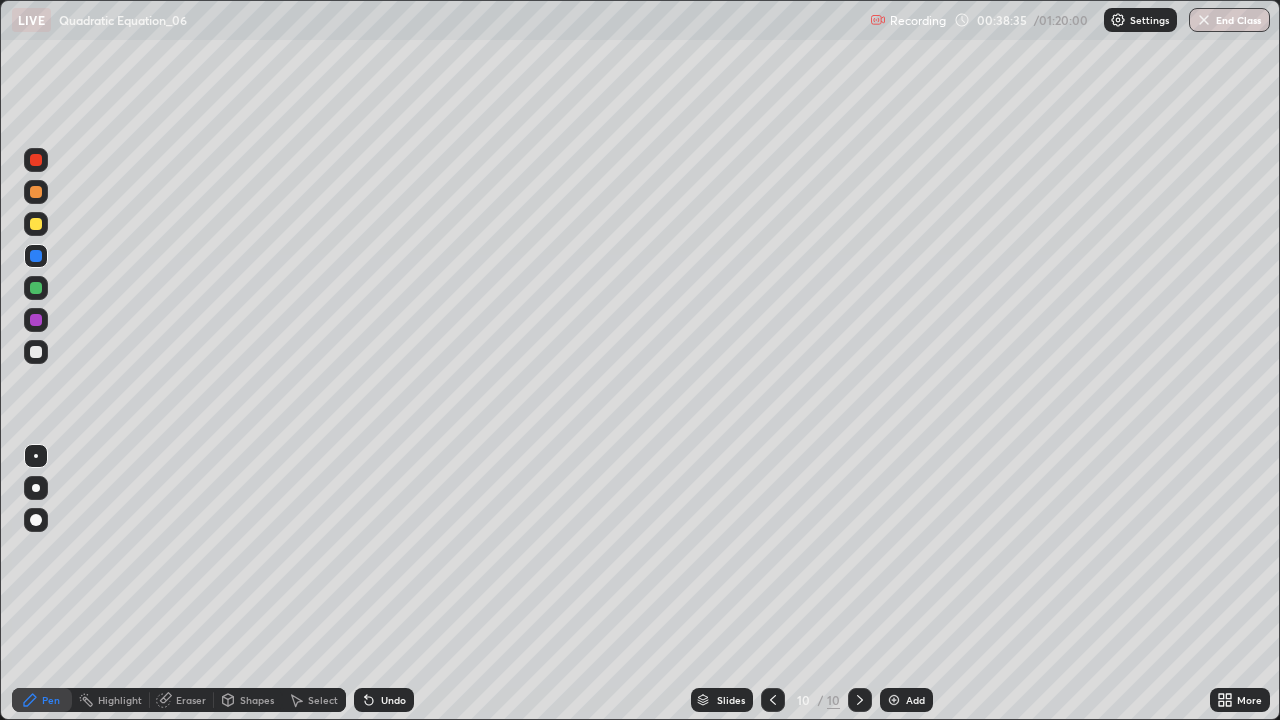 click at bounding box center (36, 352) 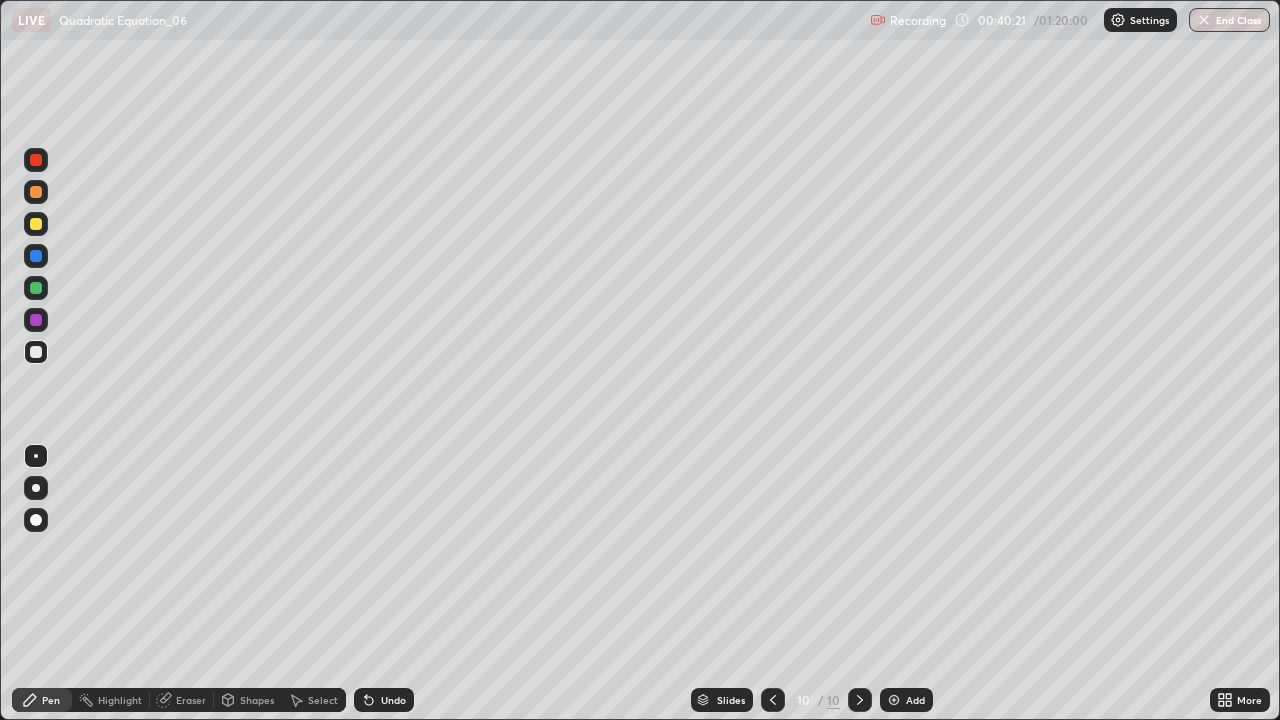 click at bounding box center [36, 192] 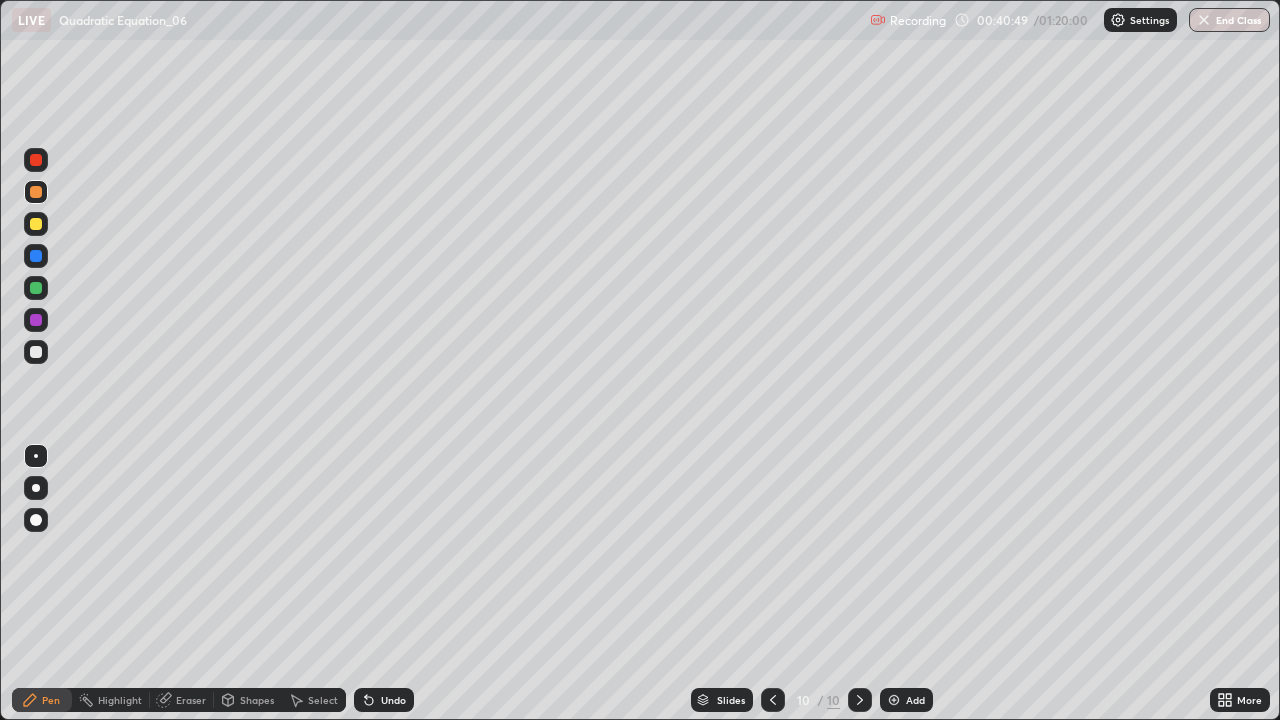 click at bounding box center [36, 256] 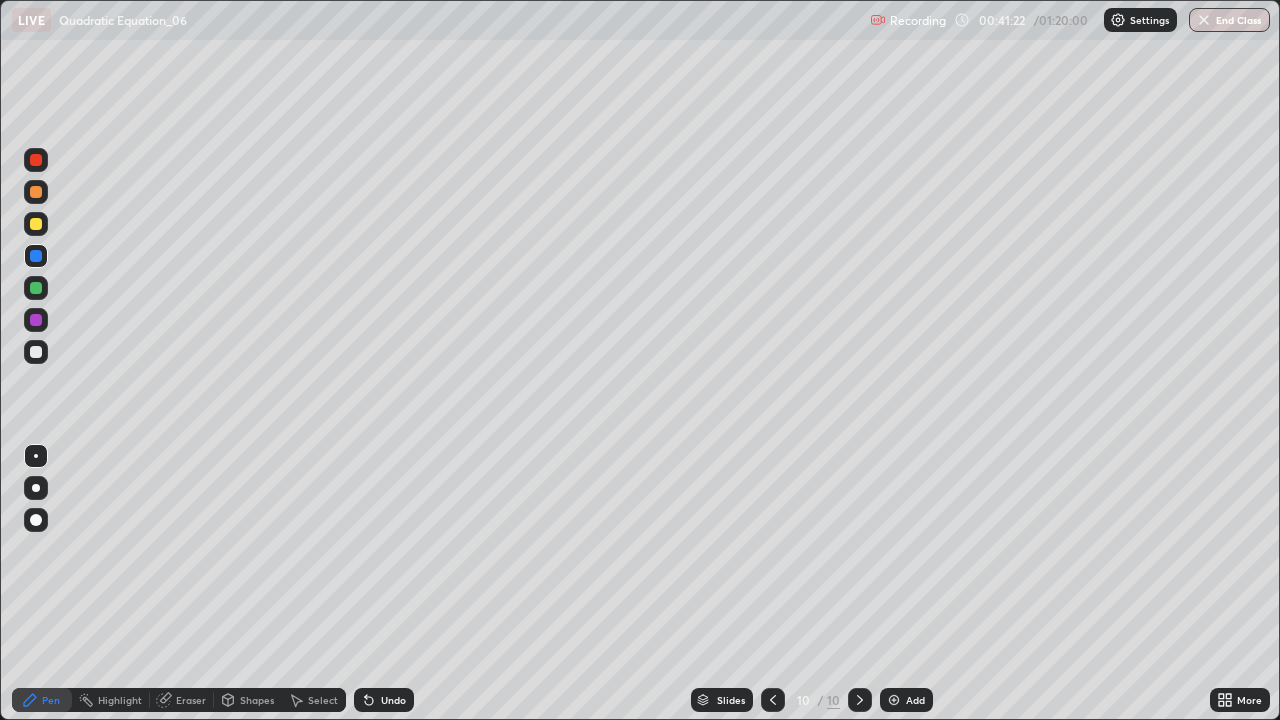 click at bounding box center [36, 192] 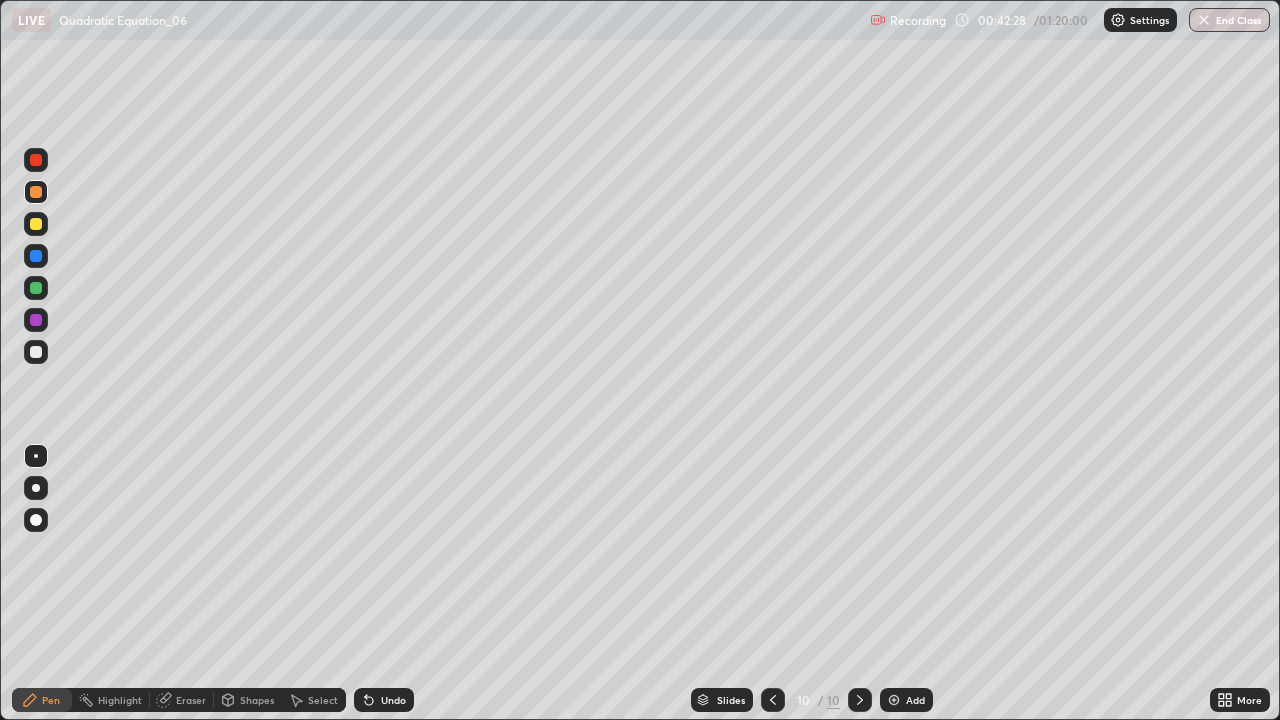 click on "Add" at bounding box center [915, 700] 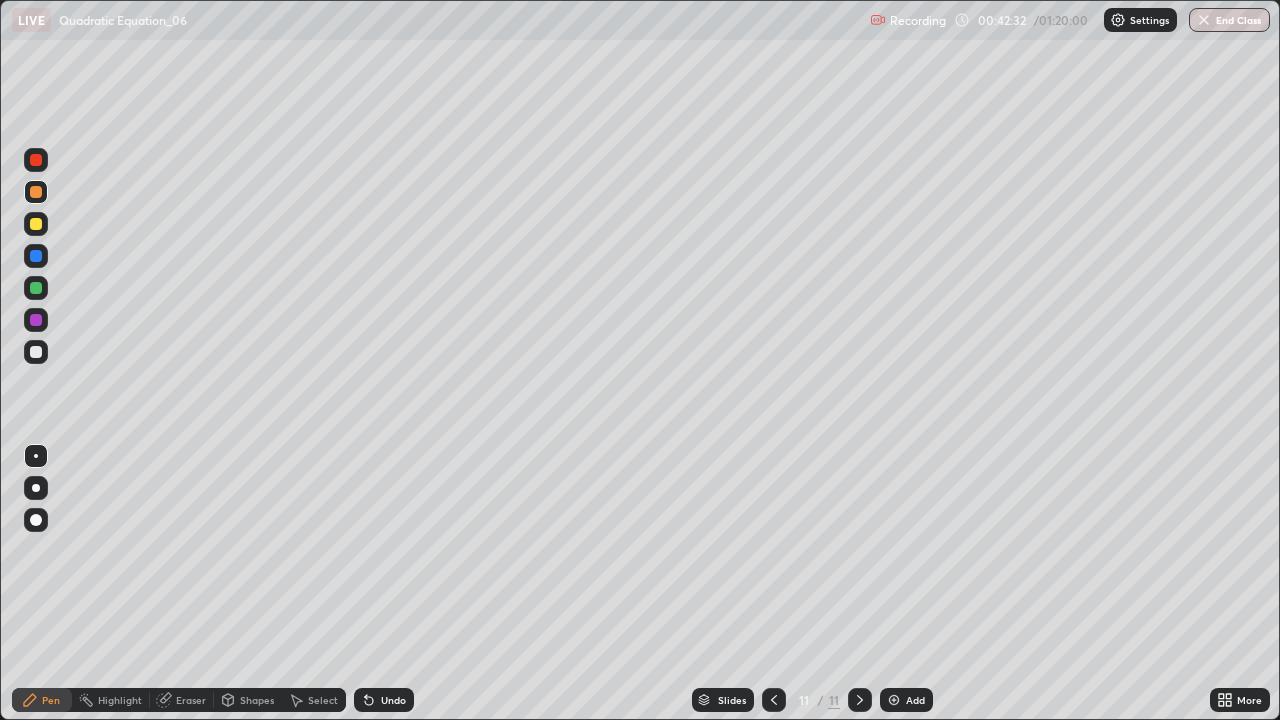 click at bounding box center (36, 224) 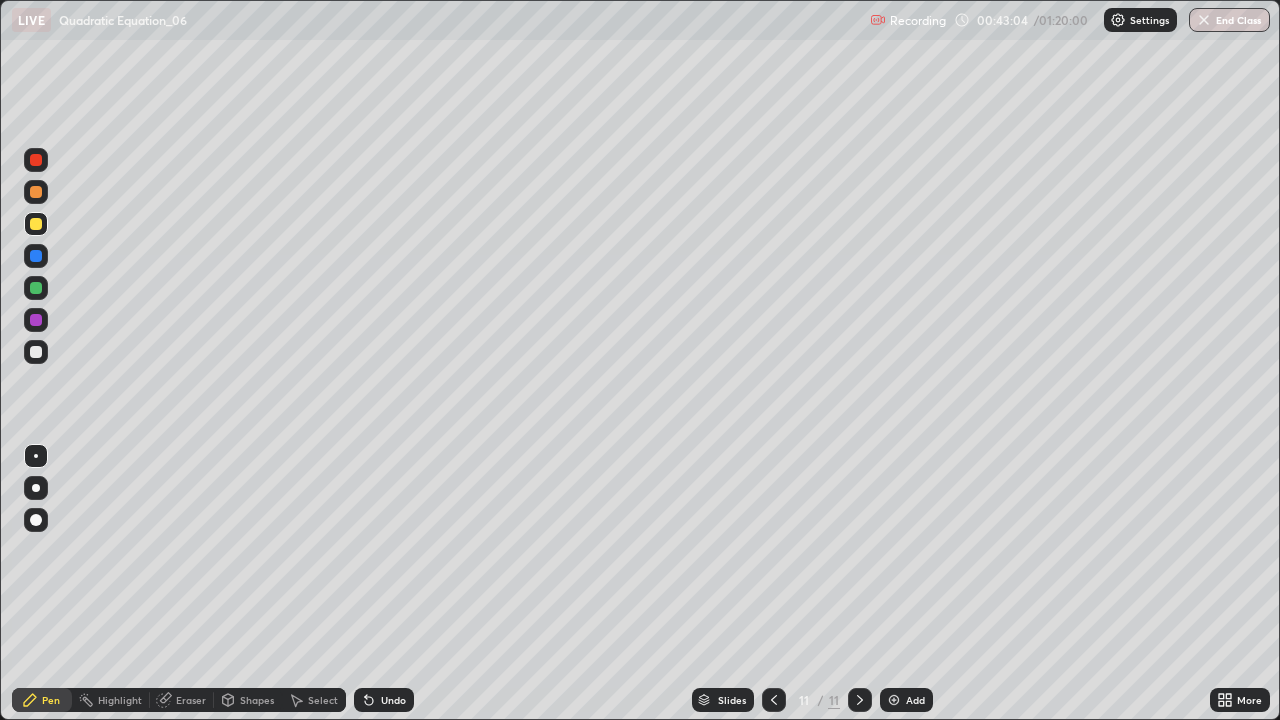 click at bounding box center (36, 288) 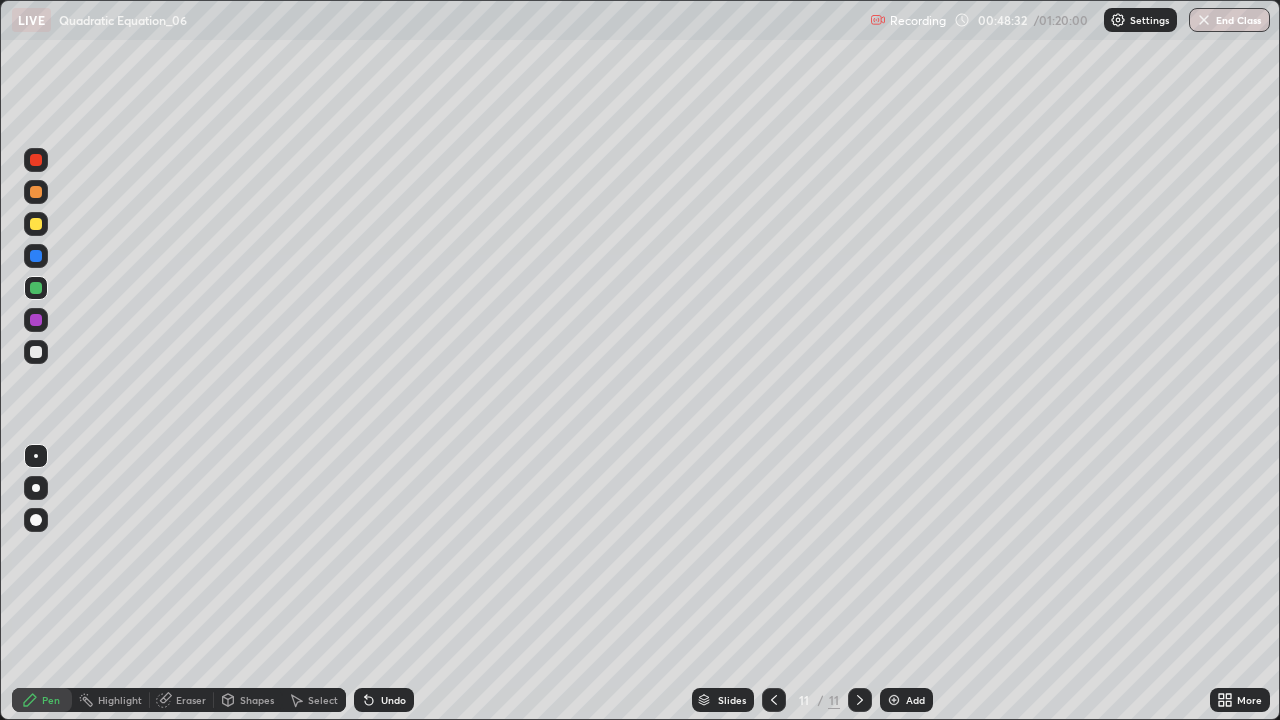 click at bounding box center [36, 224] 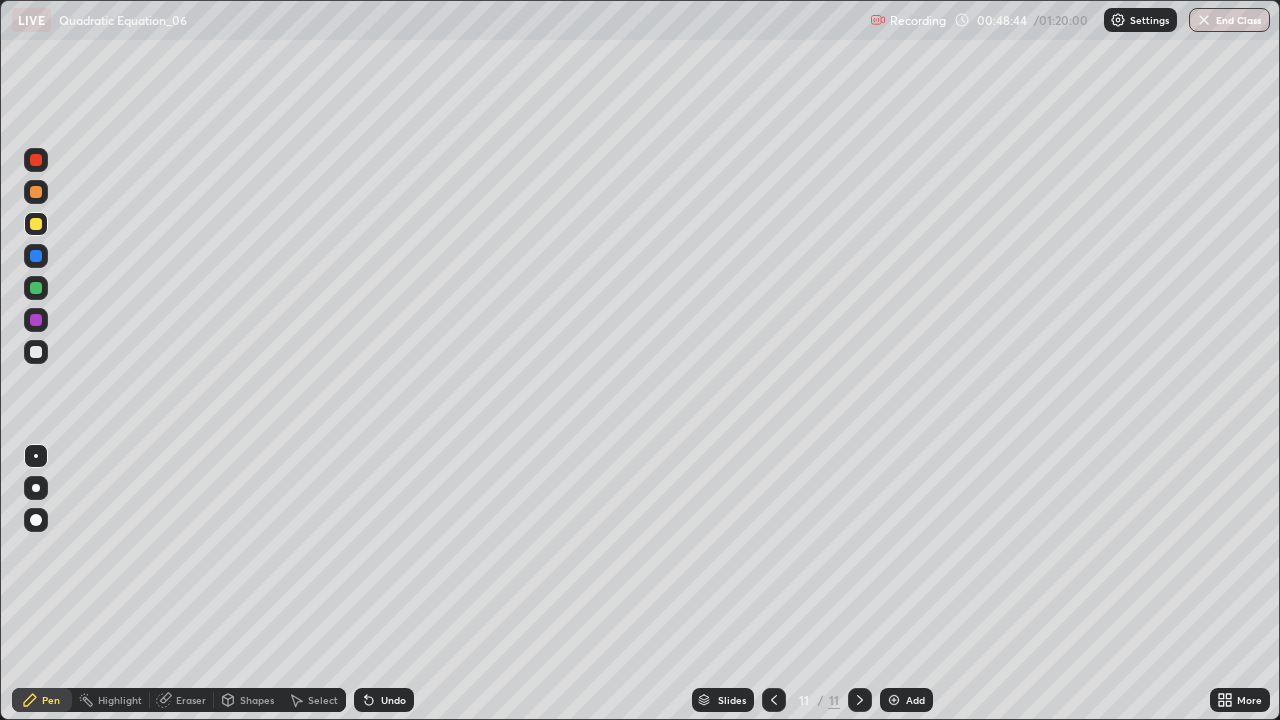 click at bounding box center (894, 700) 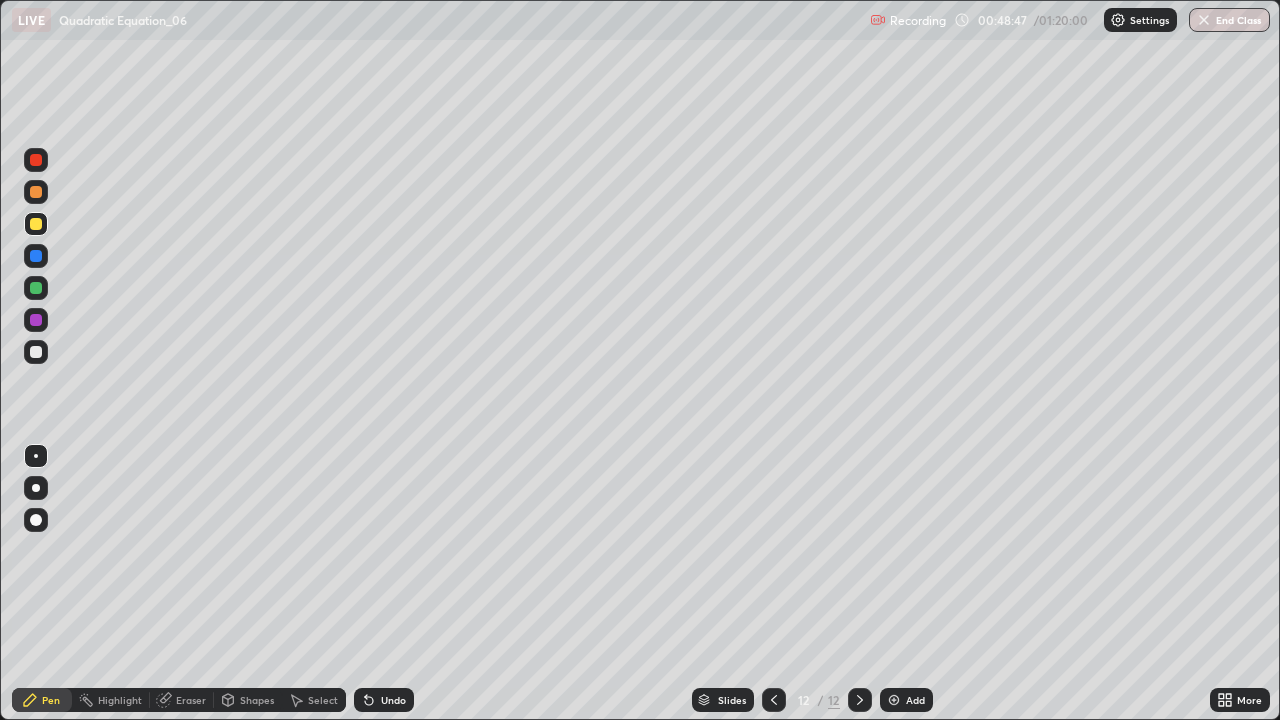 click at bounding box center [36, 192] 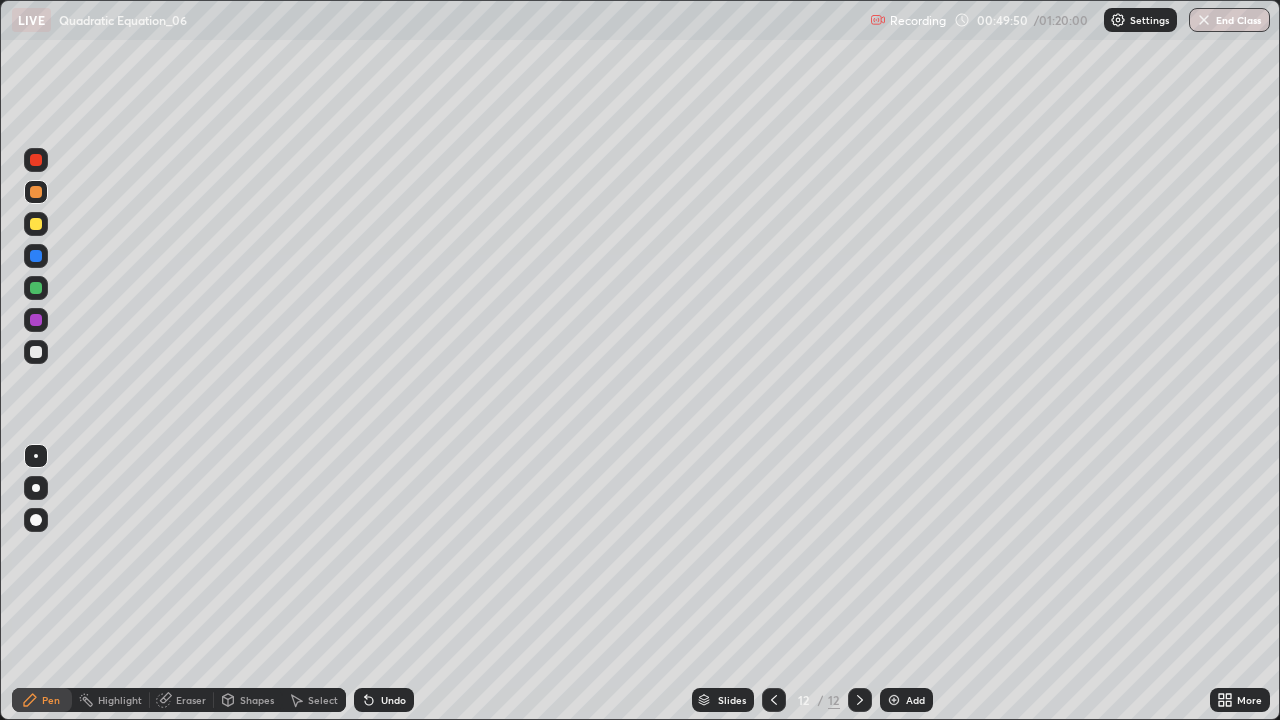 click on "Undo" at bounding box center [384, 700] 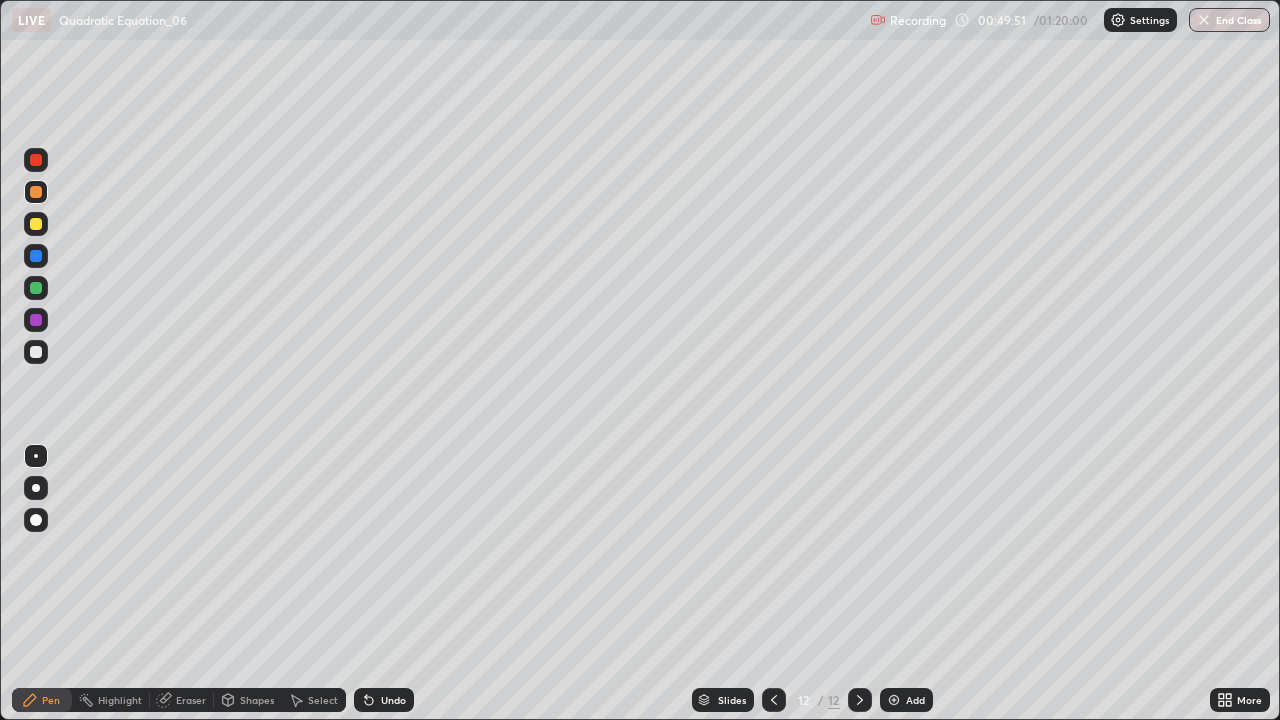 click on "Undo" at bounding box center [393, 700] 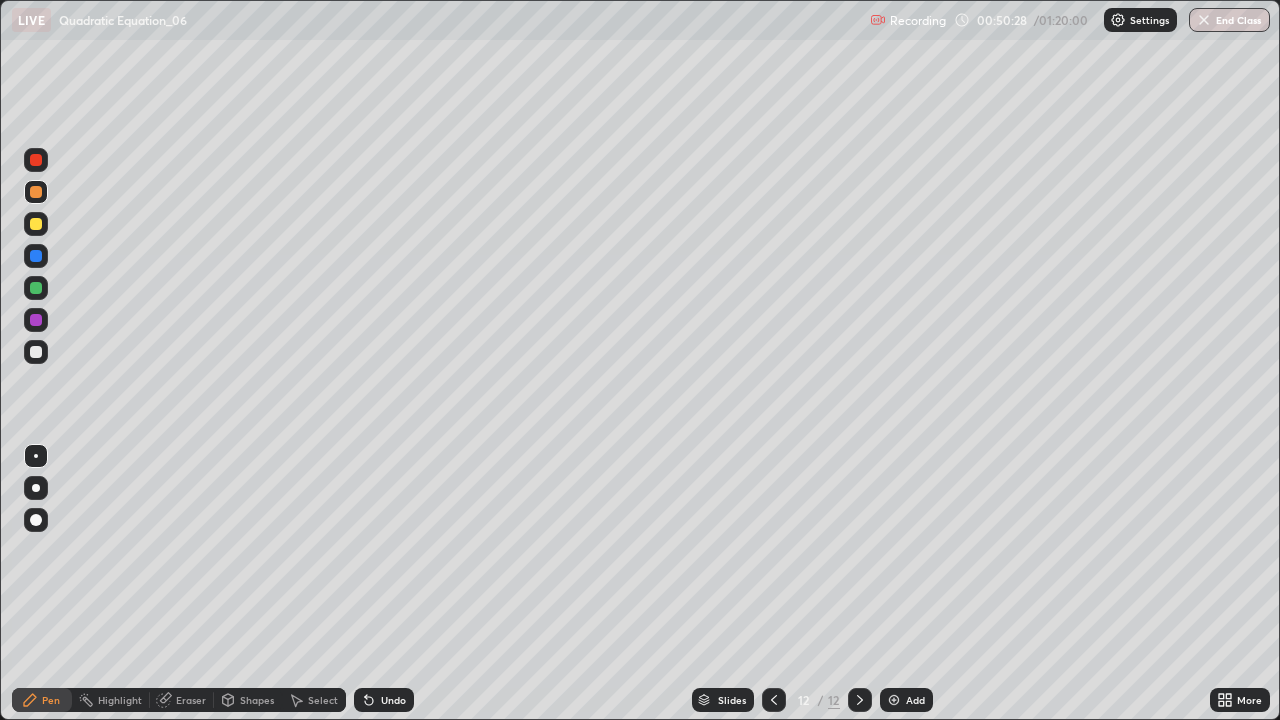 click on "Eraser" at bounding box center (191, 700) 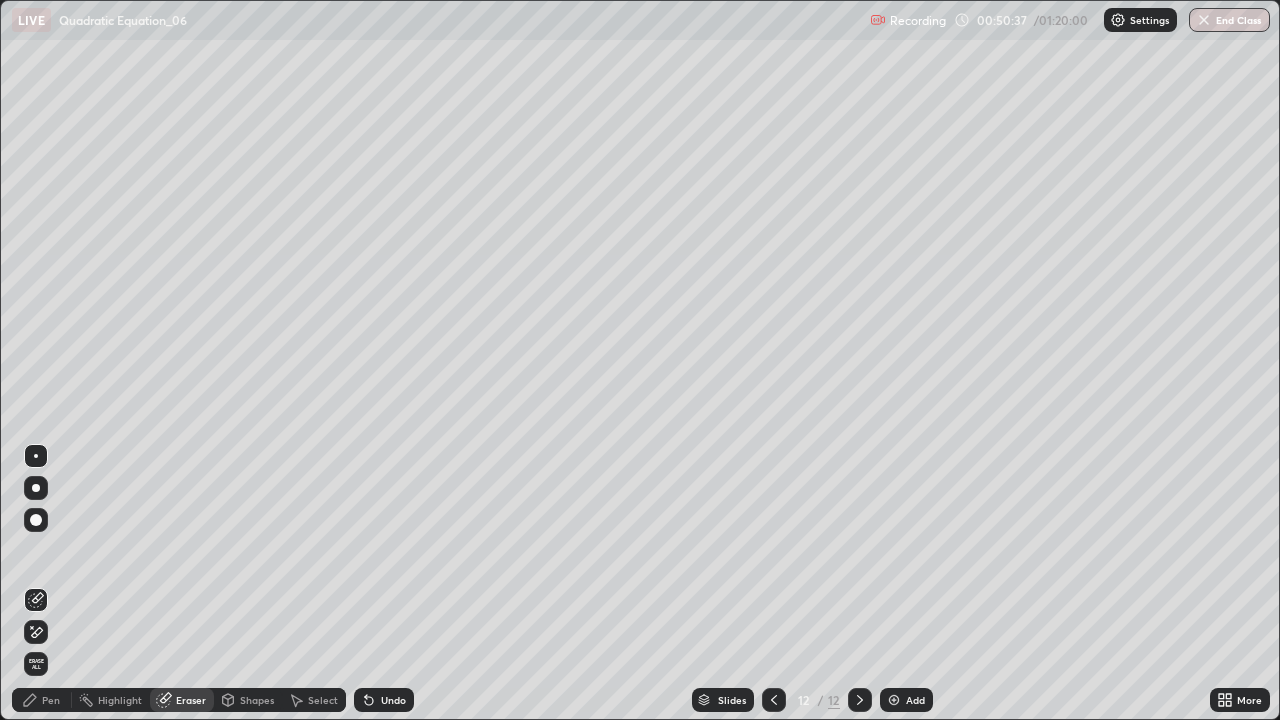click on "Pen" at bounding box center (51, 700) 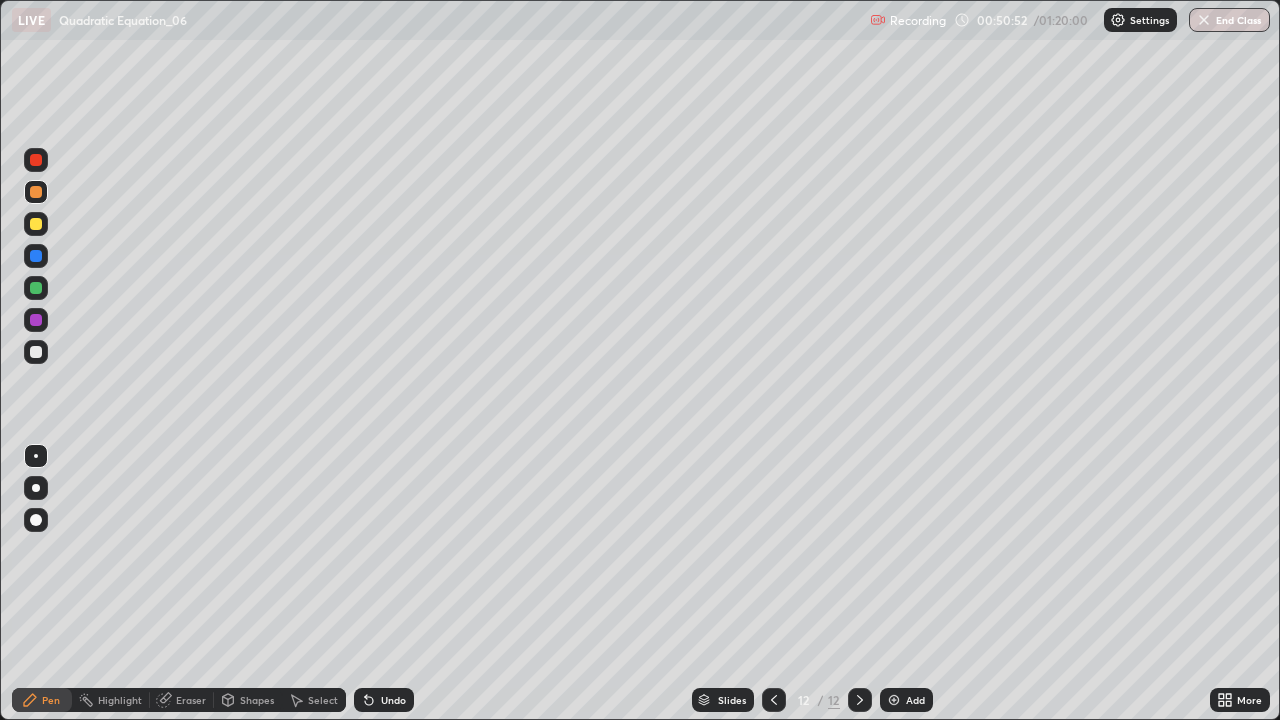 click at bounding box center [36, 224] 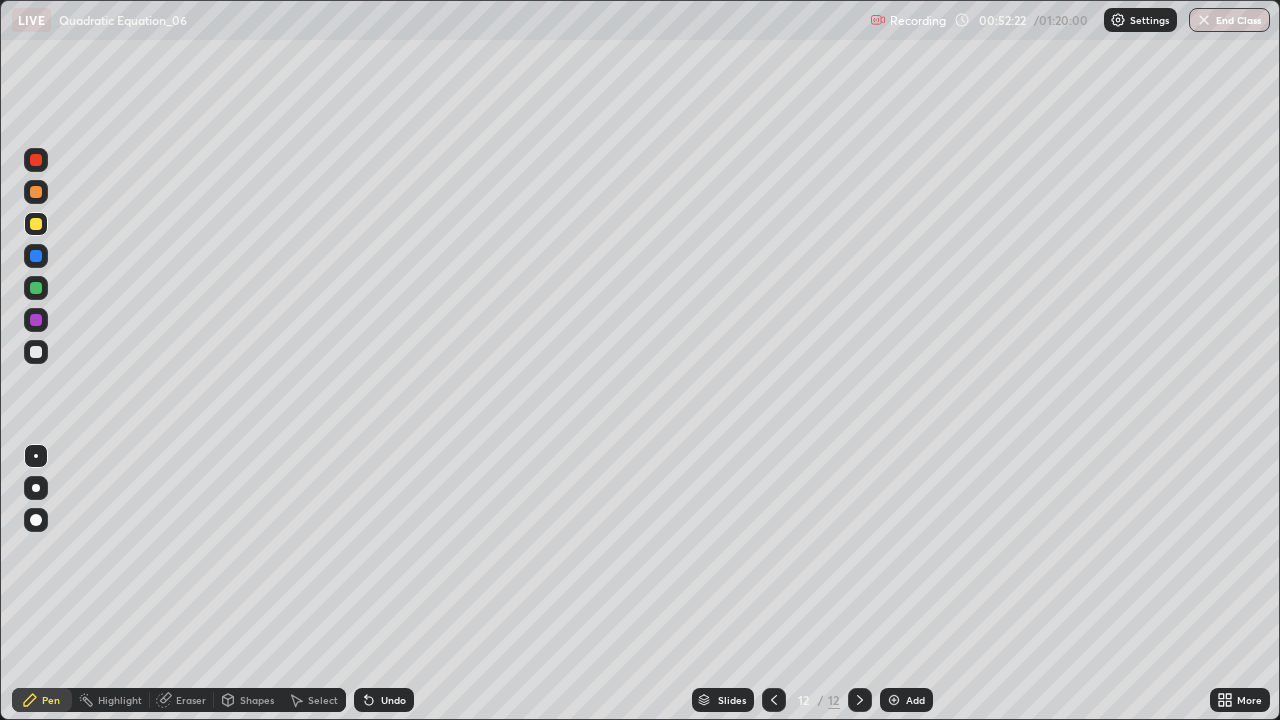 click at bounding box center [36, 192] 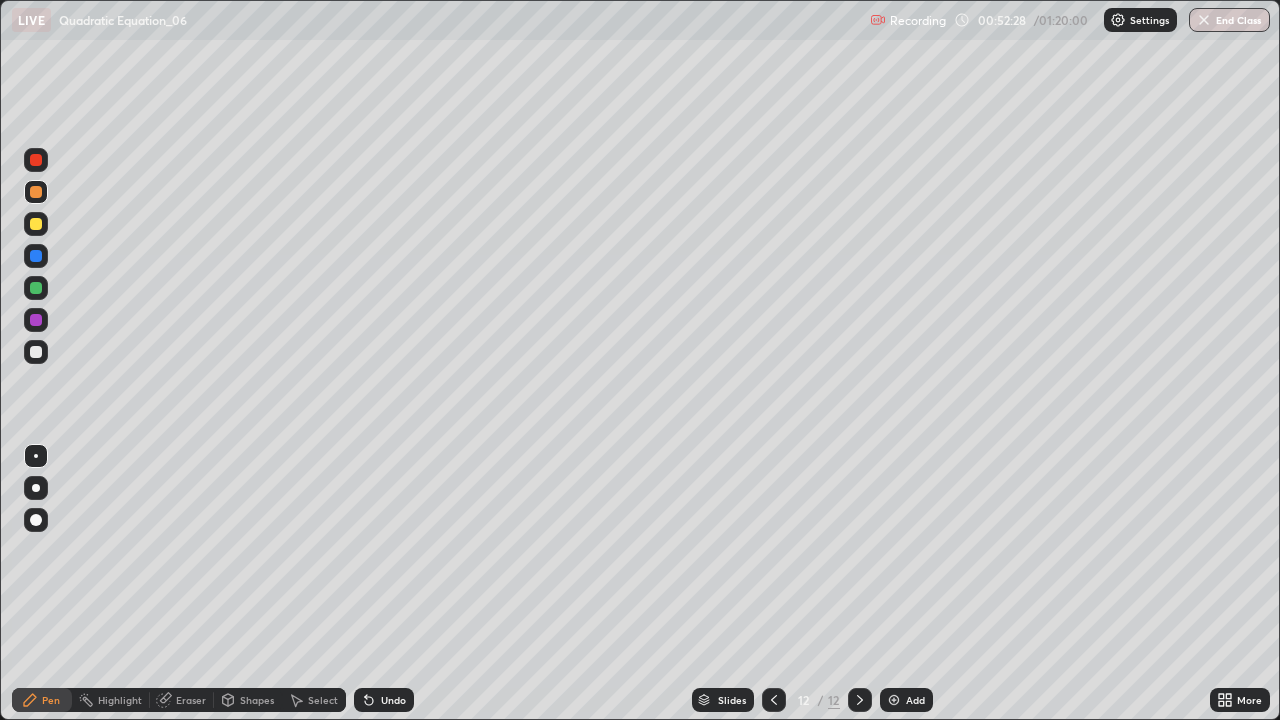 click at bounding box center [36, 224] 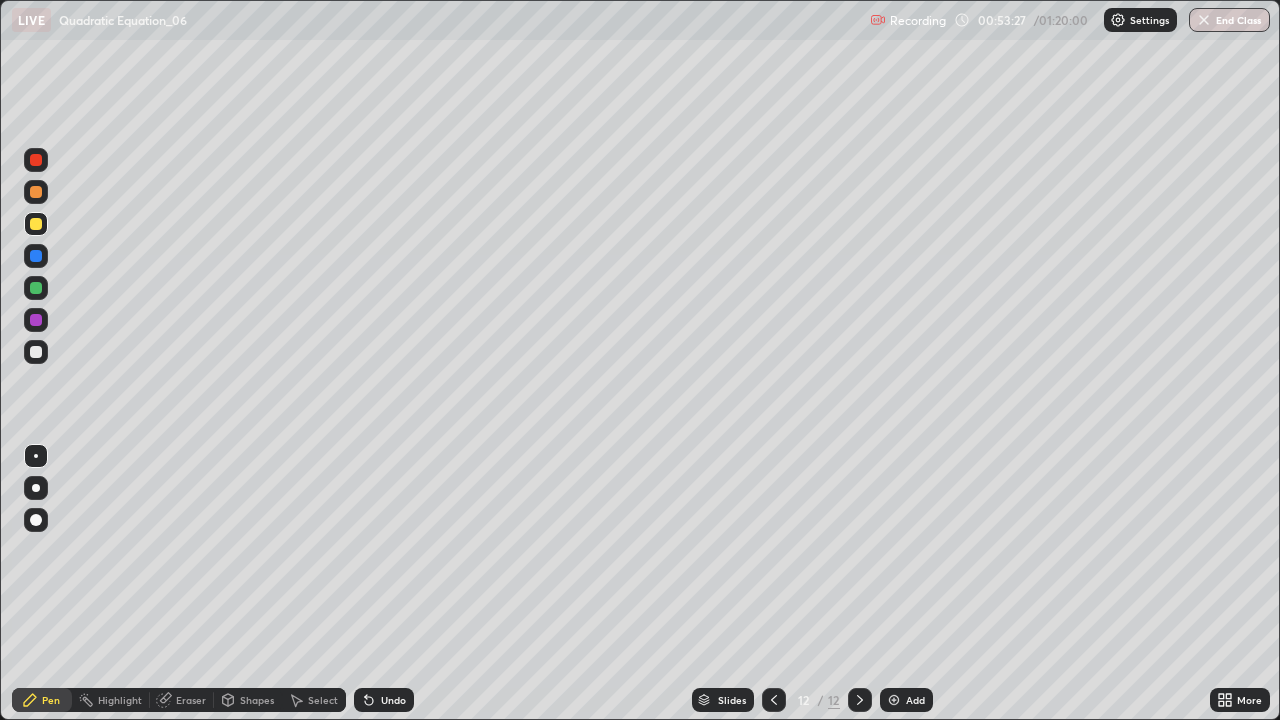 click at bounding box center [36, 256] 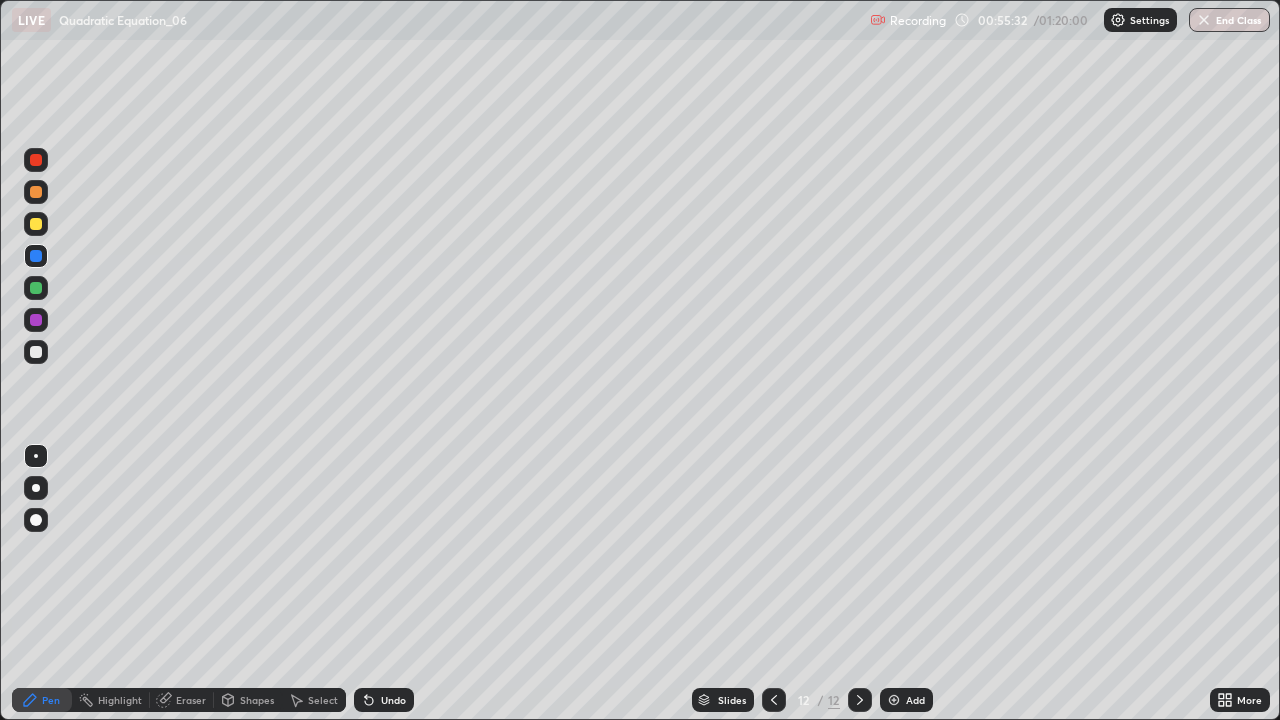 click at bounding box center [894, 700] 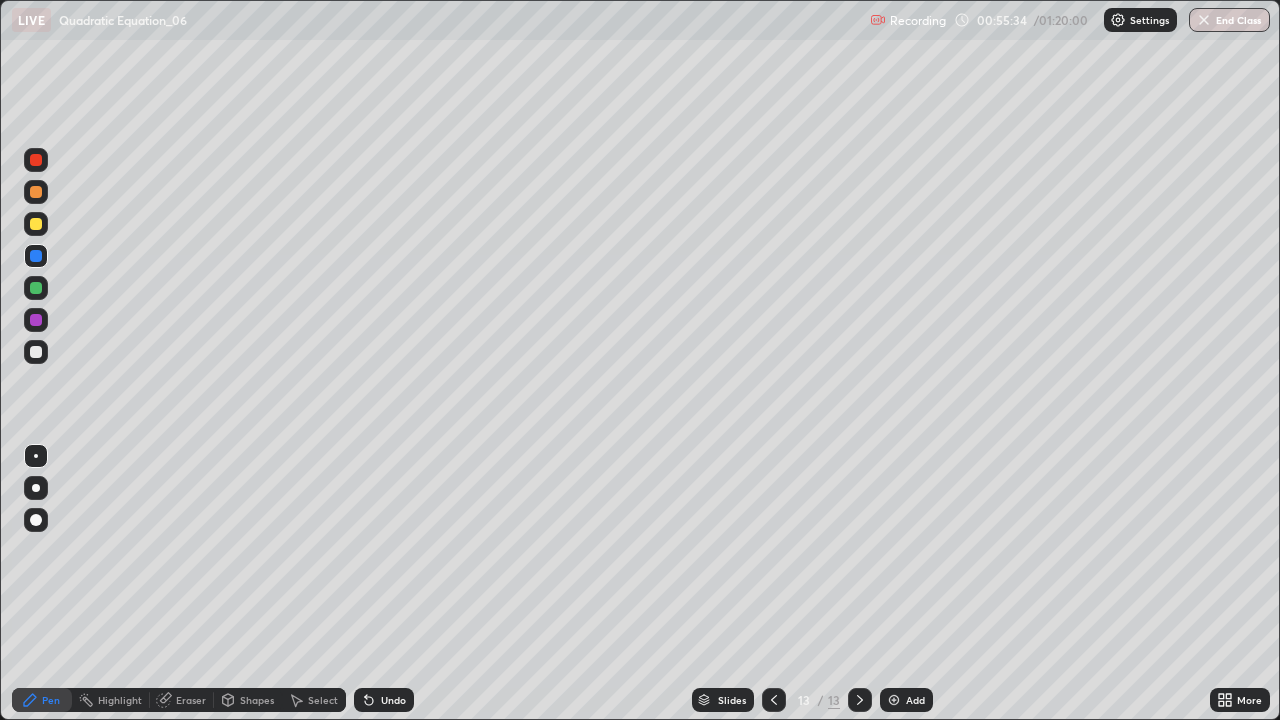 click at bounding box center [36, 192] 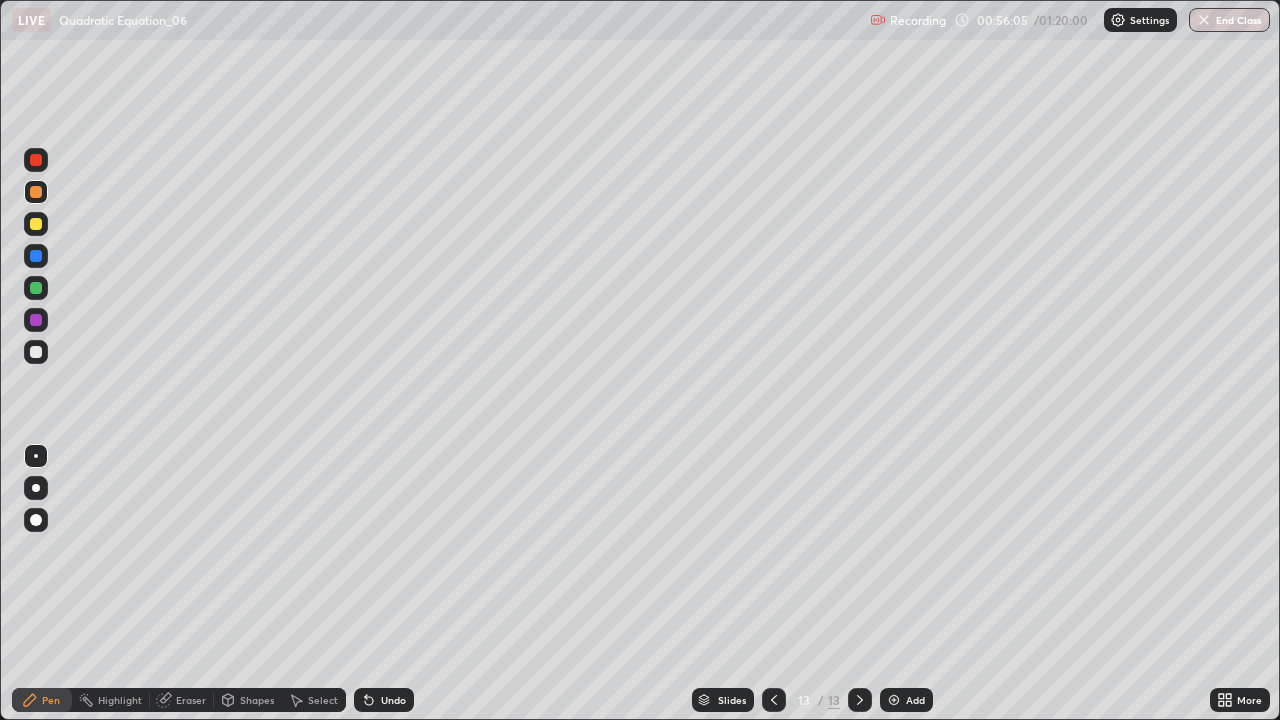 click at bounding box center [36, 288] 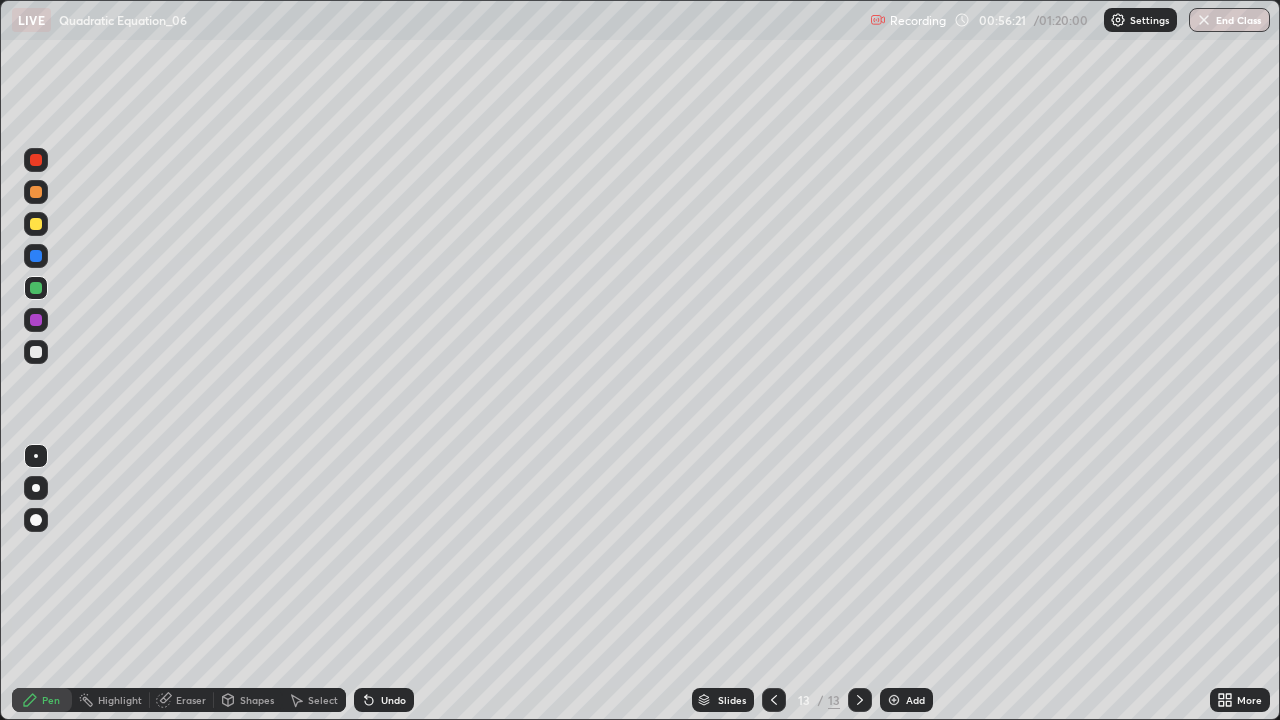 click at bounding box center (36, 224) 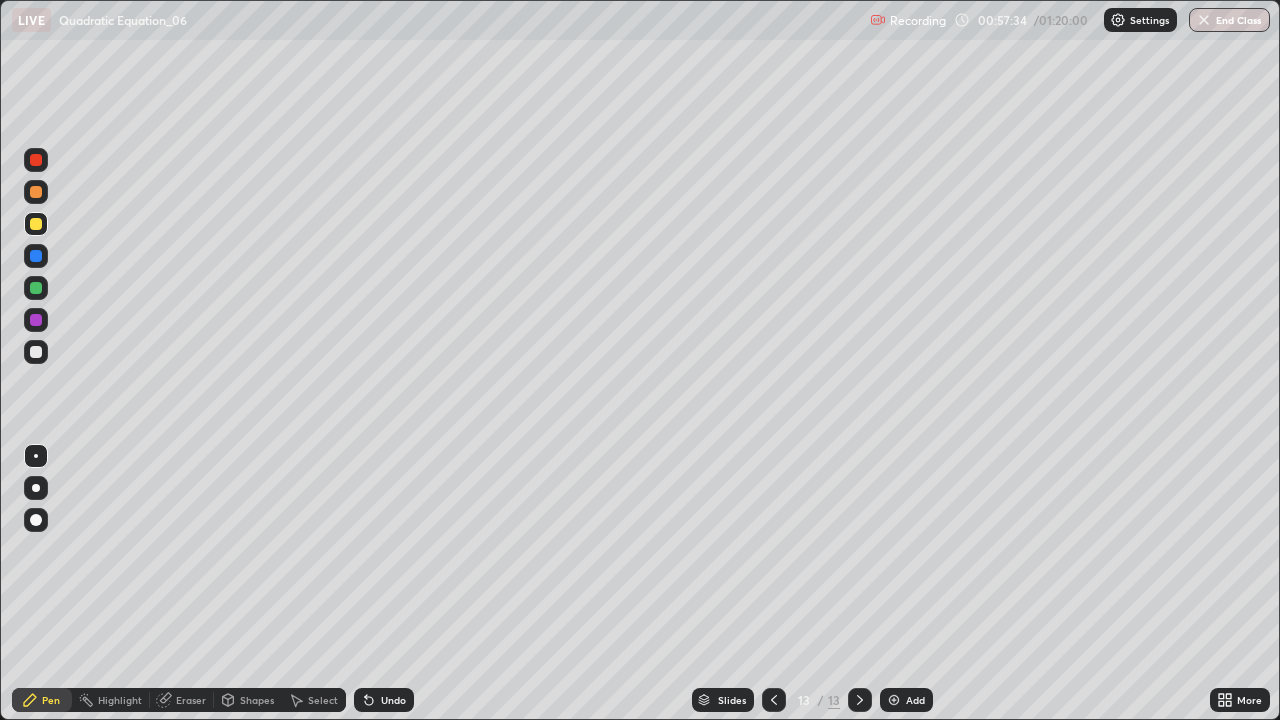 click at bounding box center (36, 192) 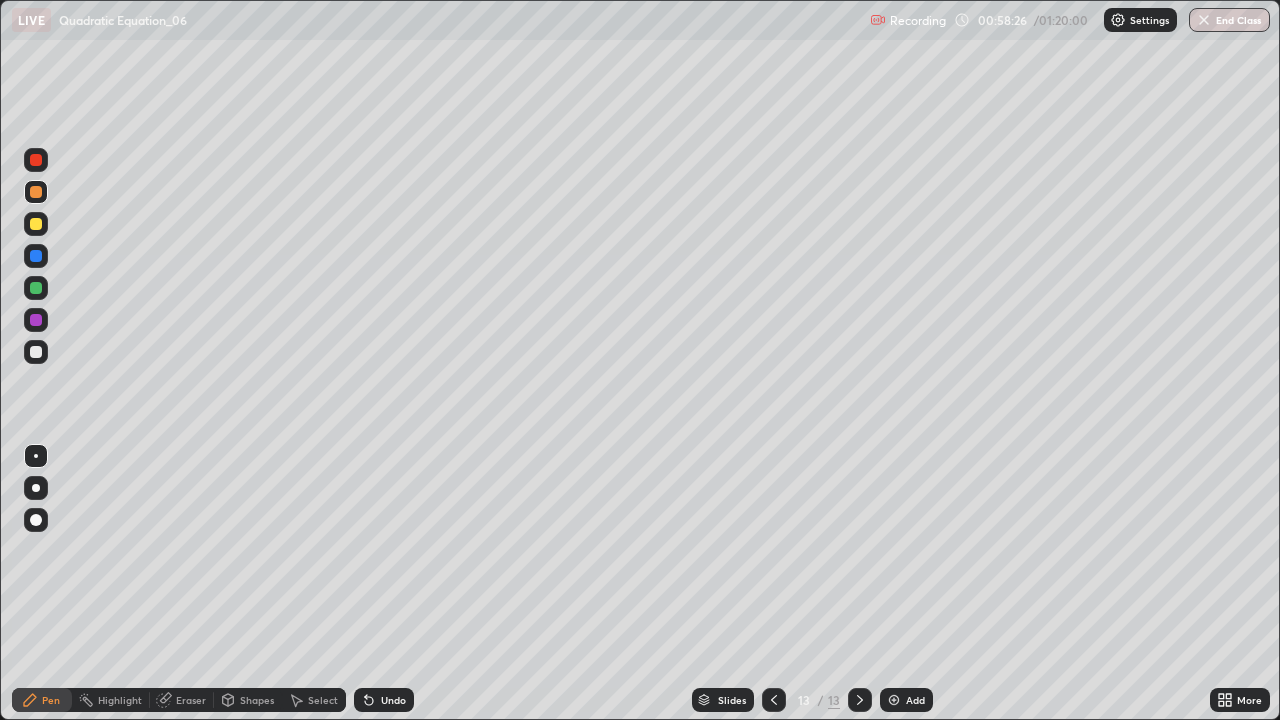 click on "Eraser" at bounding box center [182, 700] 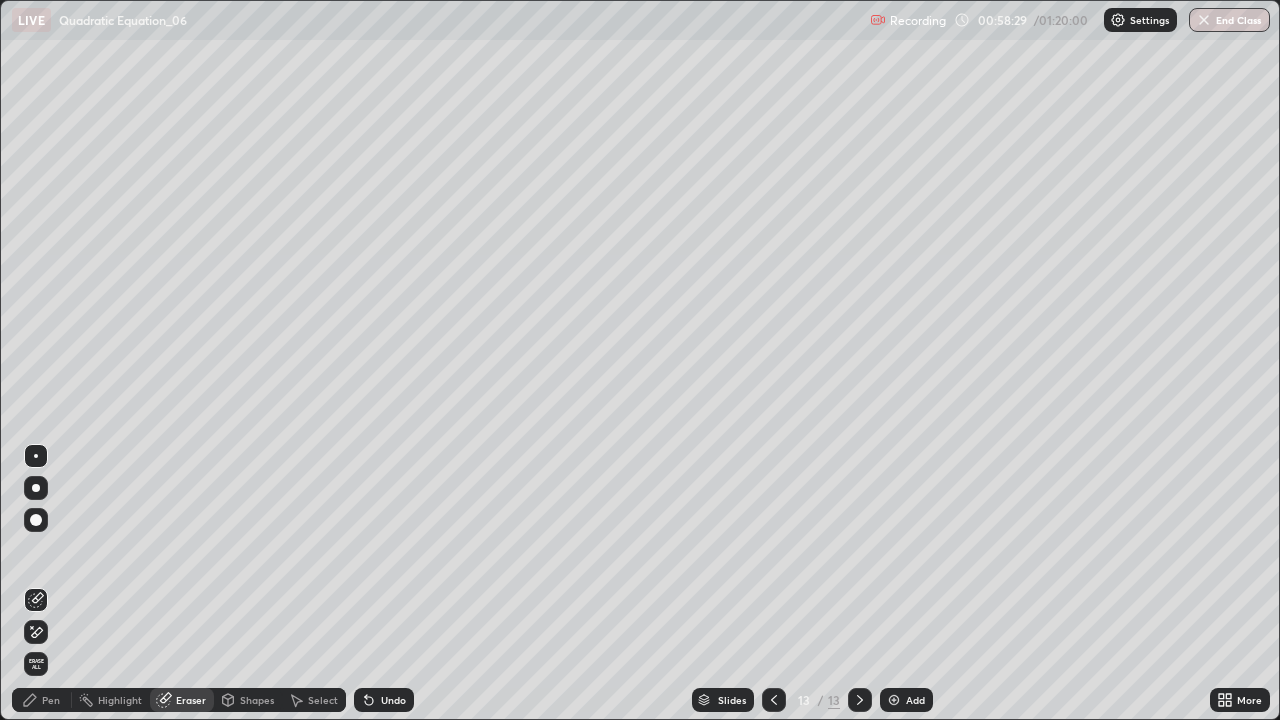 click on "Pen" at bounding box center (42, 700) 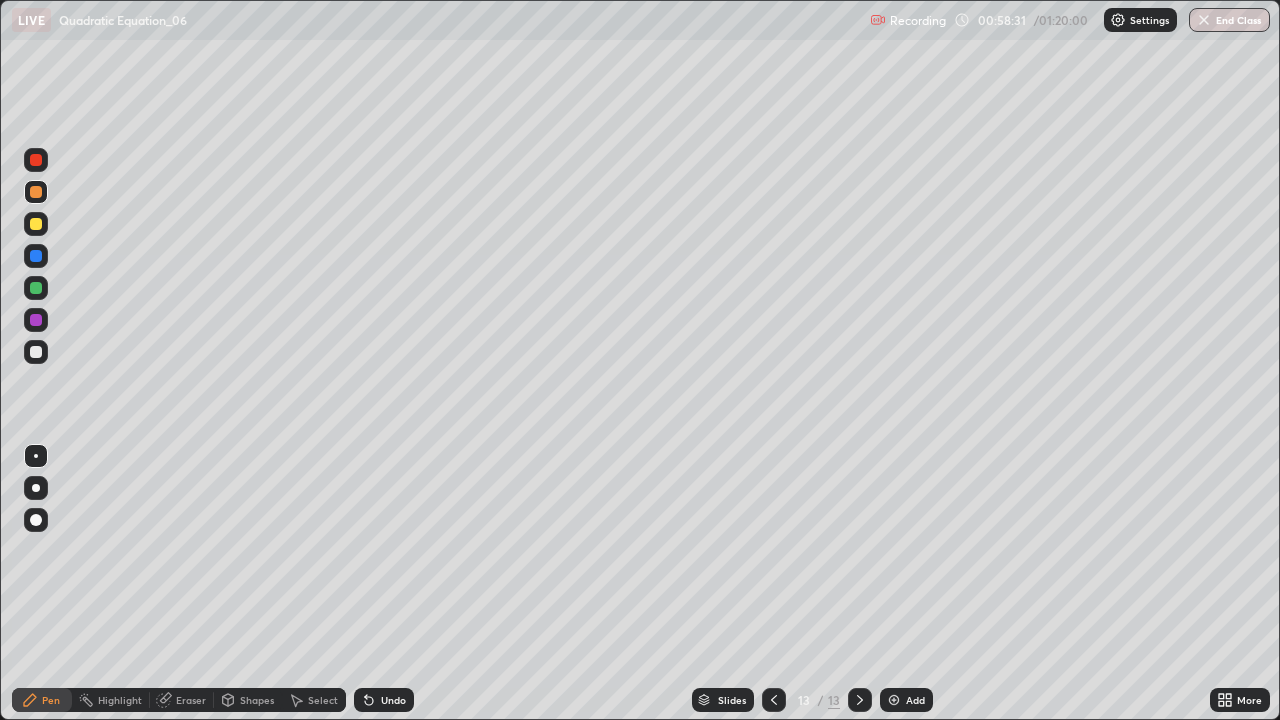 click at bounding box center [36, 224] 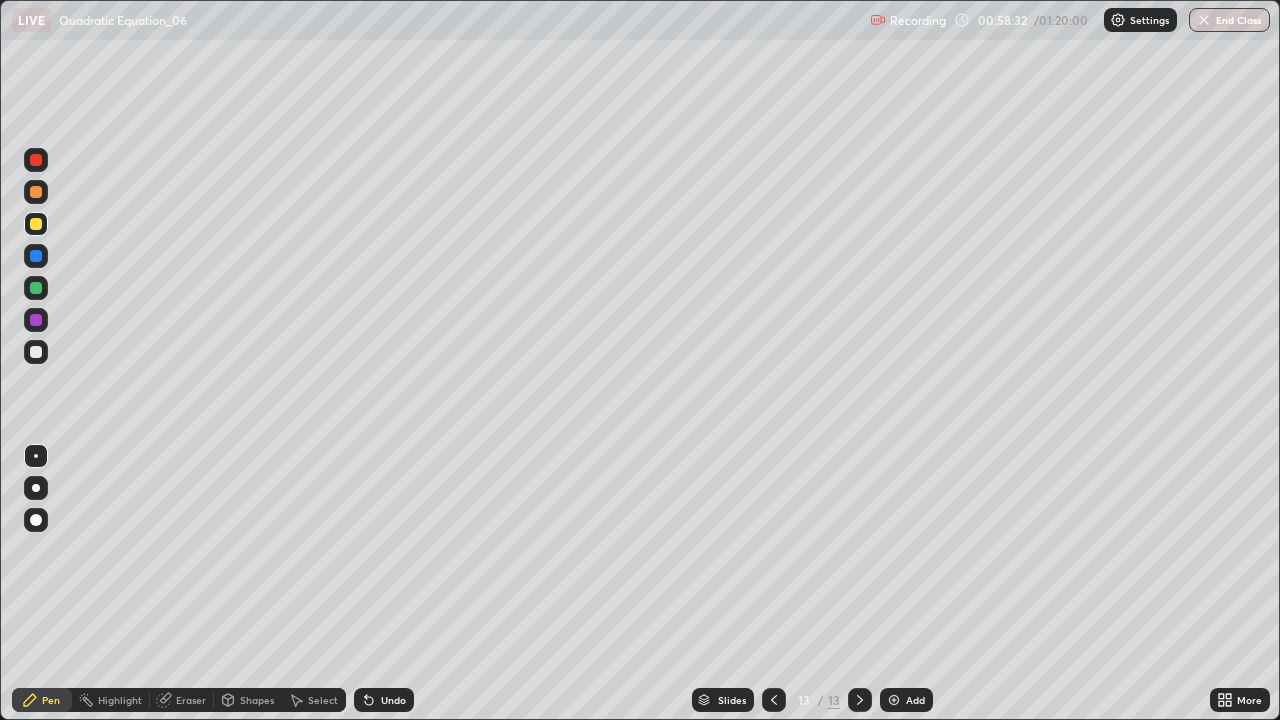 click at bounding box center (36, 160) 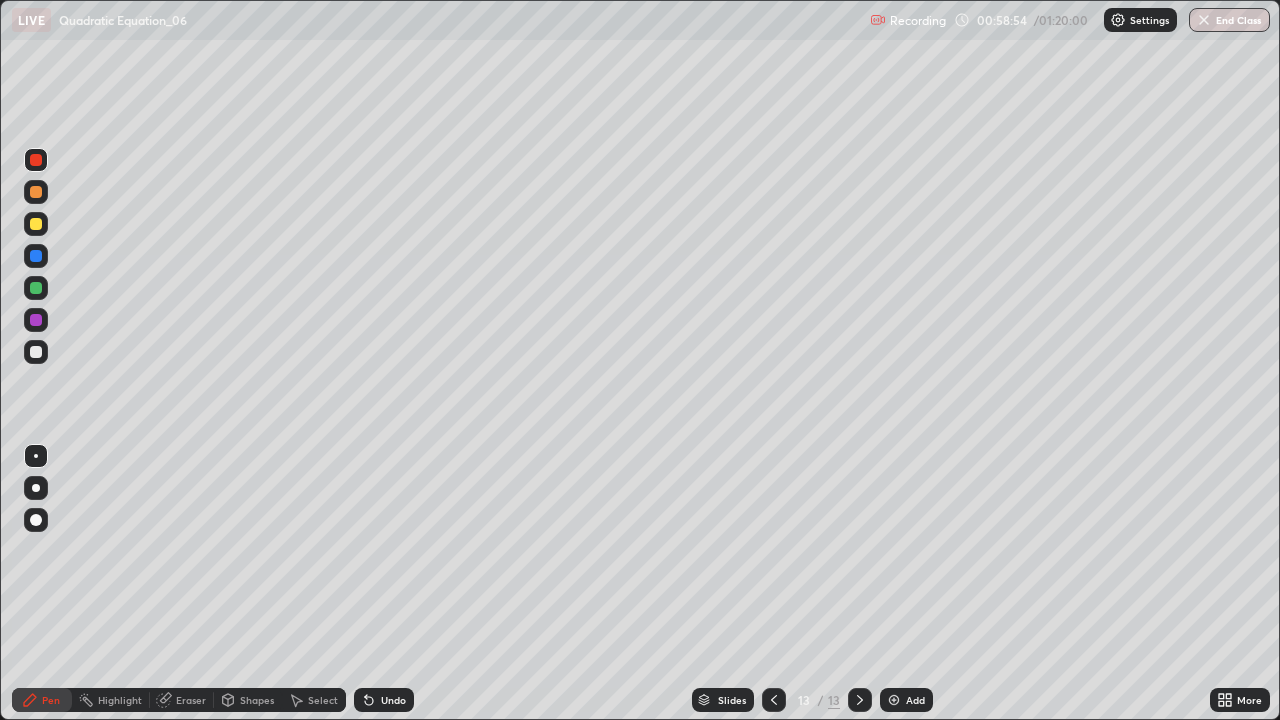 click at bounding box center [36, 160] 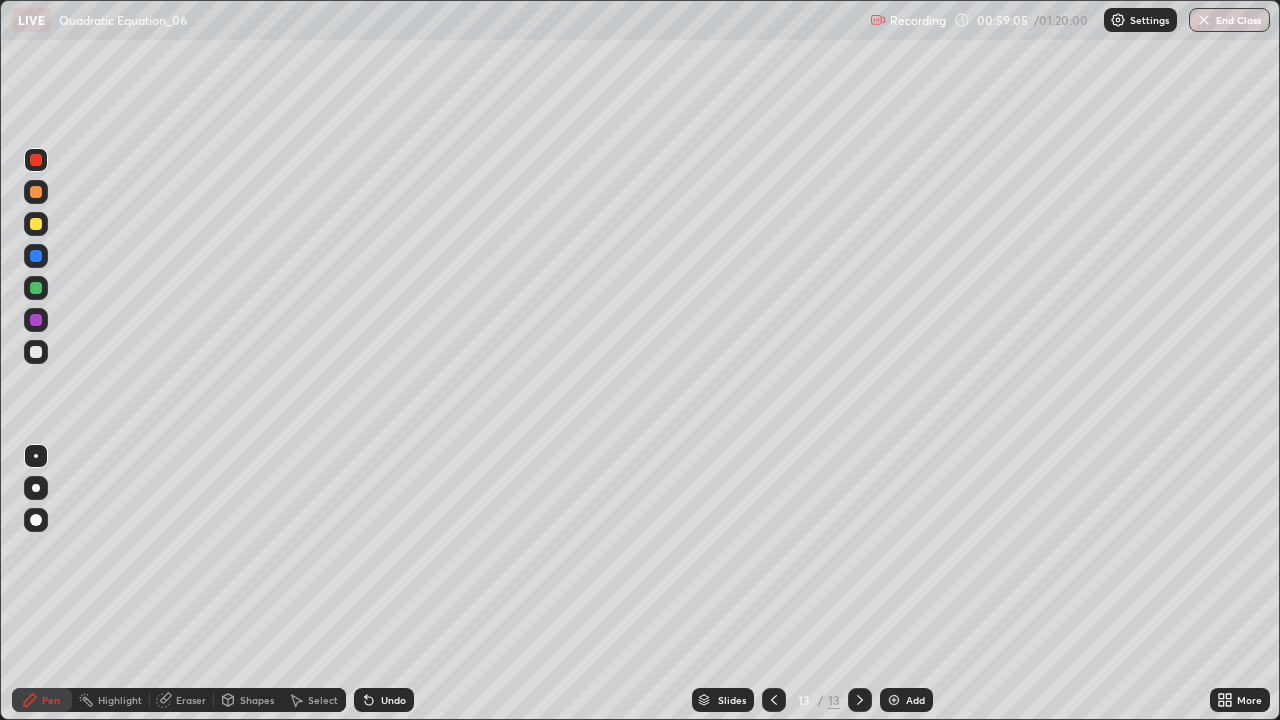 click on "Undo" at bounding box center (384, 700) 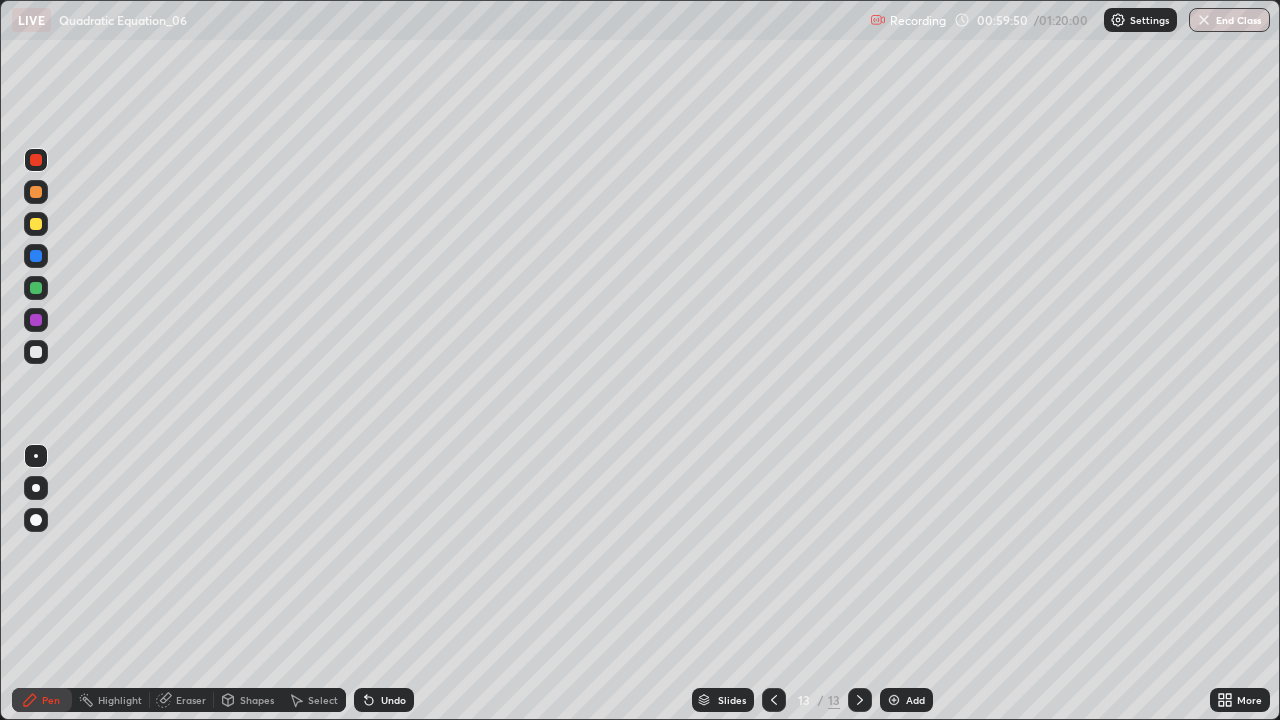 click at bounding box center [36, 256] 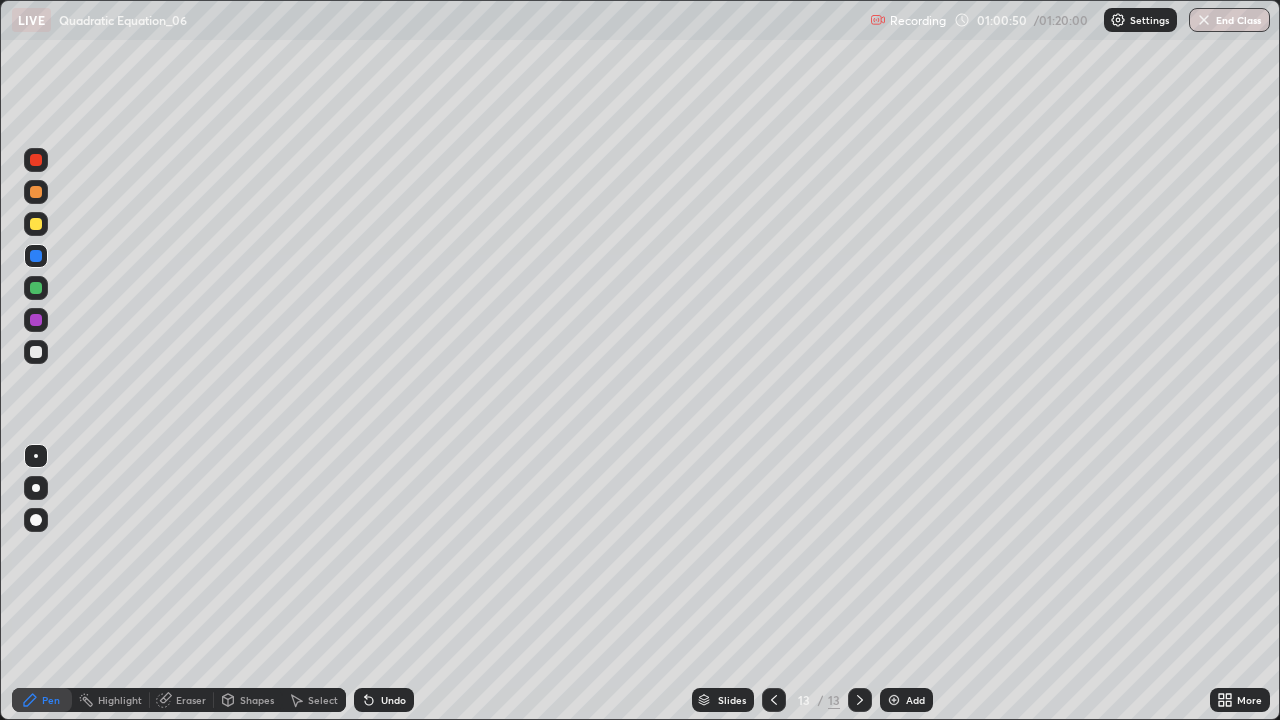 click at bounding box center (36, 352) 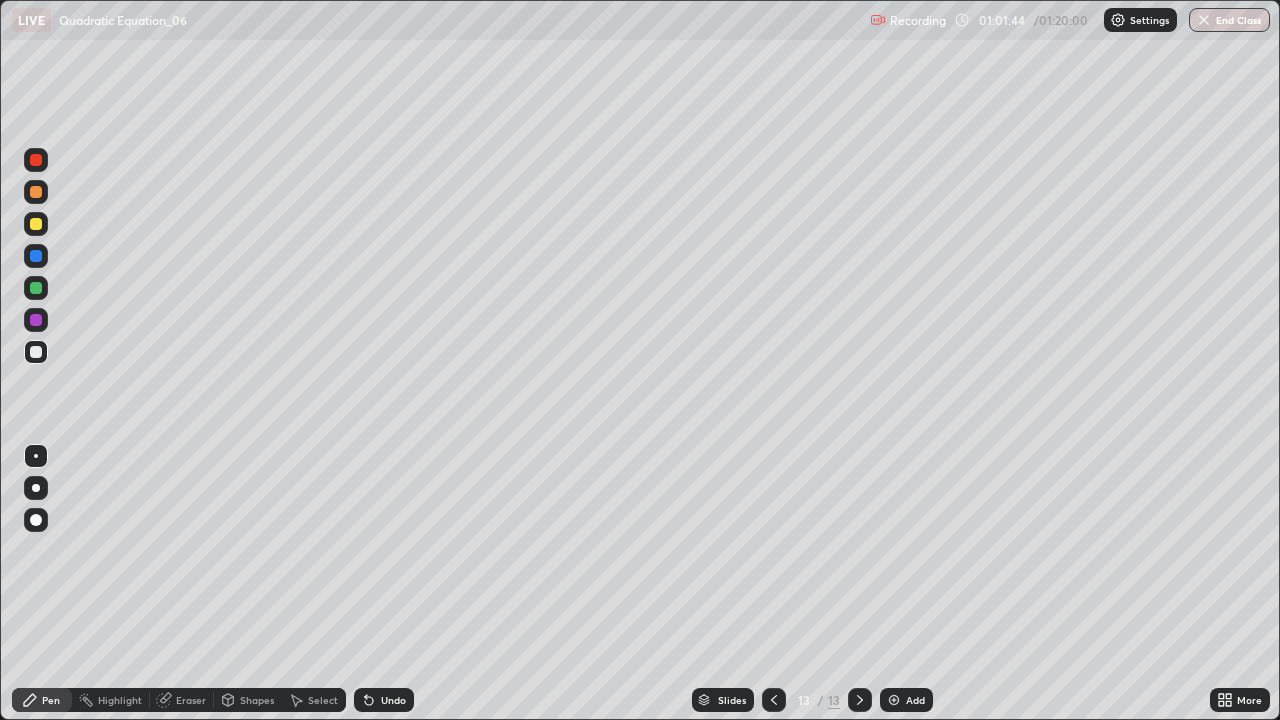 click at bounding box center [36, 192] 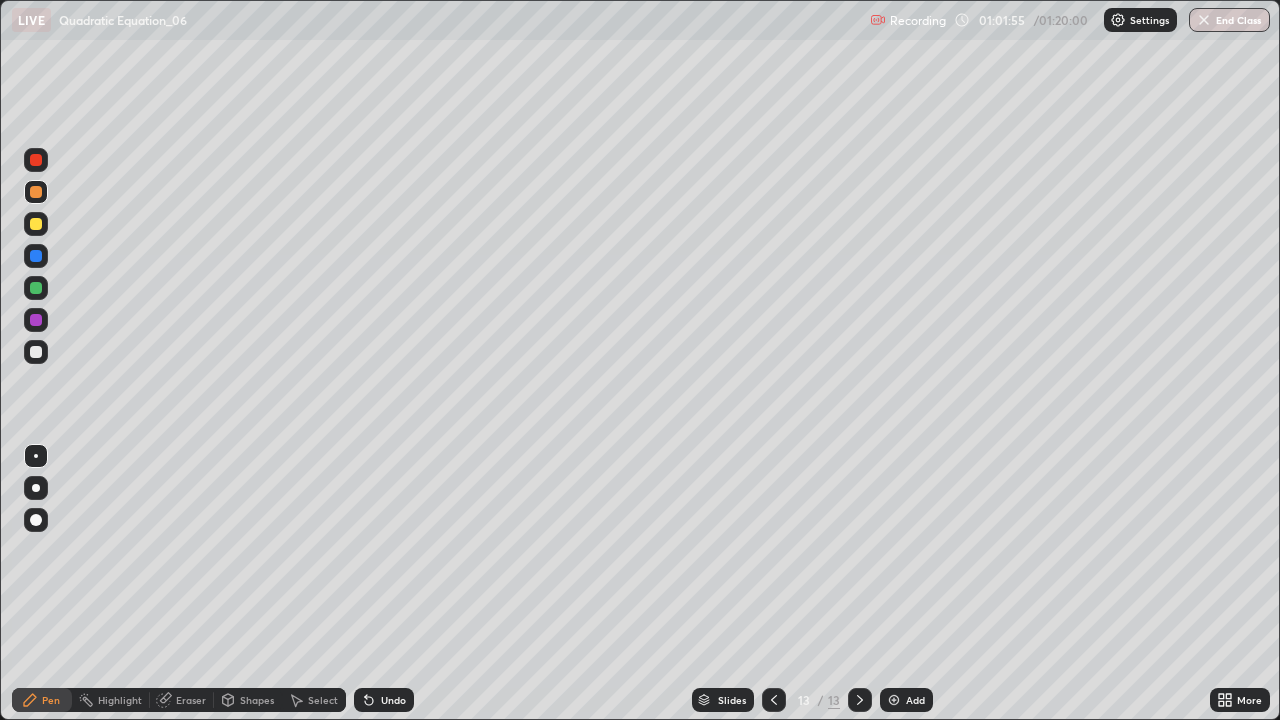 click at bounding box center [894, 700] 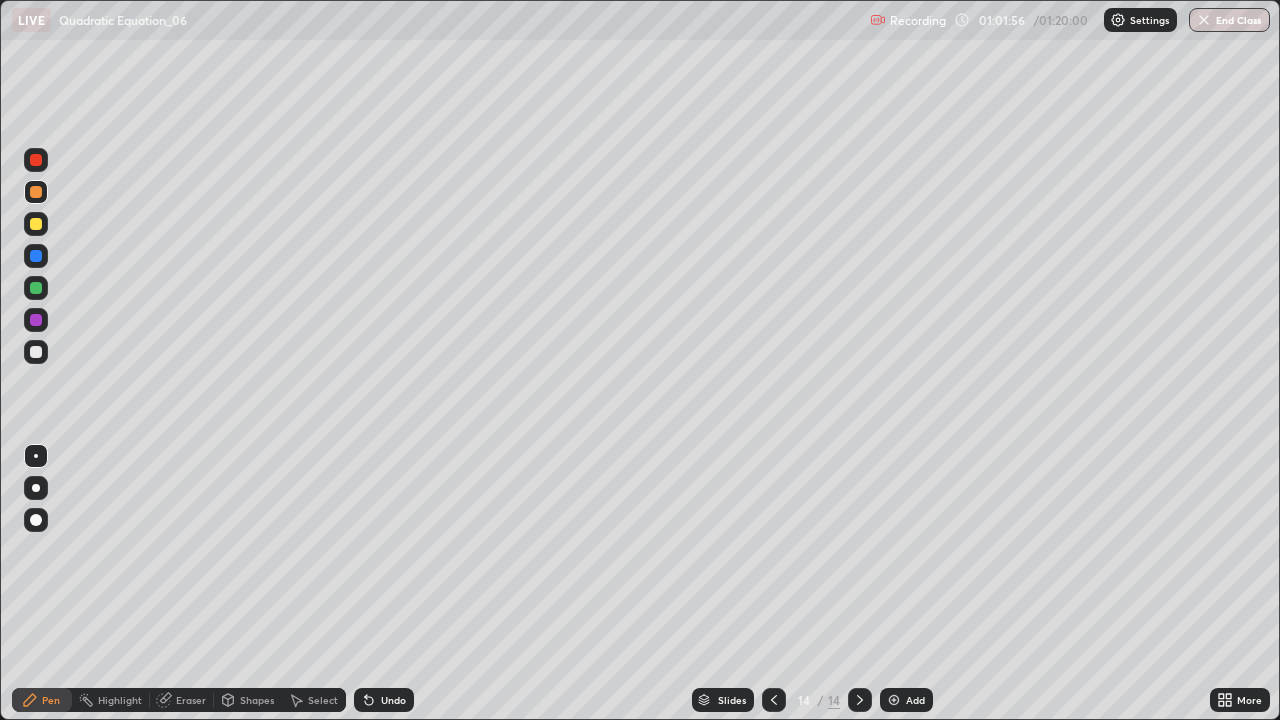 click at bounding box center [36, 160] 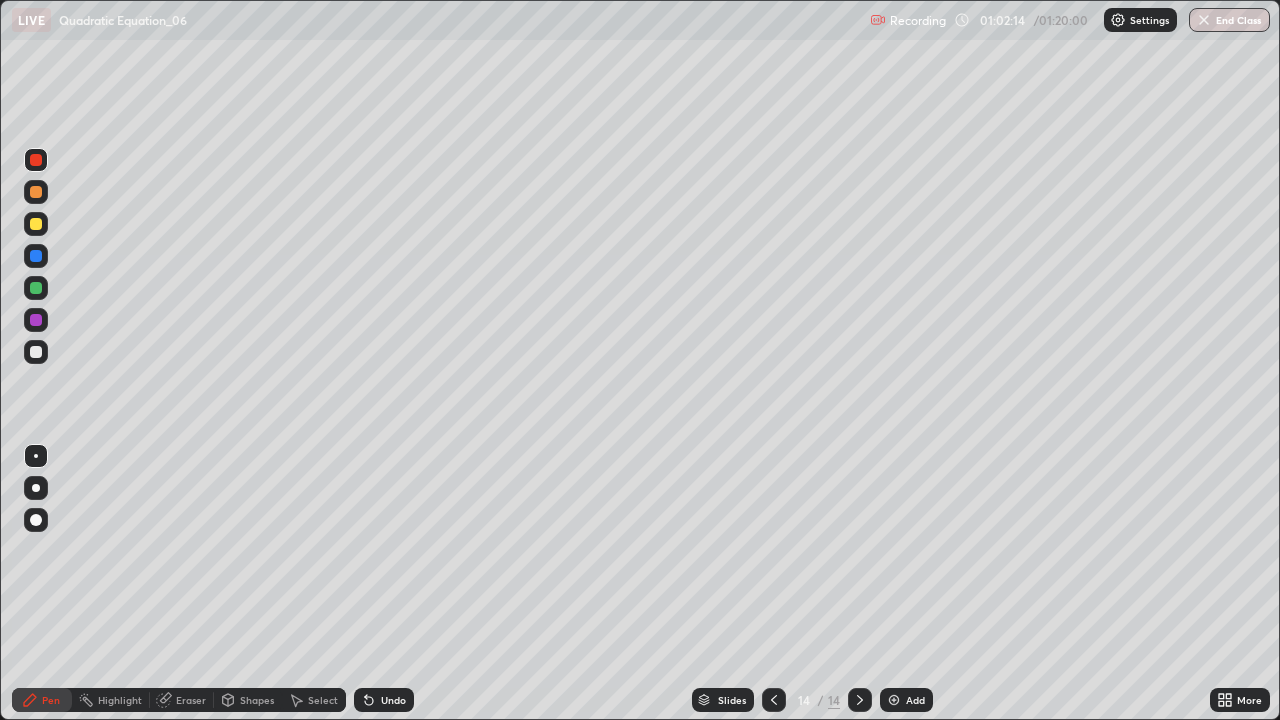 click on "Undo" at bounding box center [393, 700] 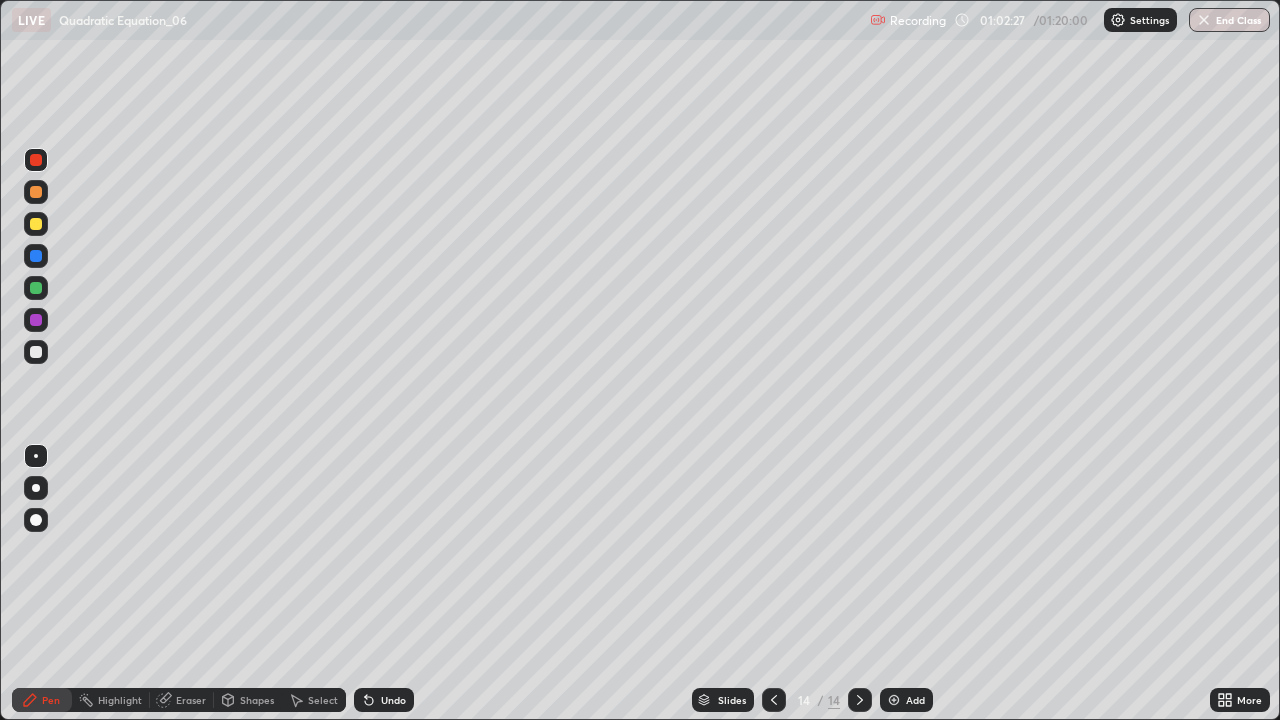 click at bounding box center [36, 224] 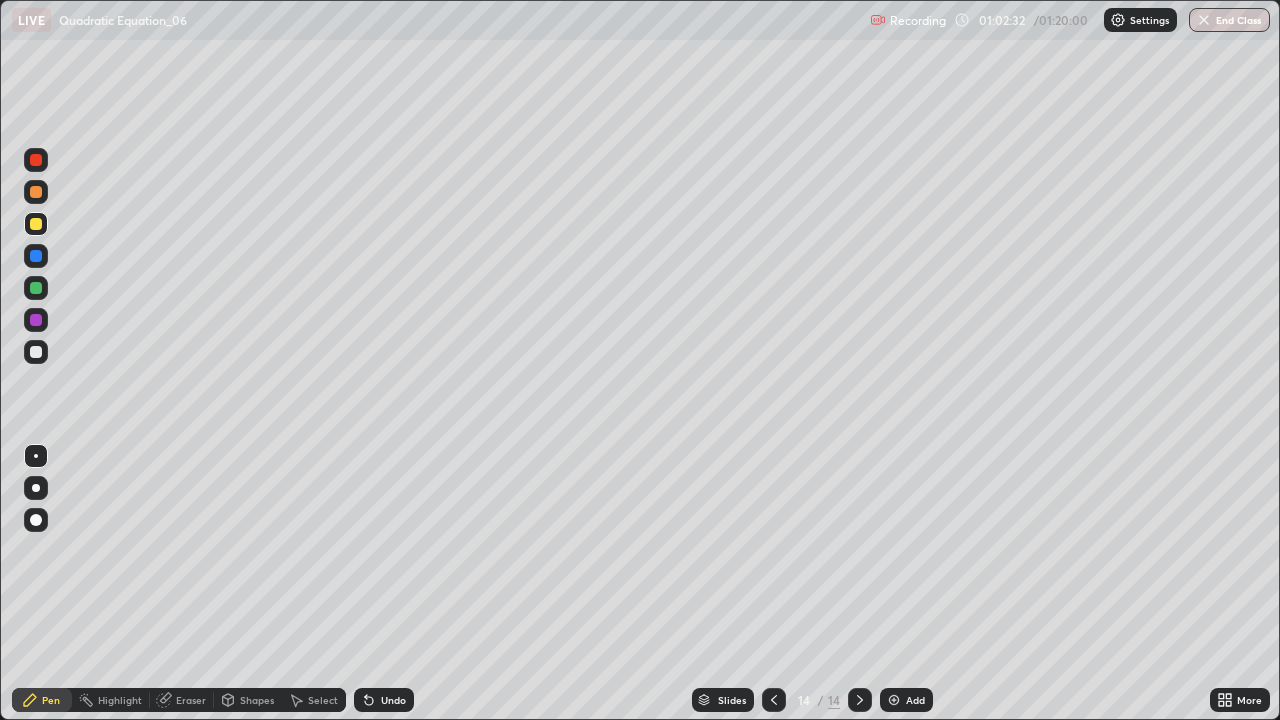 click on "Undo" at bounding box center (393, 700) 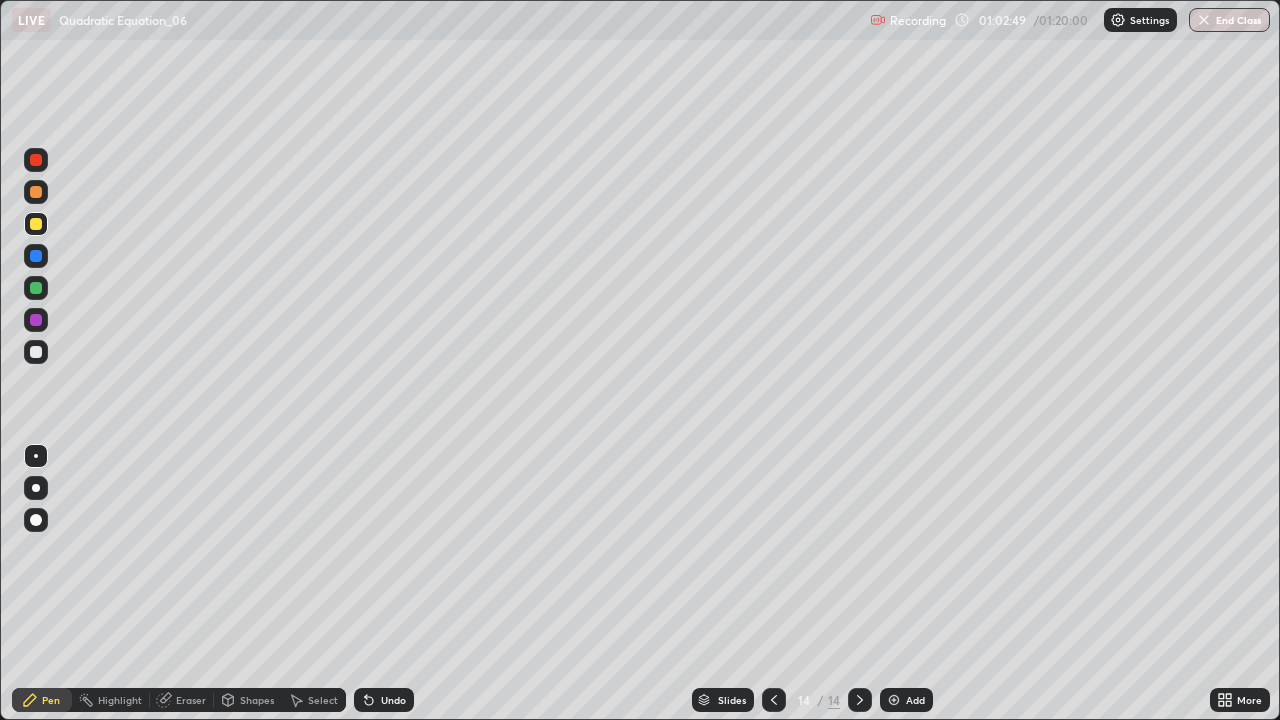 click at bounding box center [36, 160] 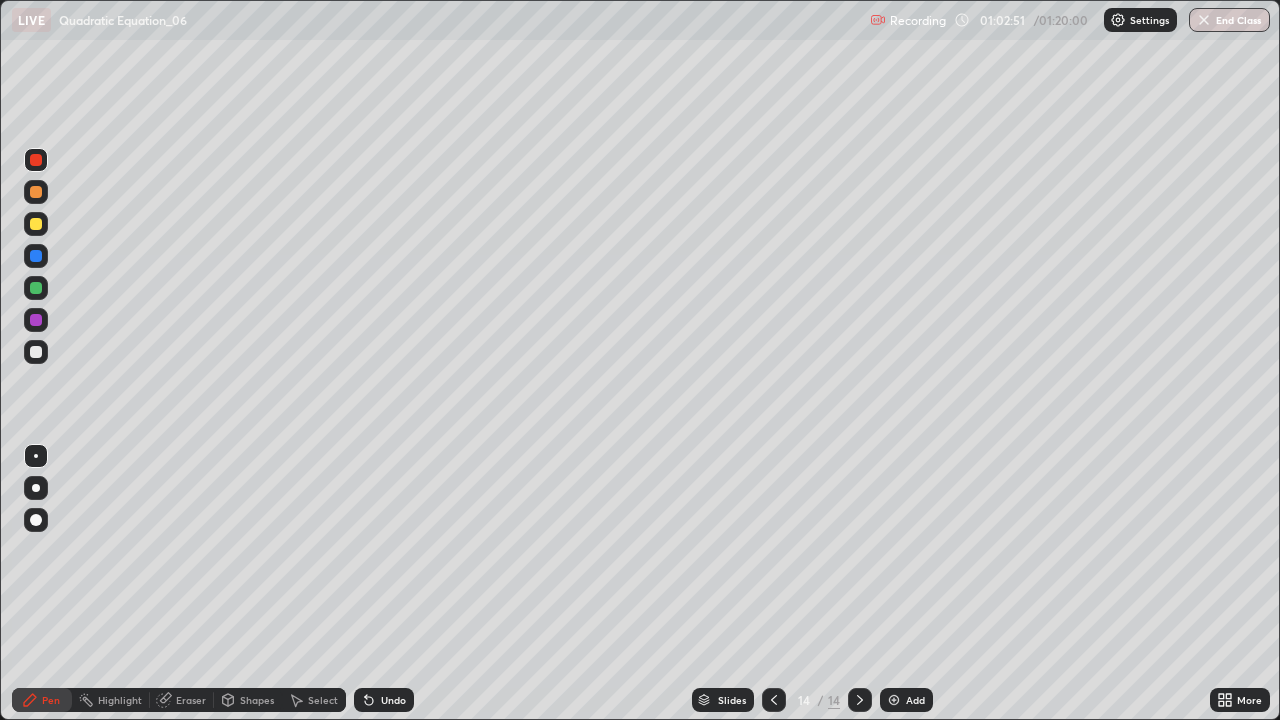 click at bounding box center (36, 192) 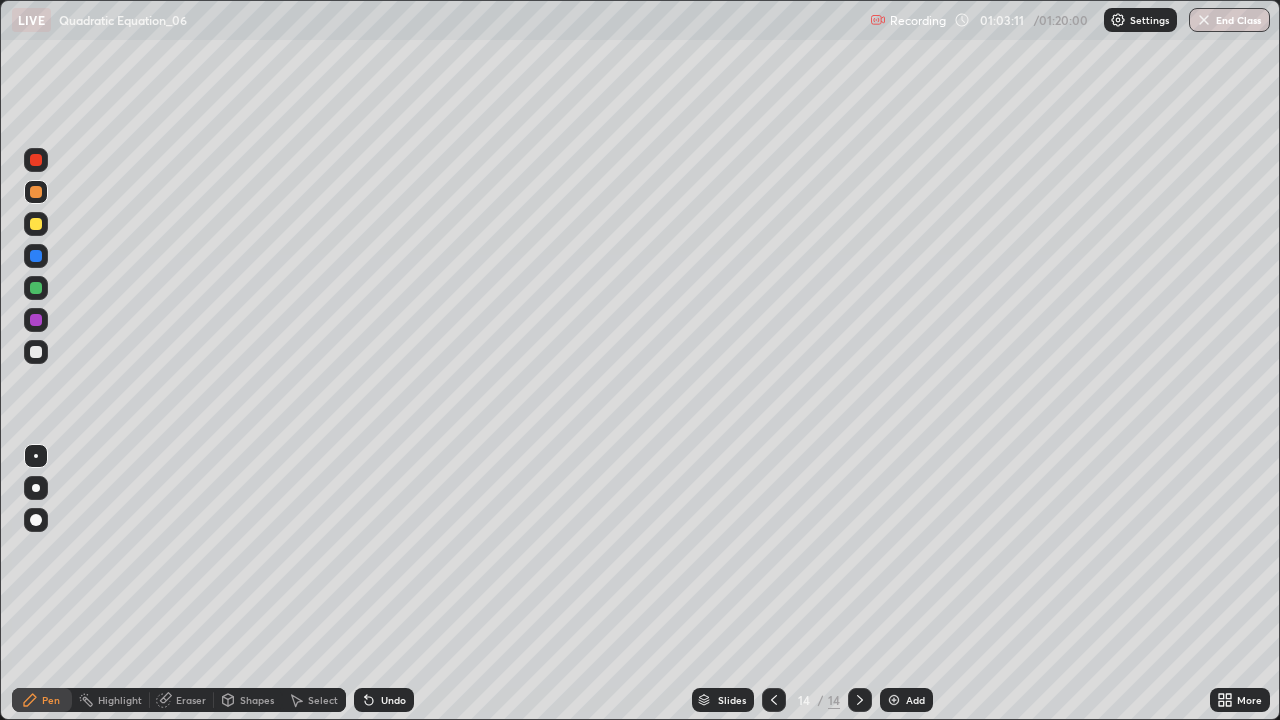 click on "Undo" at bounding box center (393, 700) 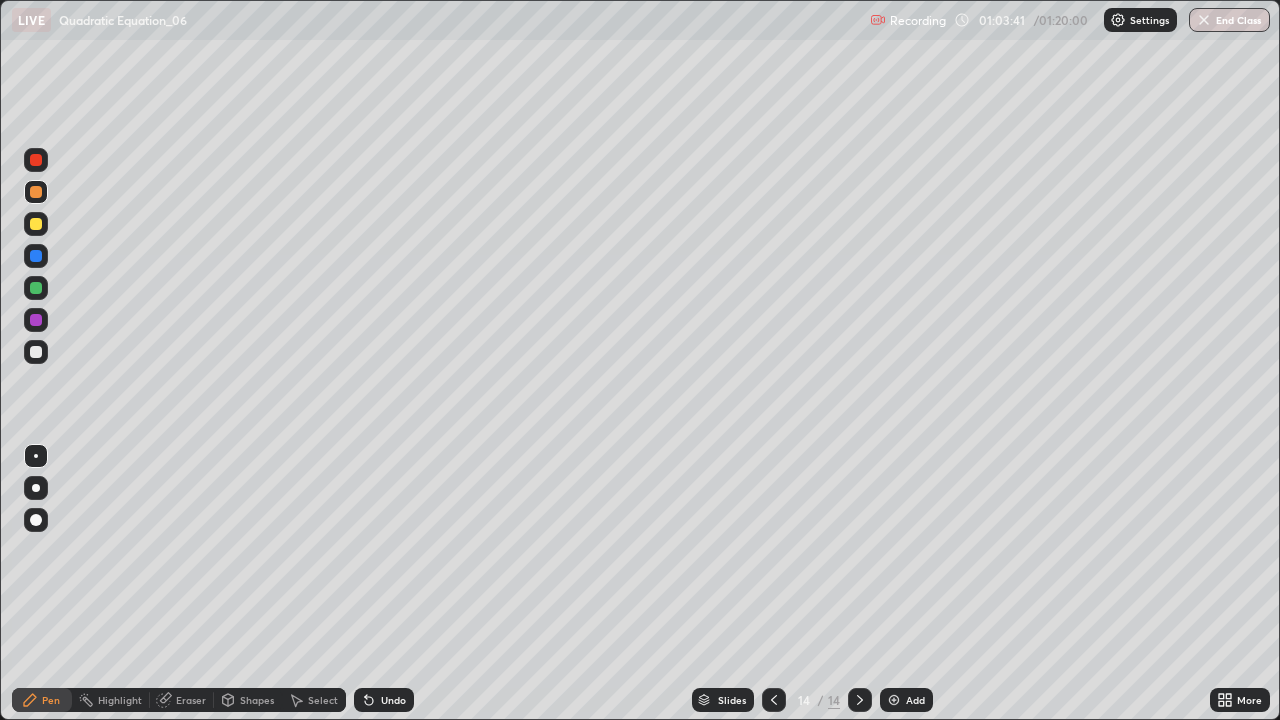 click on "Undo" at bounding box center [380, 700] 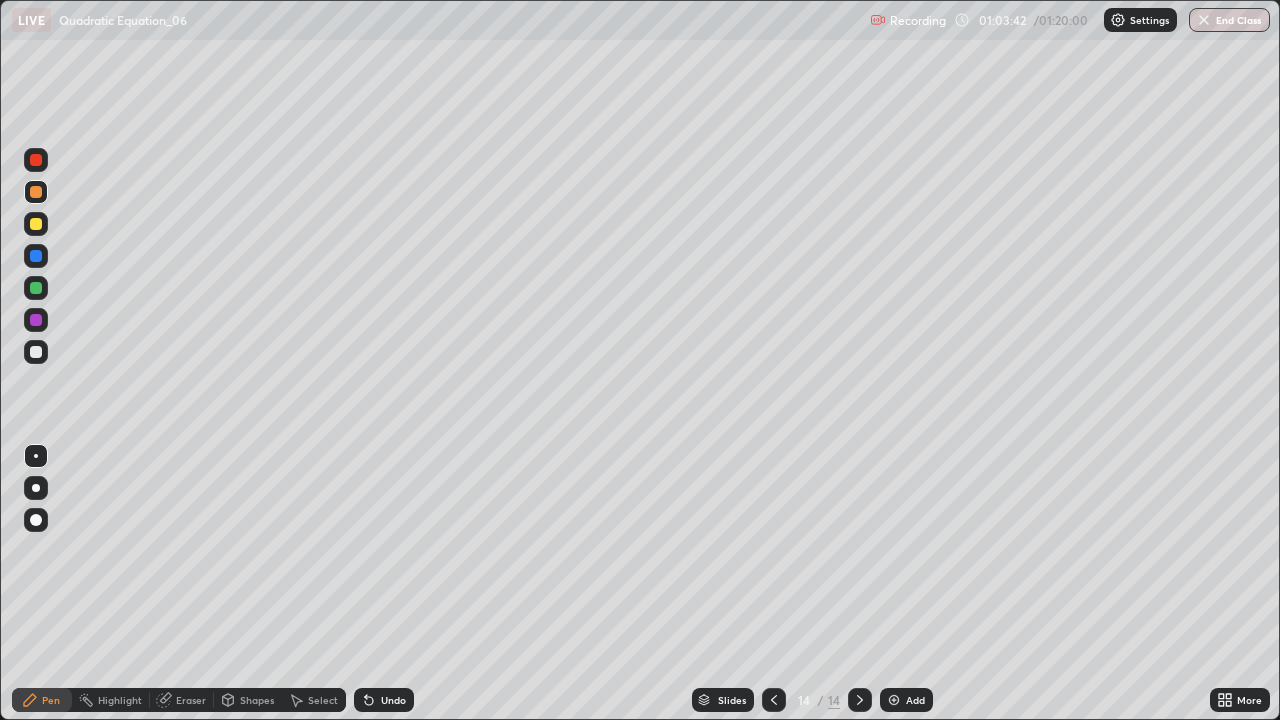 click on "Undo" at bounding box center [384, 700] 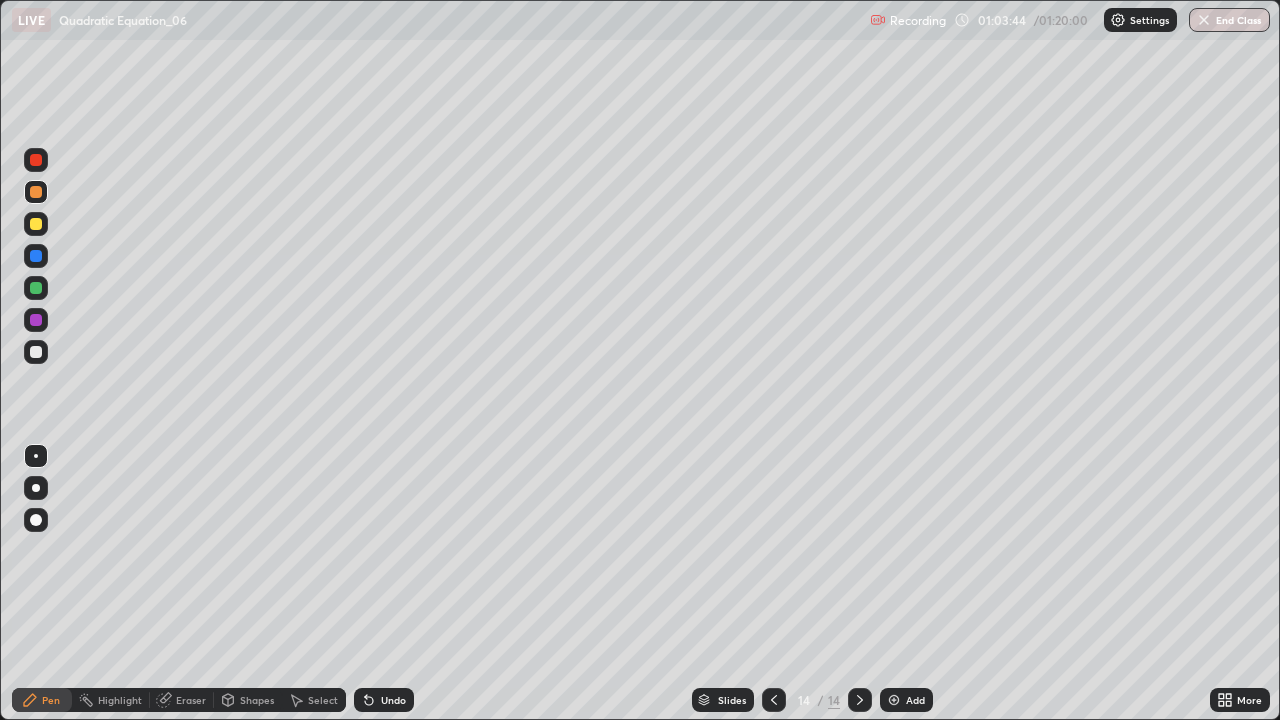 click on "Undo" at bounding box center (380, 700) 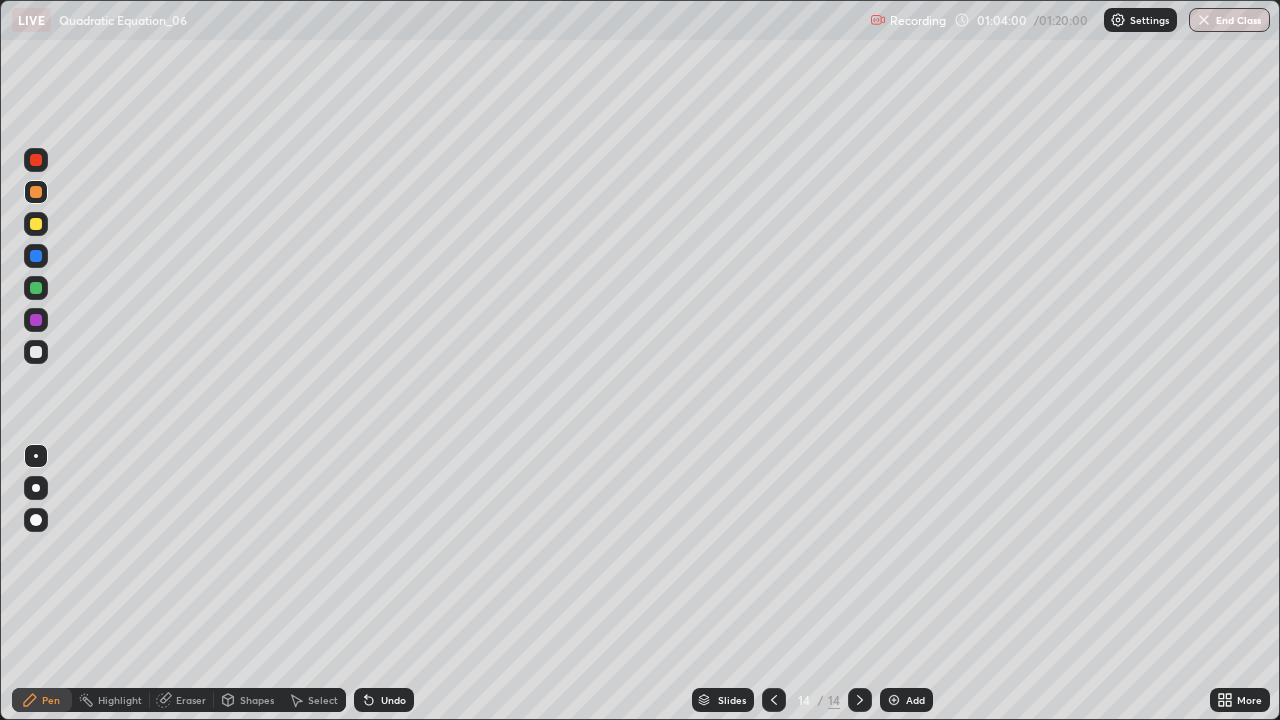 click at bounding box center [36, 256] 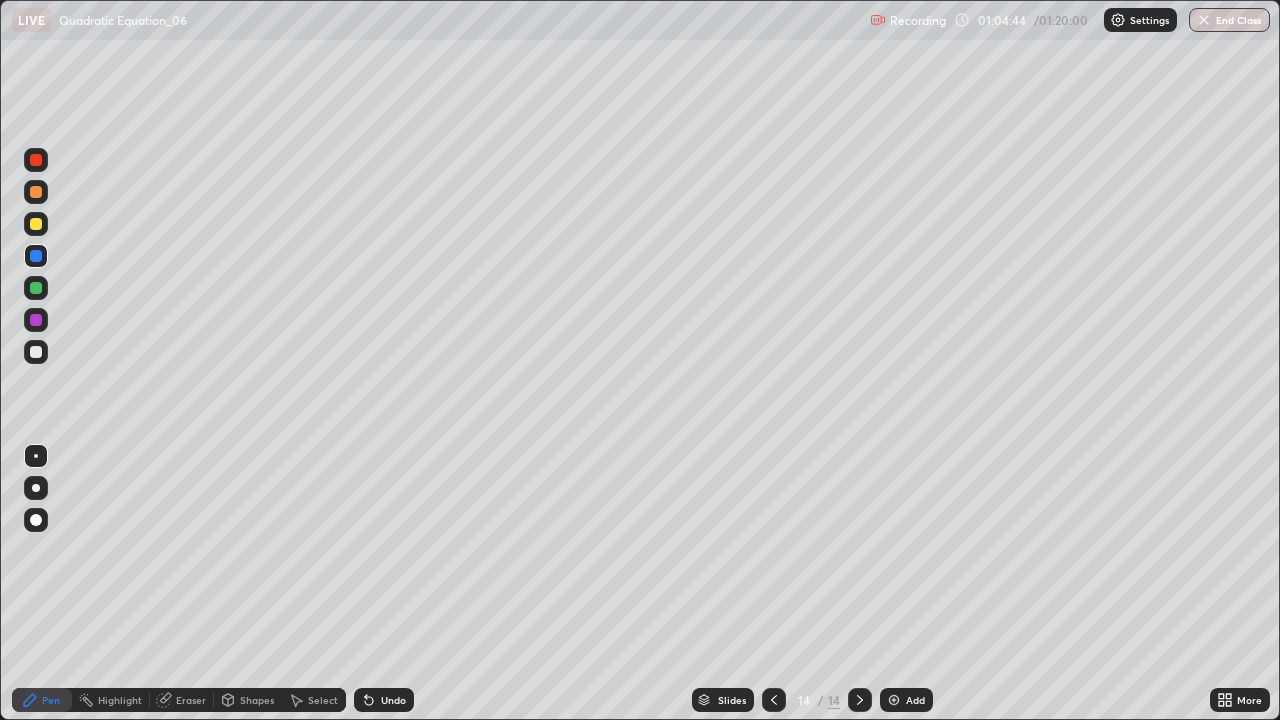 click at bounding box center (36, 320) 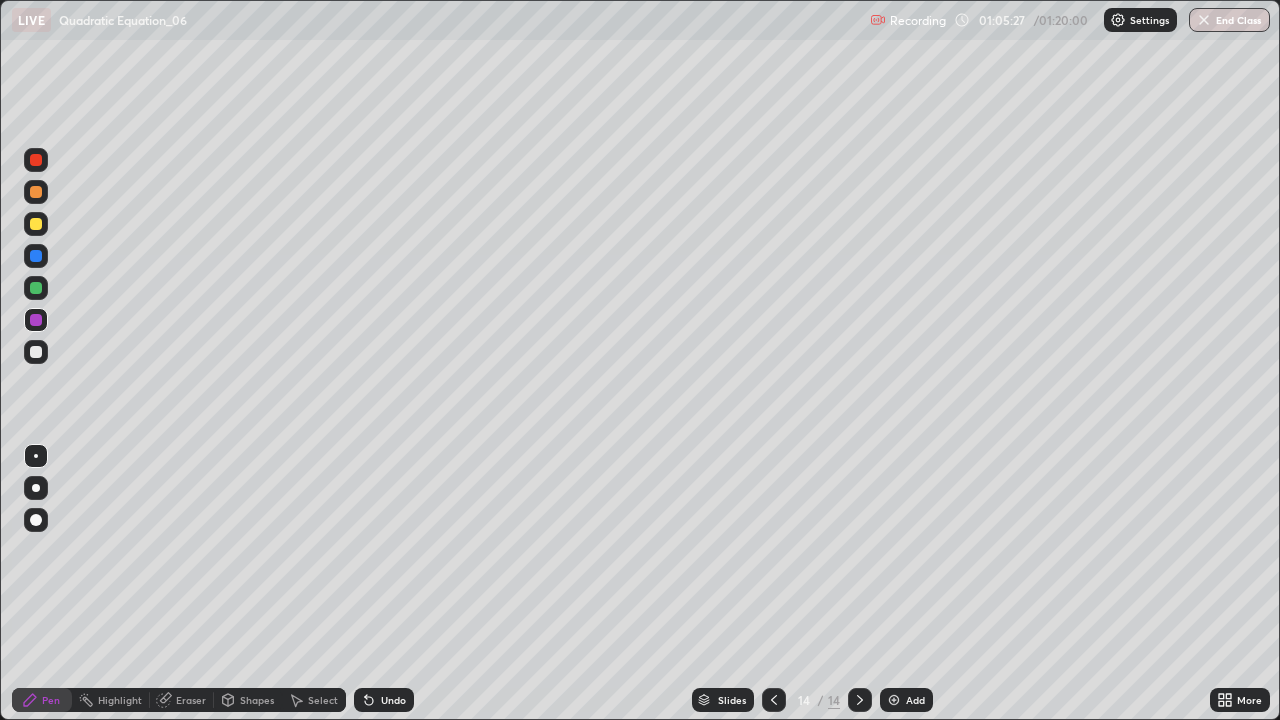 click at bounding box center (36, 352) 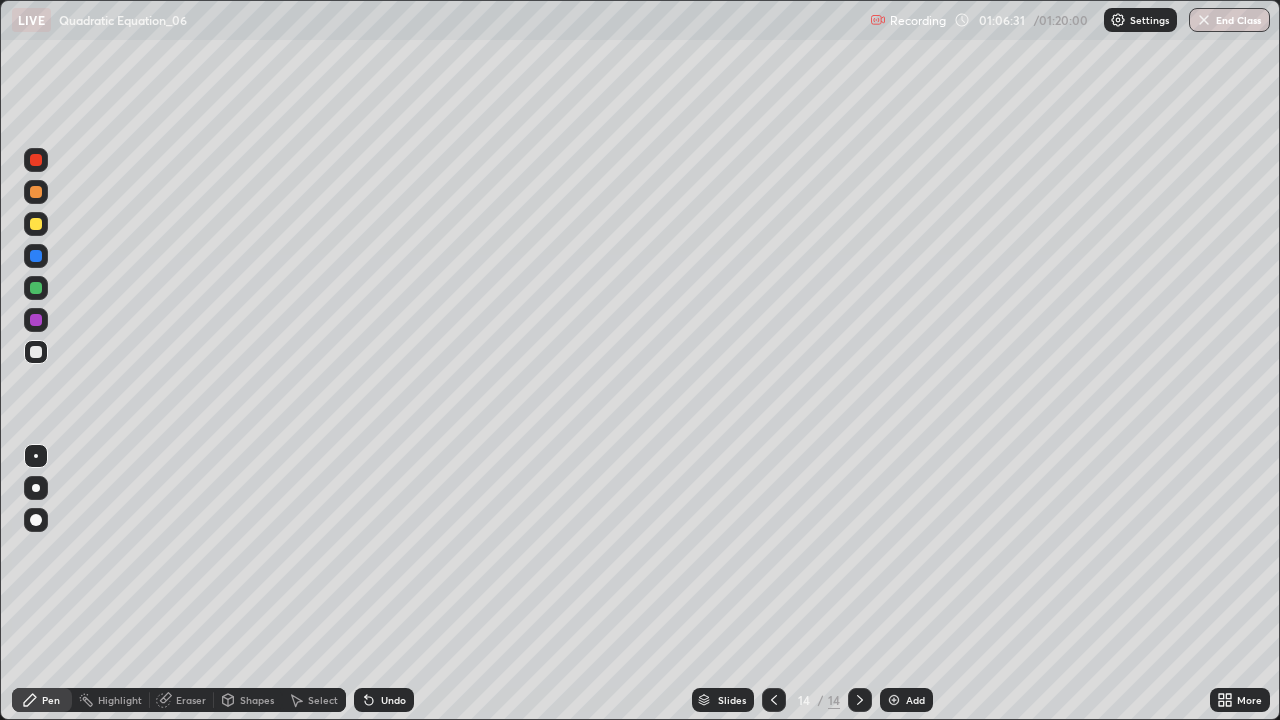 click at bounding box center (36, 192) 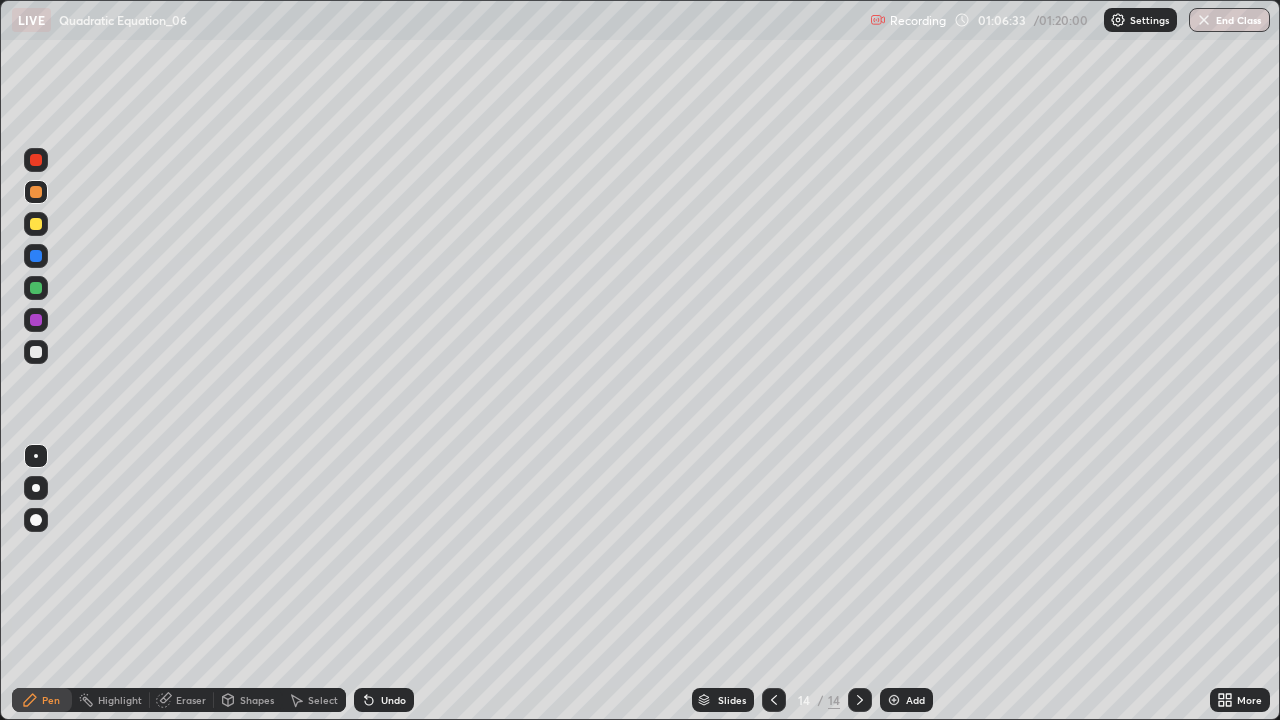 click at bounding box center (36, 160) 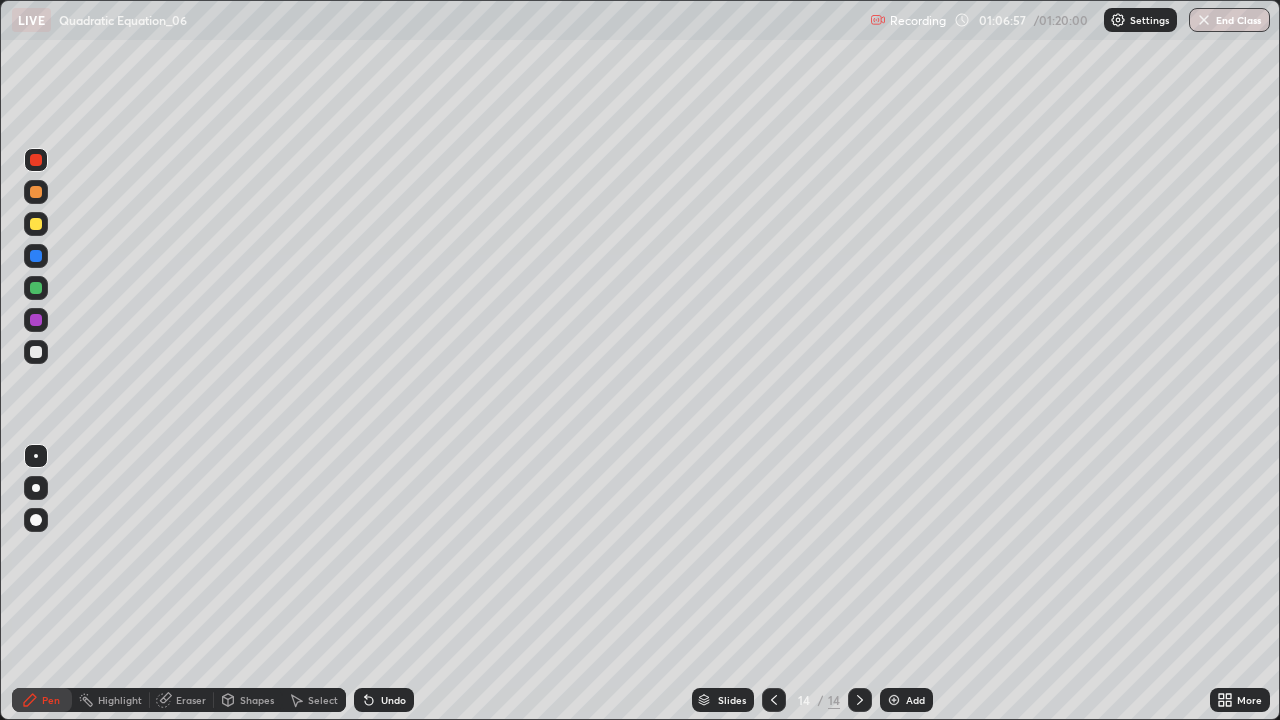 click on "Eraser" at bounding box center (191, 700) 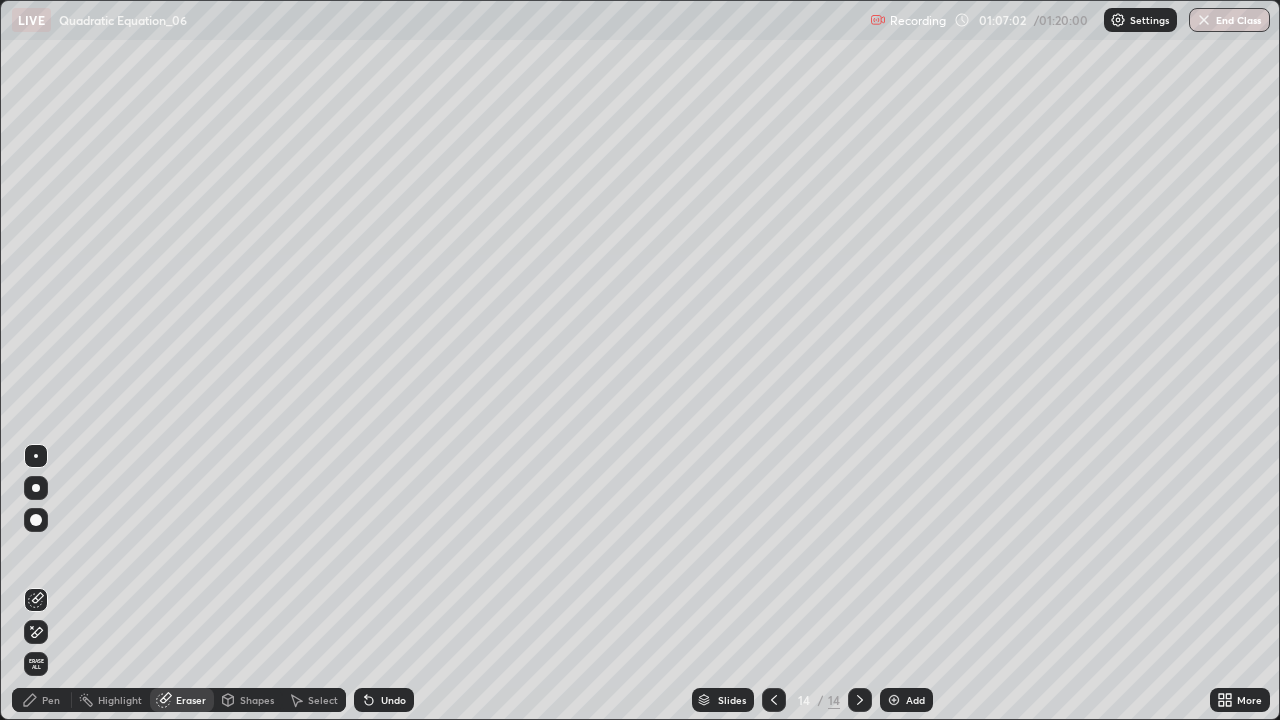 click on "Pen" at bounding box center [42, 700] 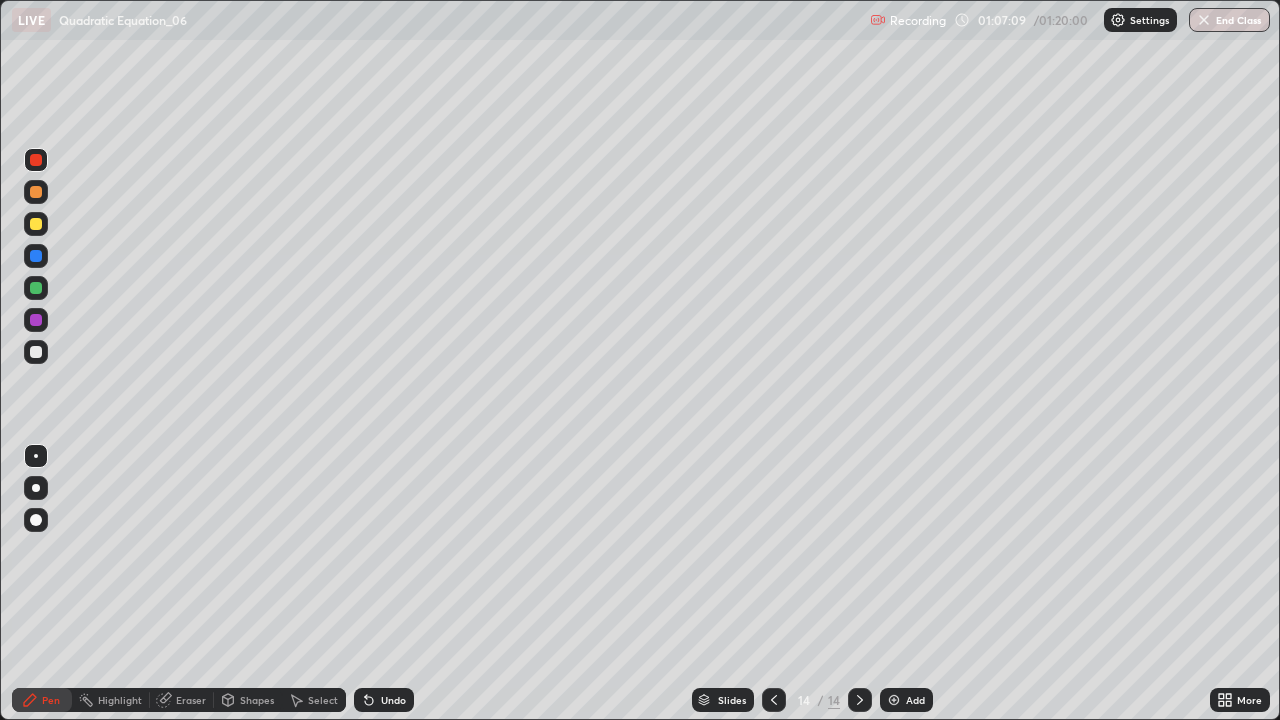 click at bounding box center [36, 256] 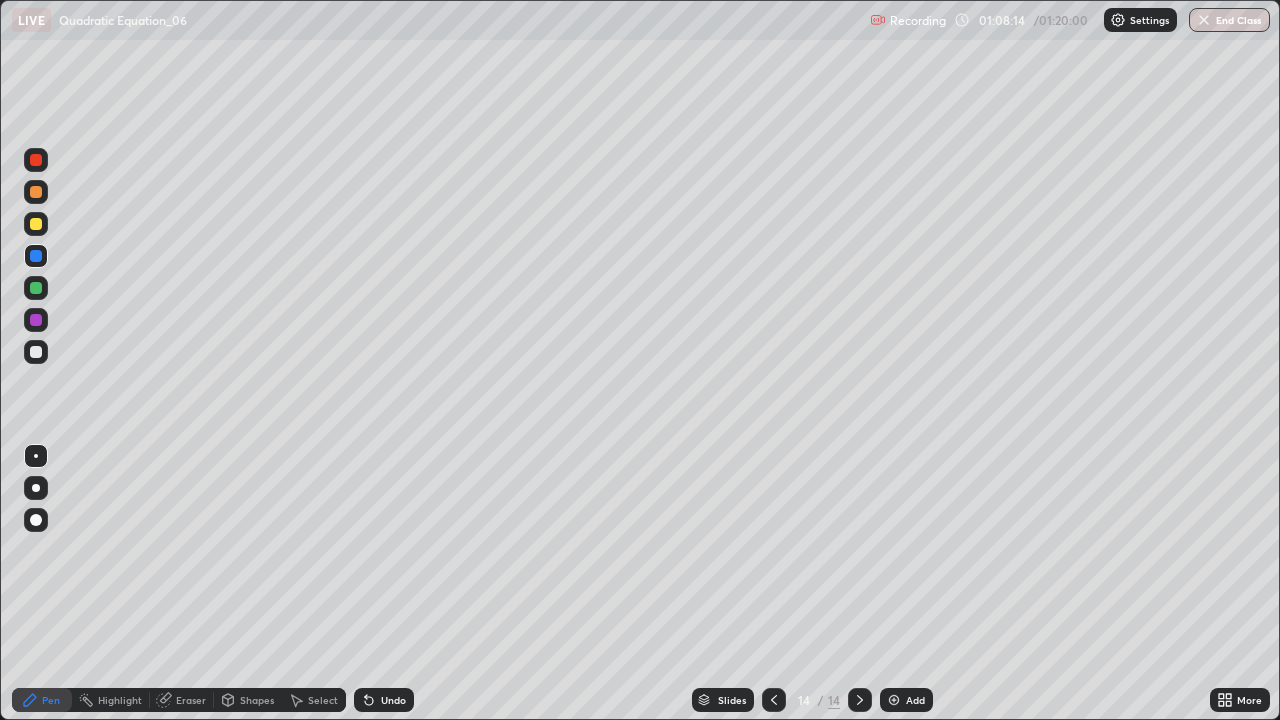 click at bounding box center (36, 320) 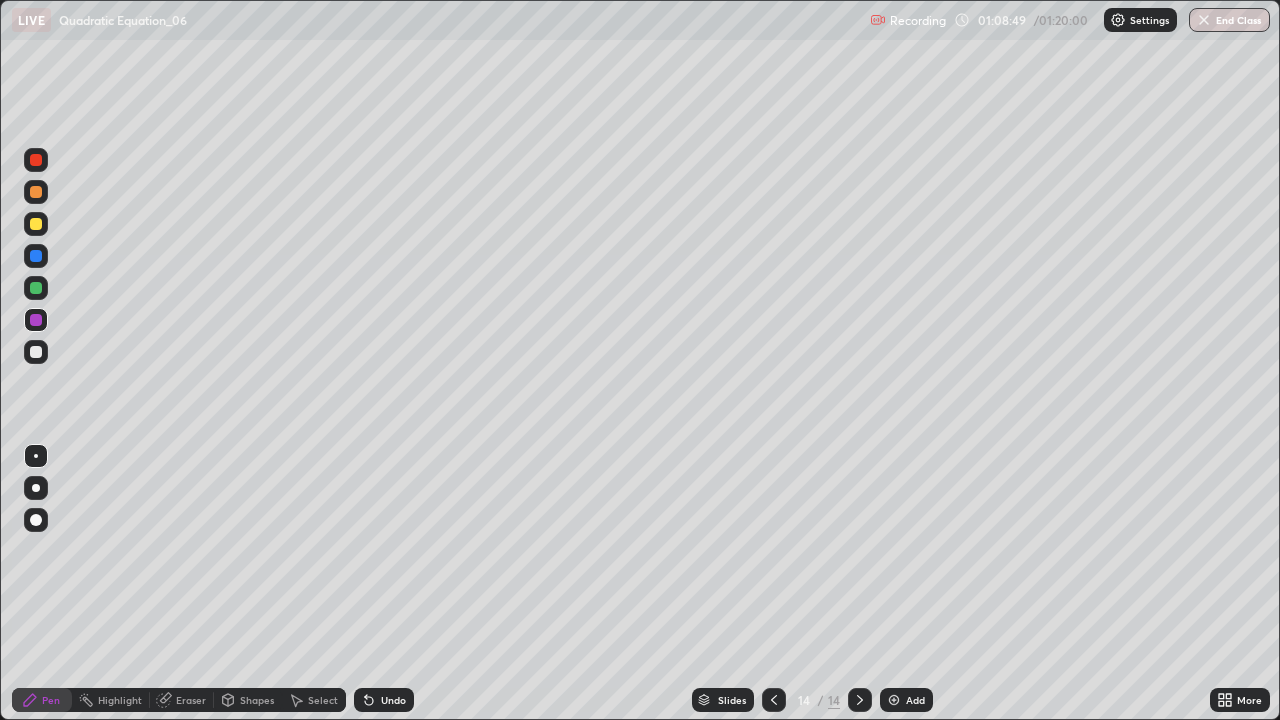 click at bounding box center [36, 192] 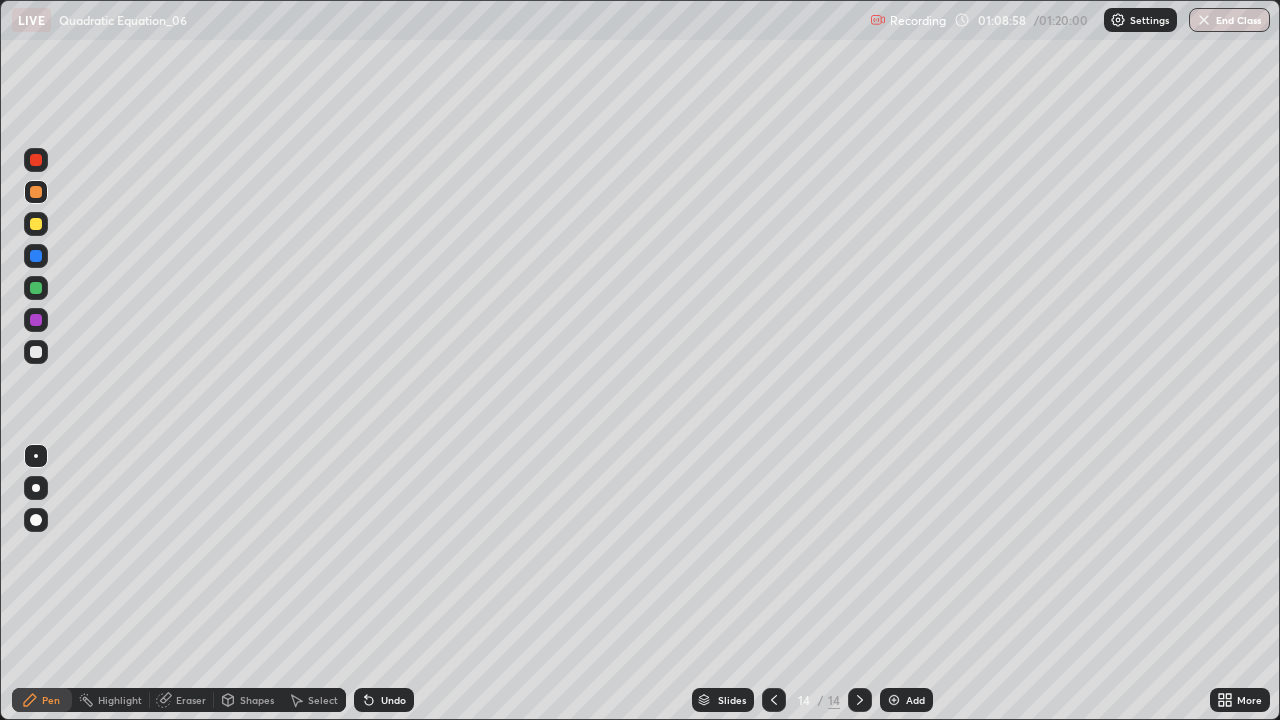 click on "Add" at bounding box center [915, 700] 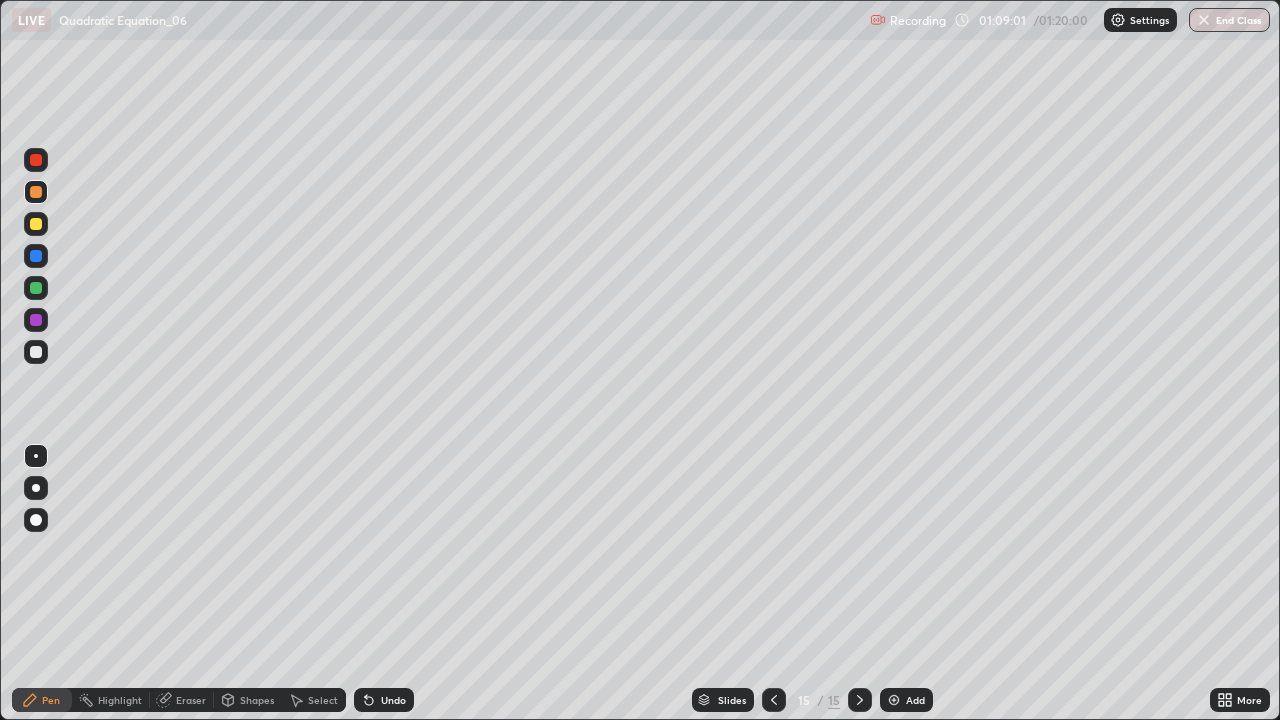 click at bounding box center (36, 160) 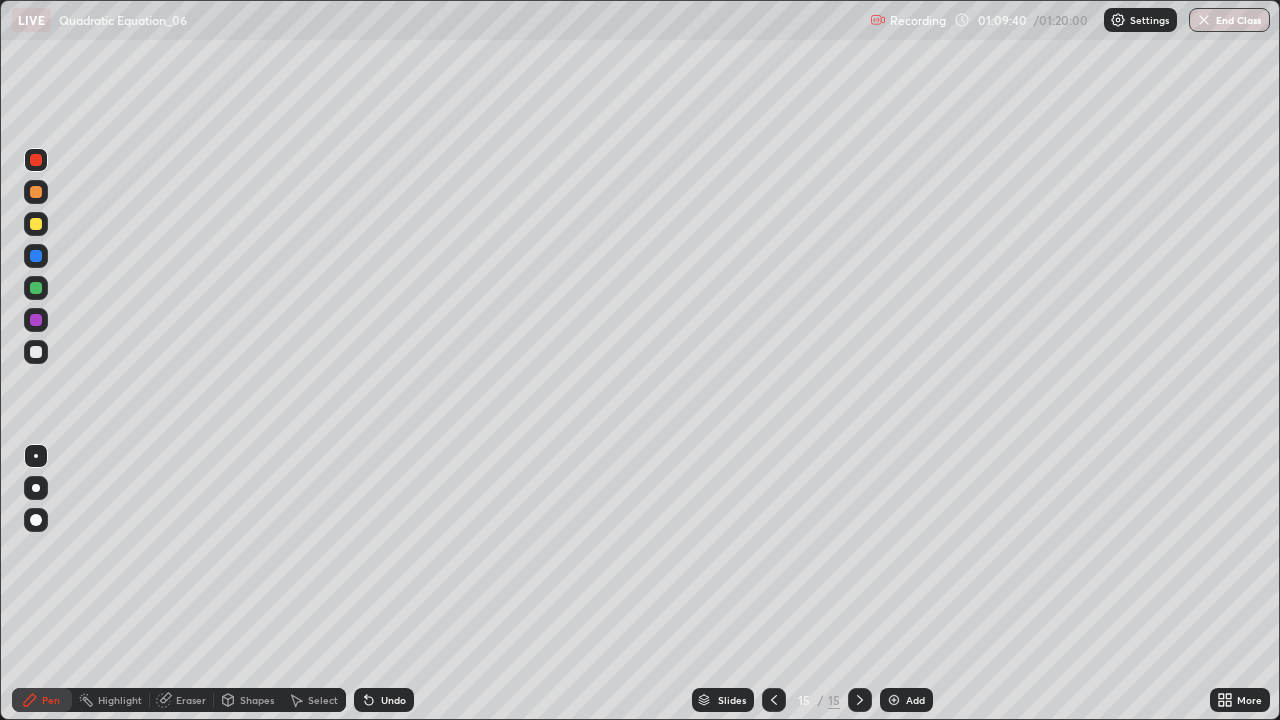 click at bounding box center (36, 288) 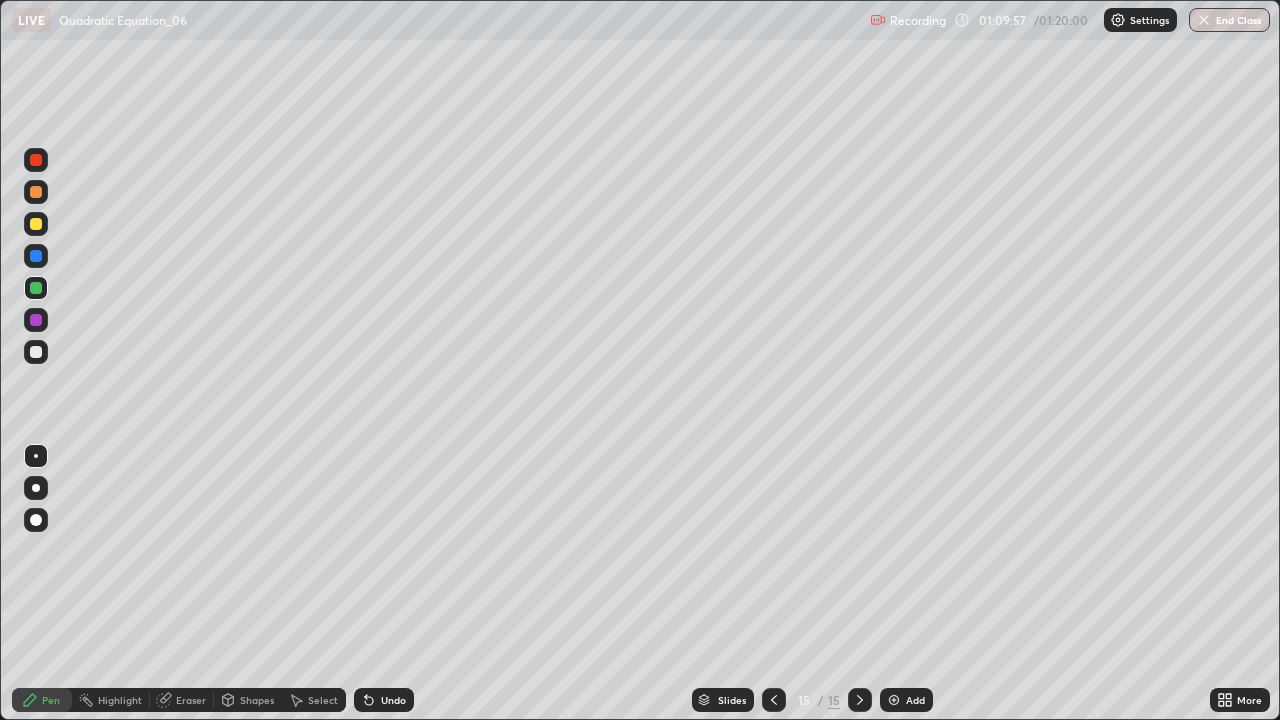 click at bounding box center [36, 320] 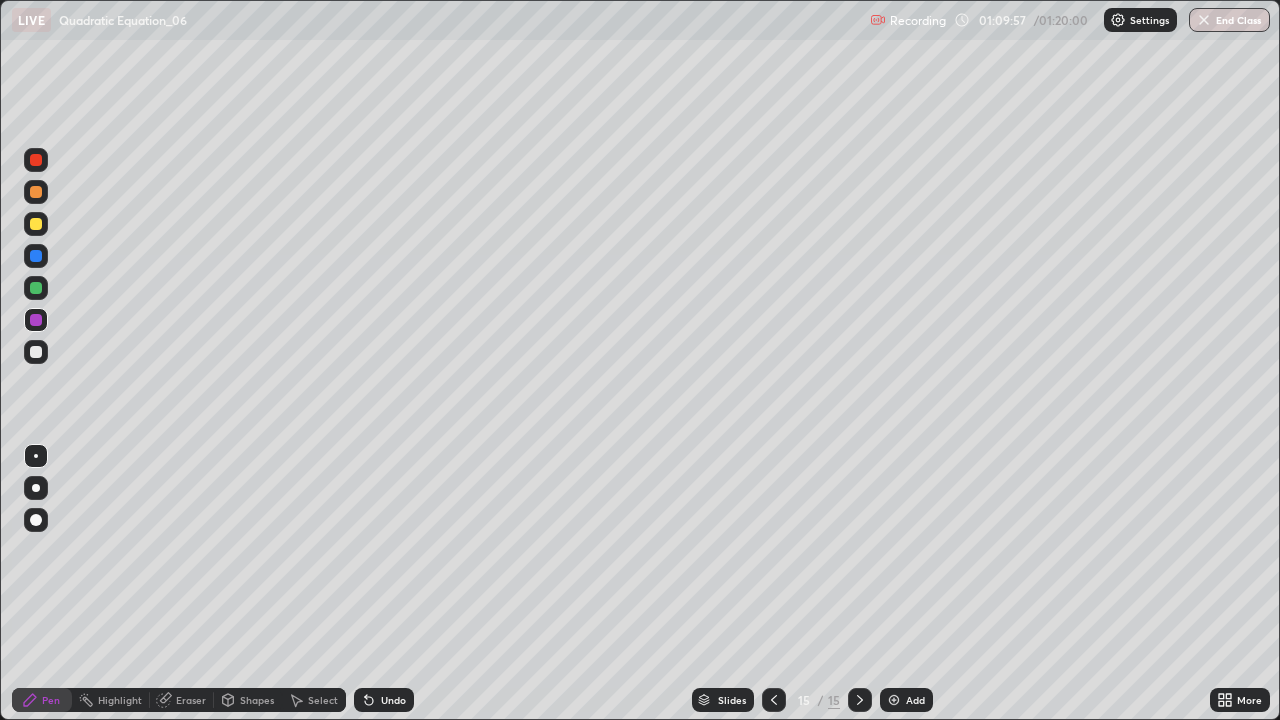 click at bounding box center (36, 256) 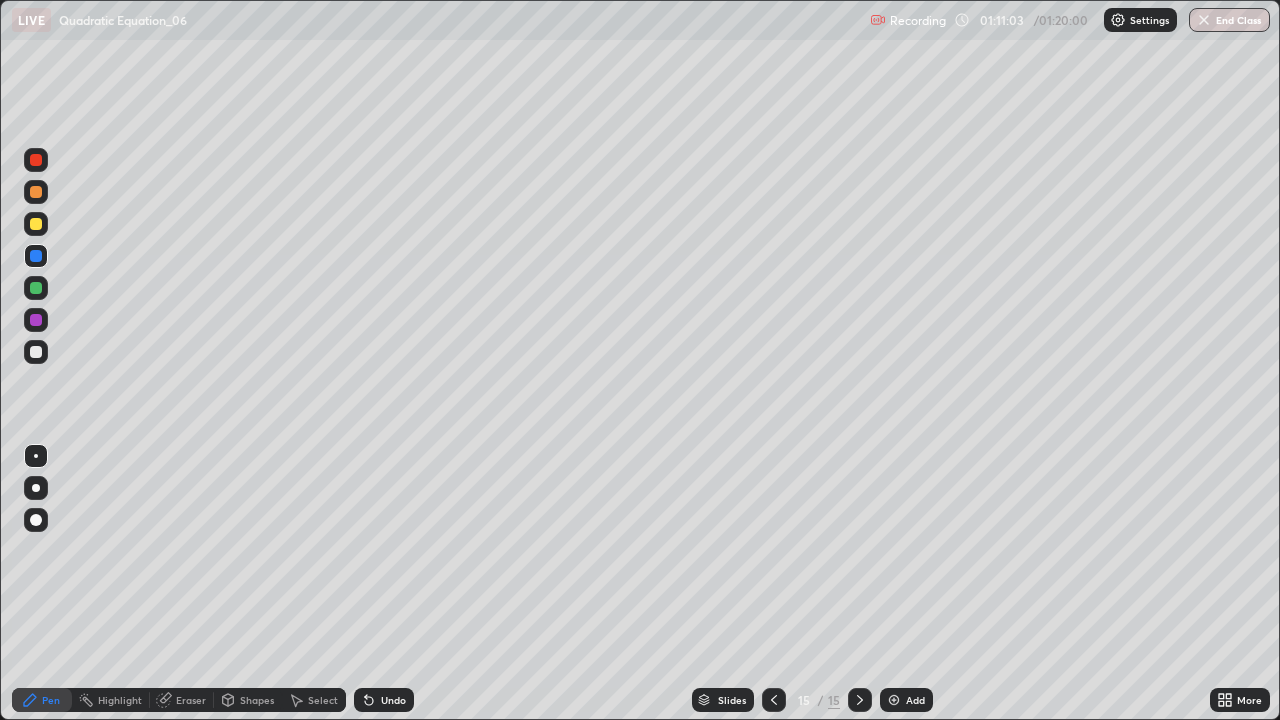 click 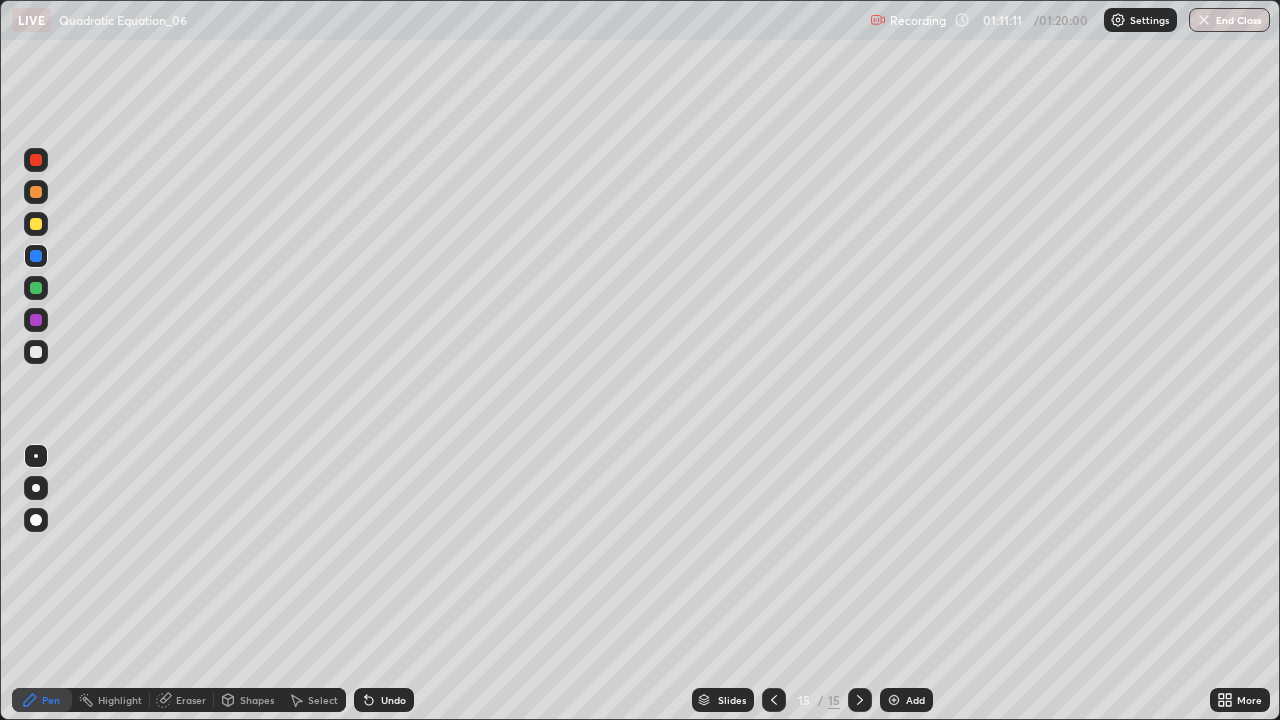 click at bounding box center [36, 160] 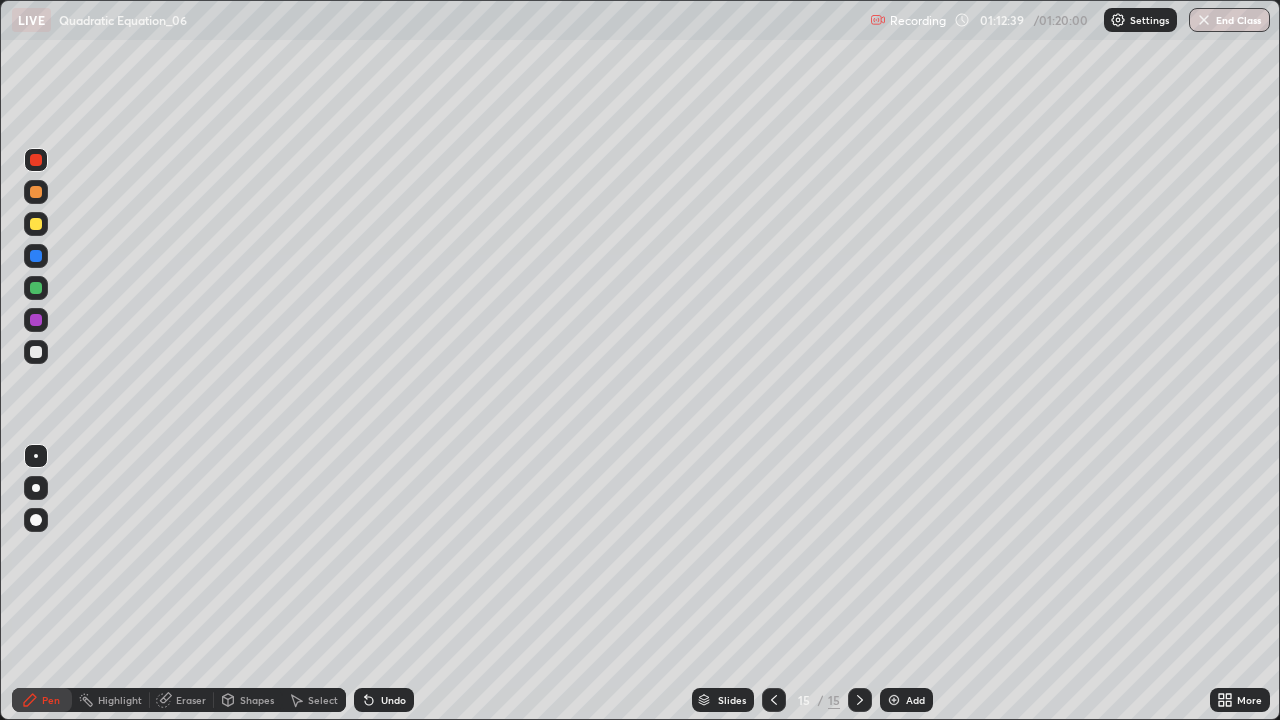 click at bounding box center (36, 320) 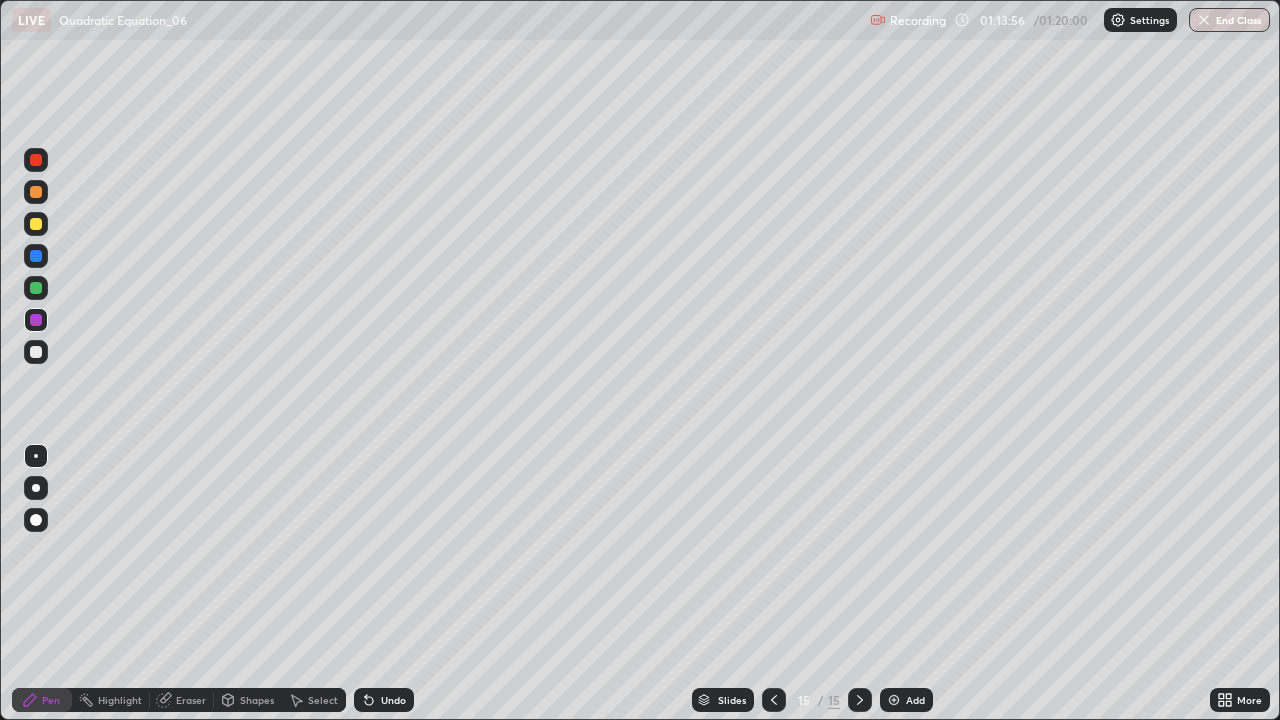 click at bounding box center [36, 192] 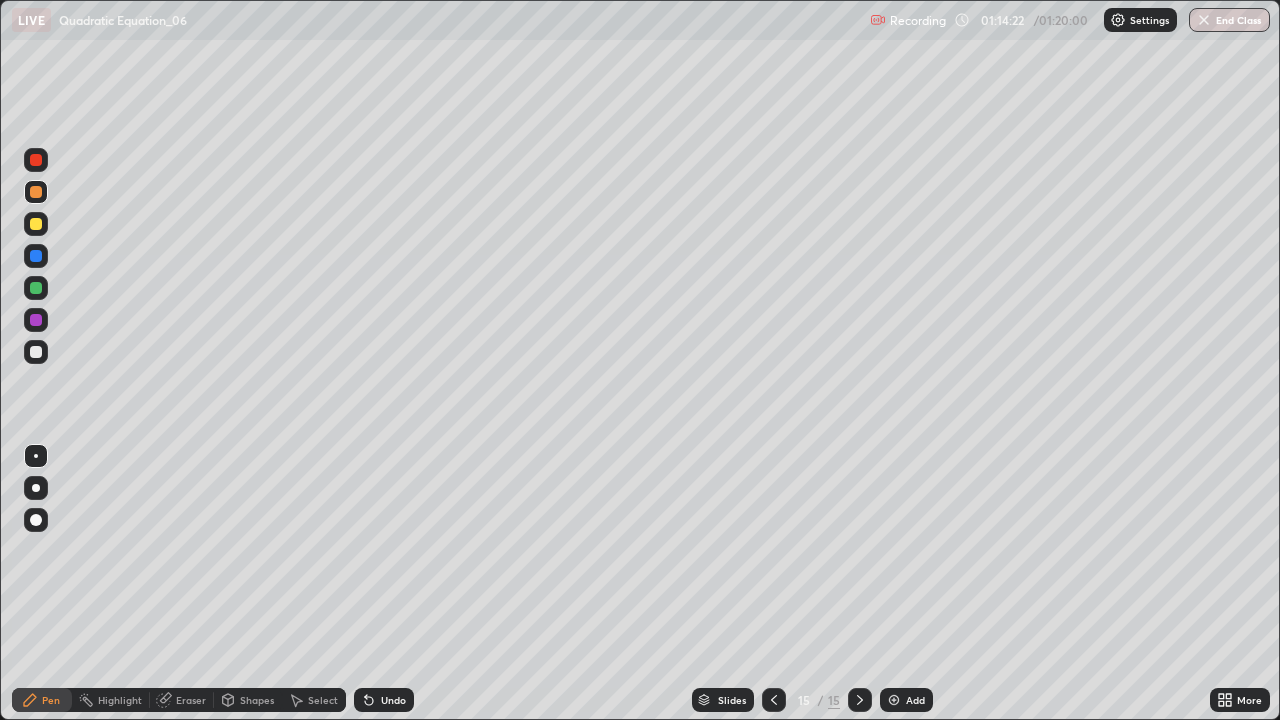 click at bounding box center (36, 224) 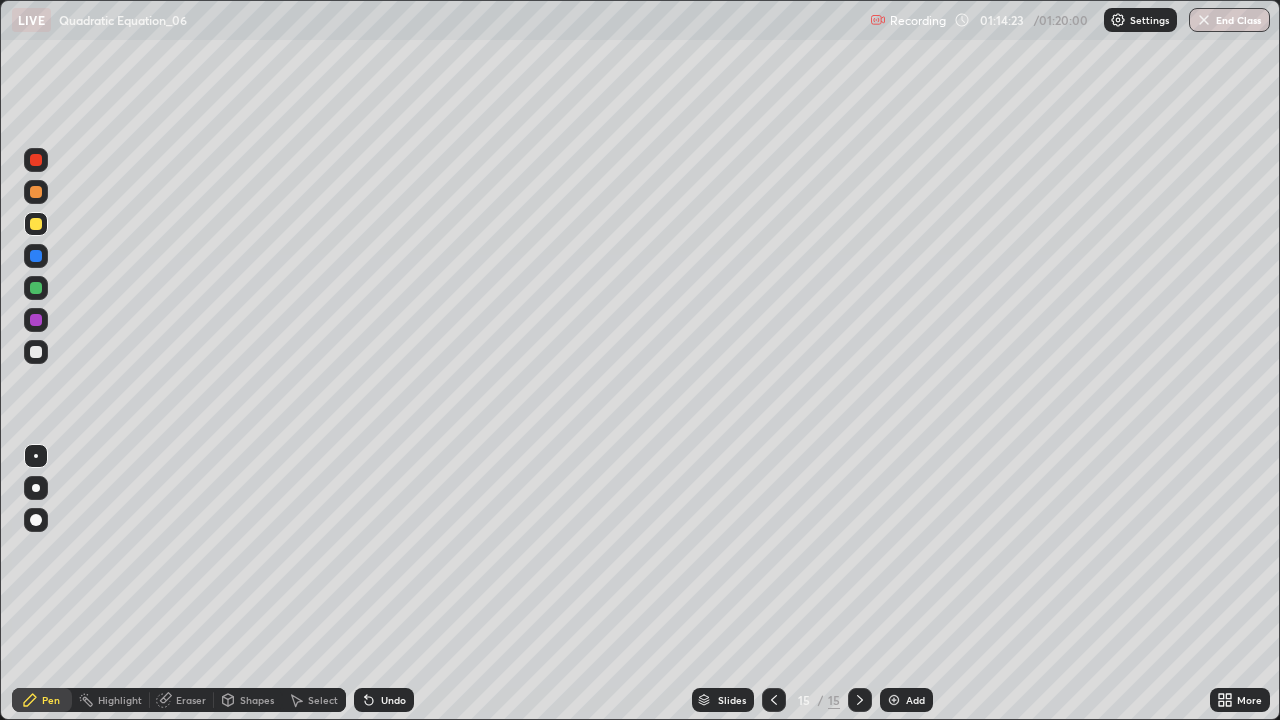click at bounding box center [36, 192] 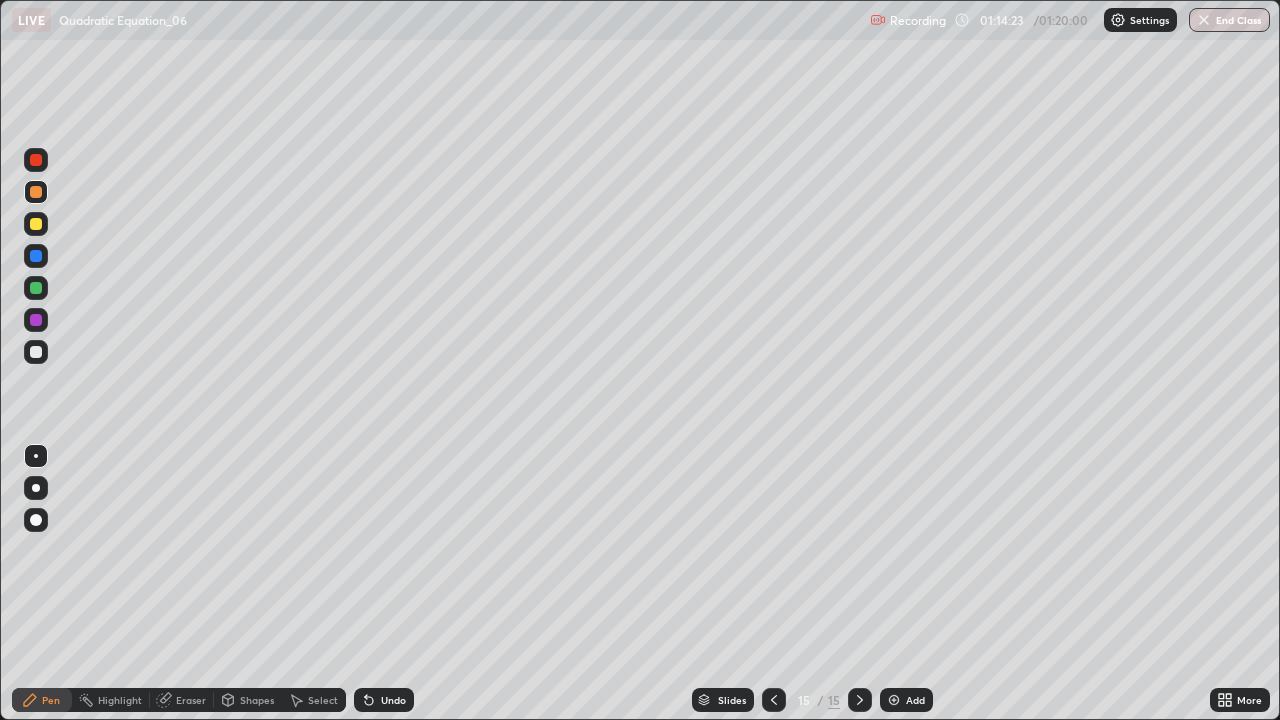 click at bounding box center (36, 160) 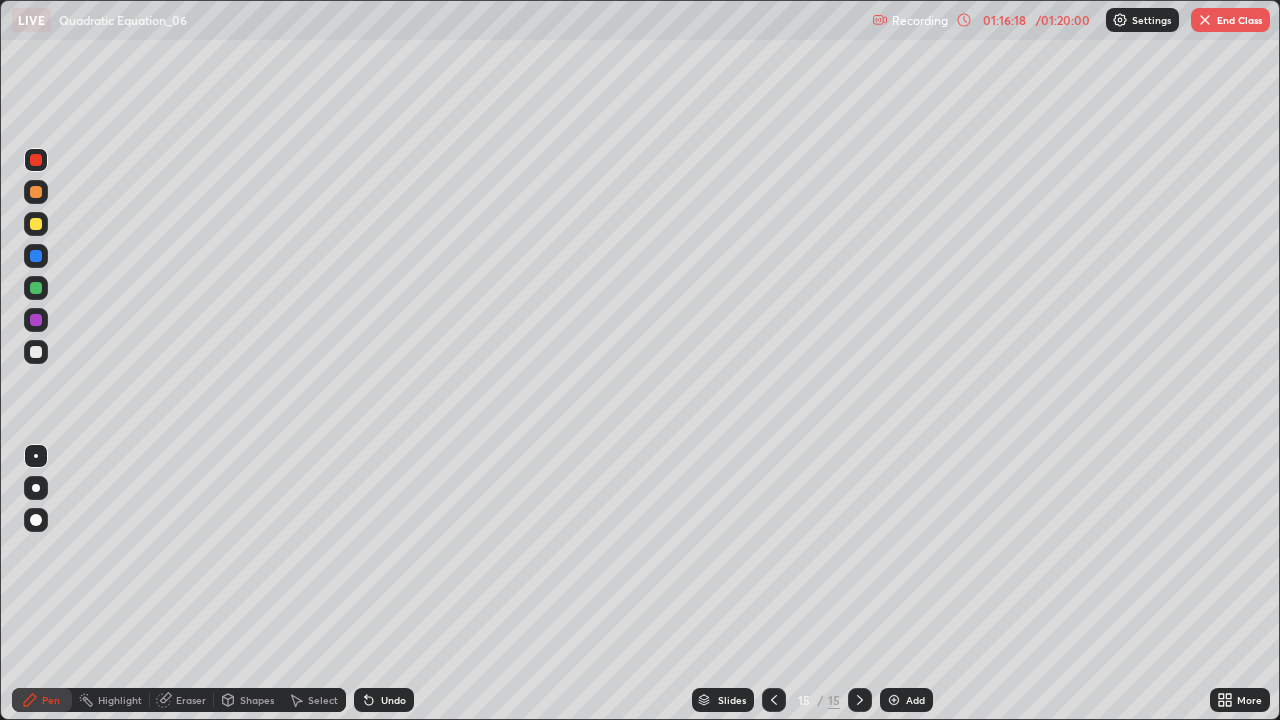 click on "End Class" at bounding box center (1230, 20) 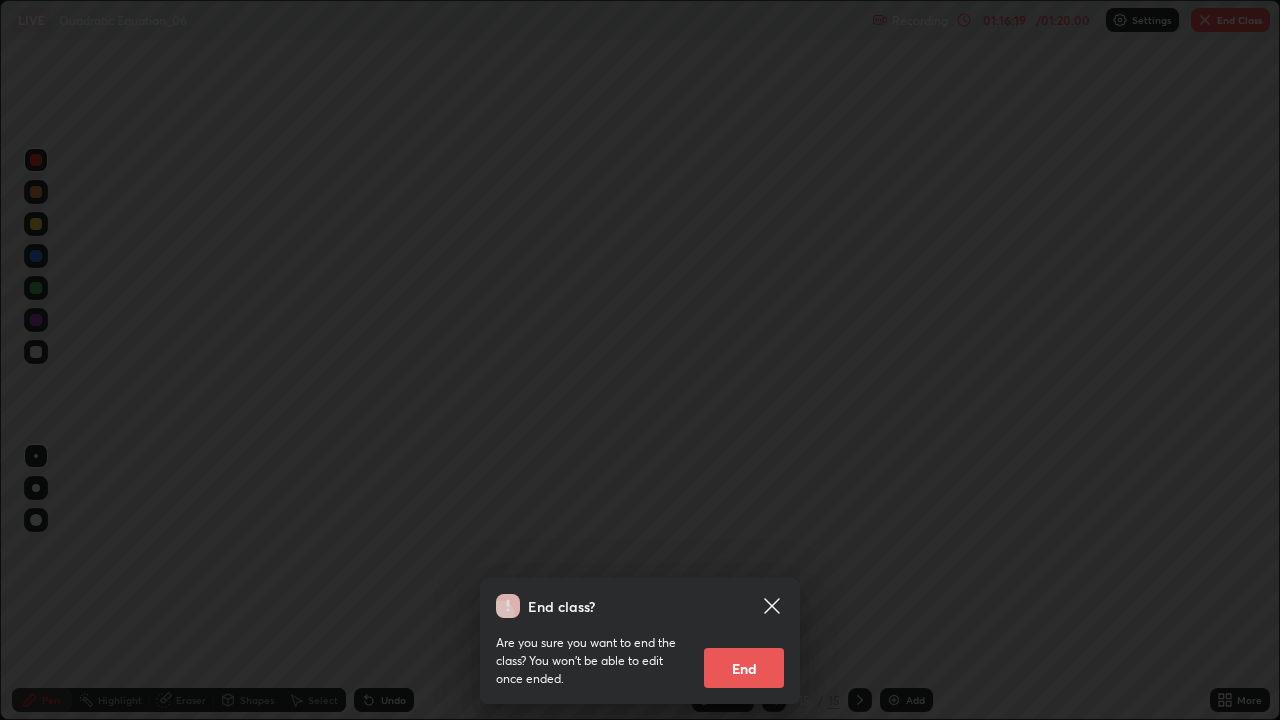 click on "End" at bounding box center (744, 668) 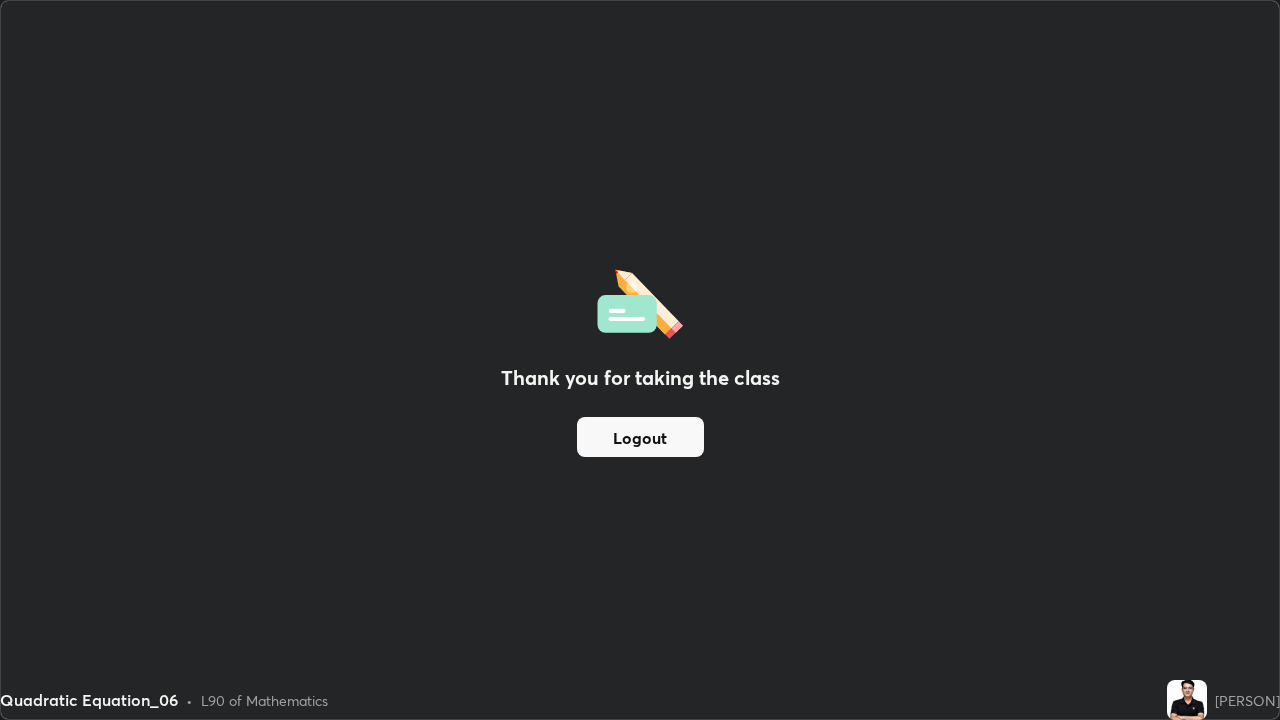 click on "Logout" at bounding box center [640, 437] 